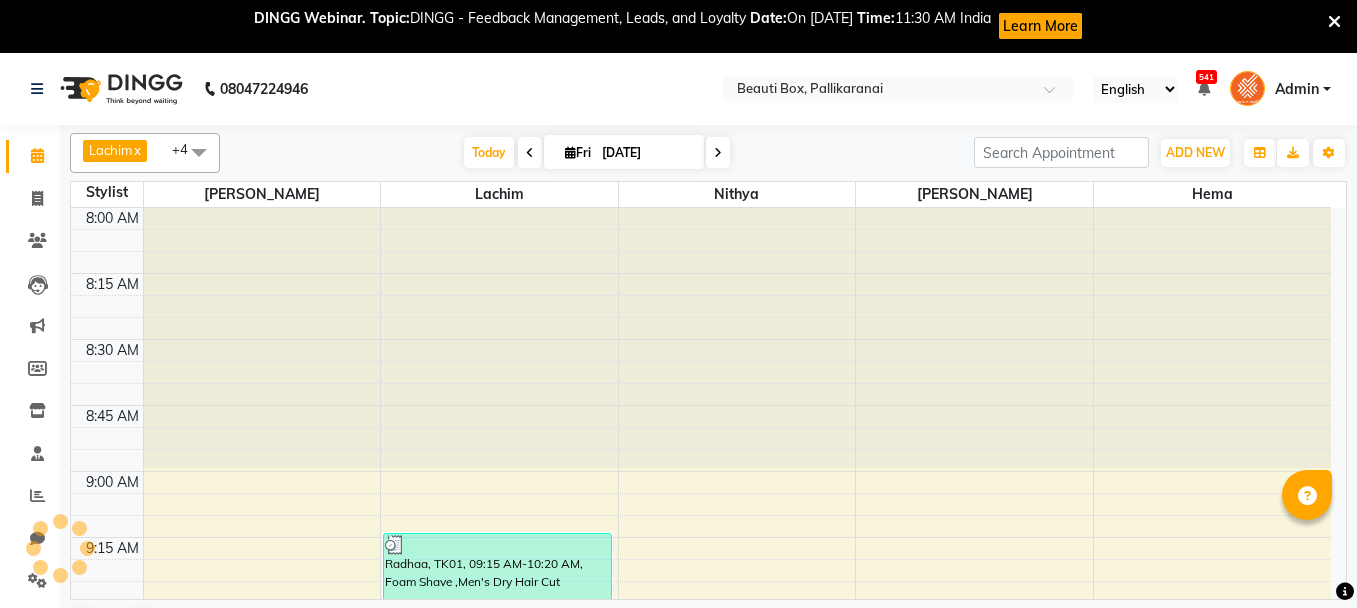 scroll, scrollTop: 0, scrollLeft: 0, axis: both 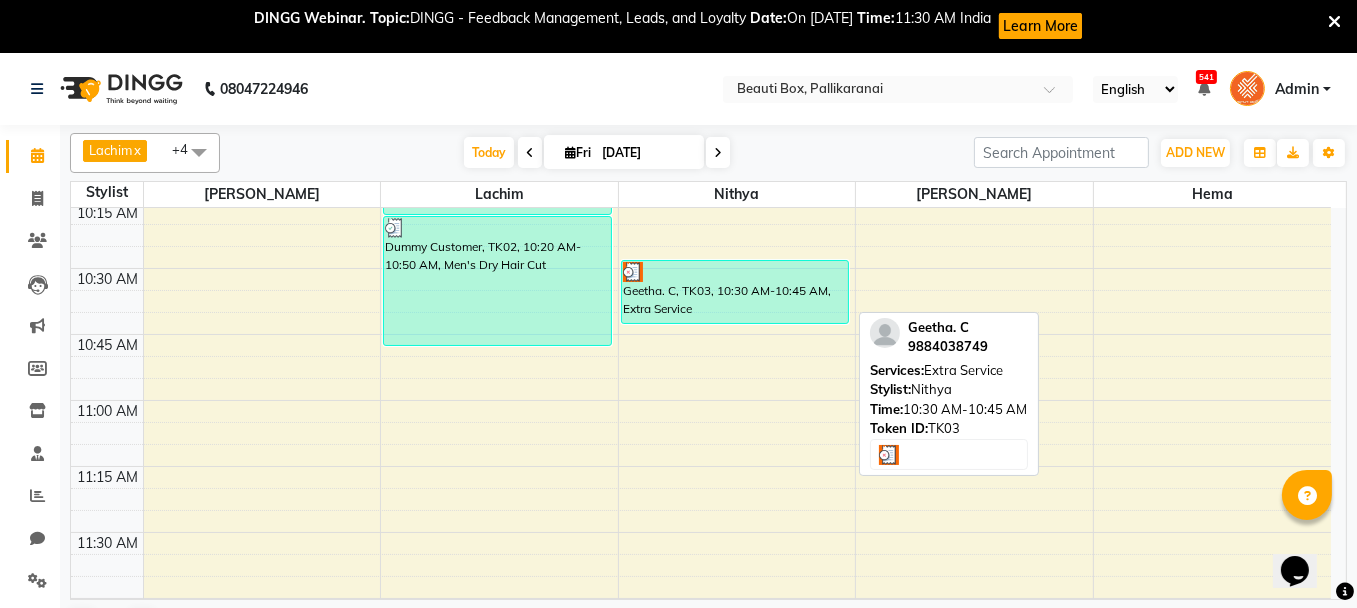 click on "Geetha. C, TK03, 10:30 AM-10:45 AM, Extra Service" at bounding box center (735, 292) 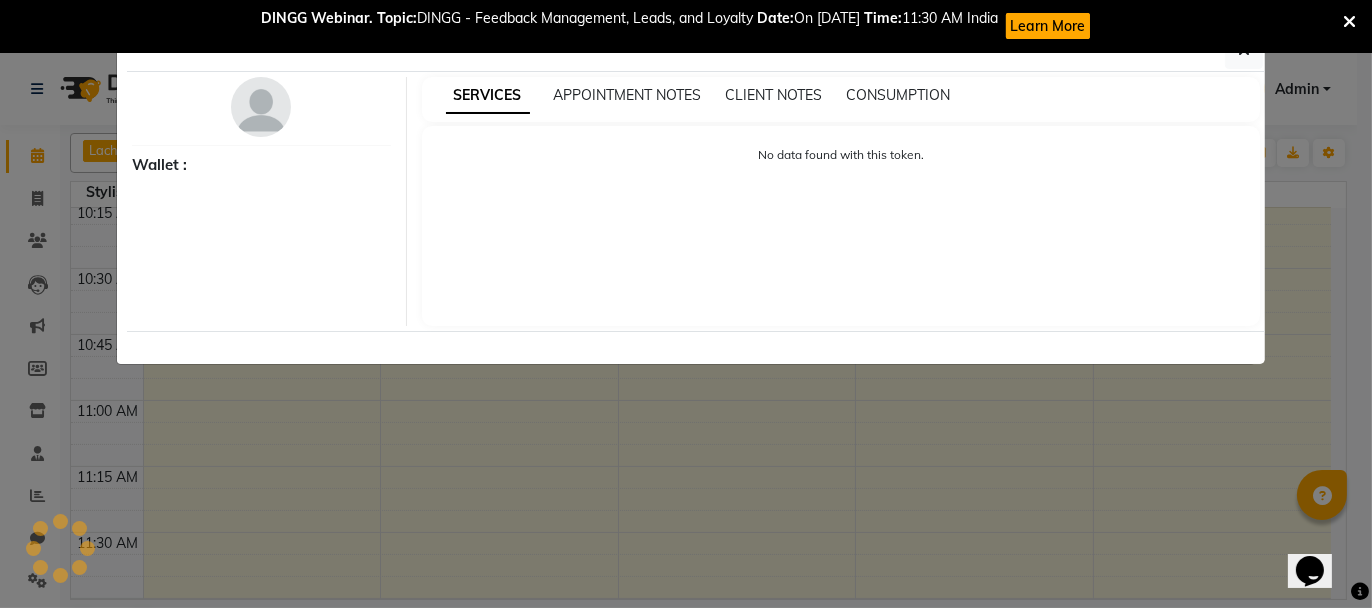 select on "3" 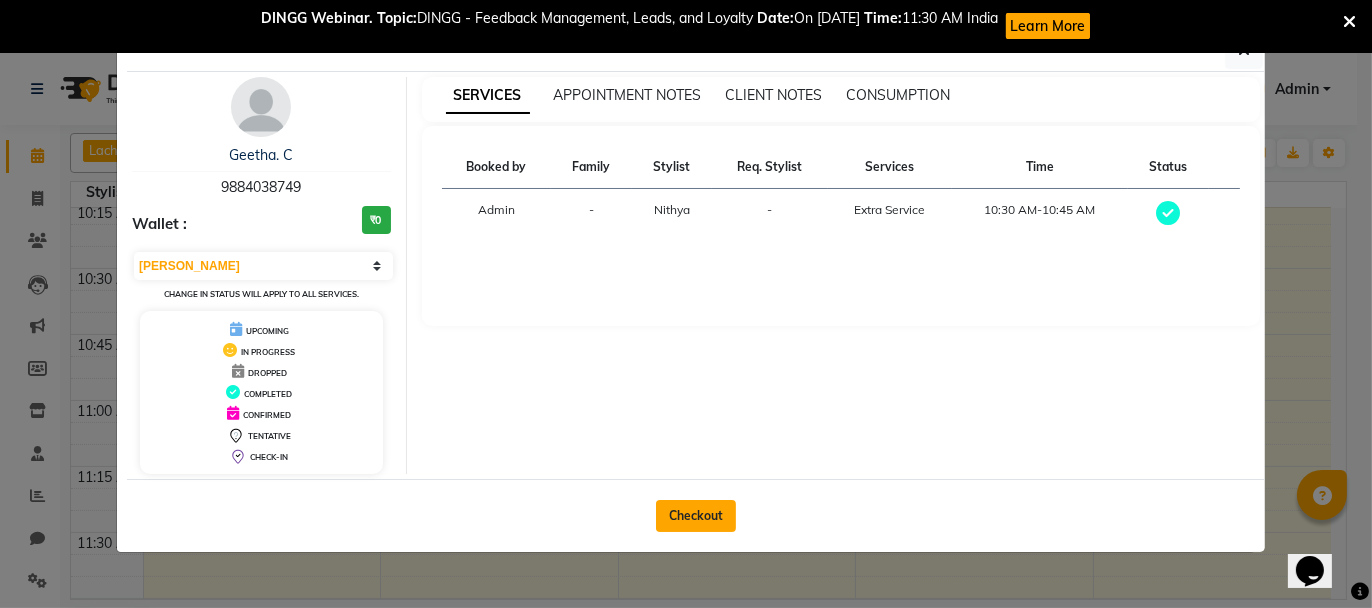 click on "Checkout" 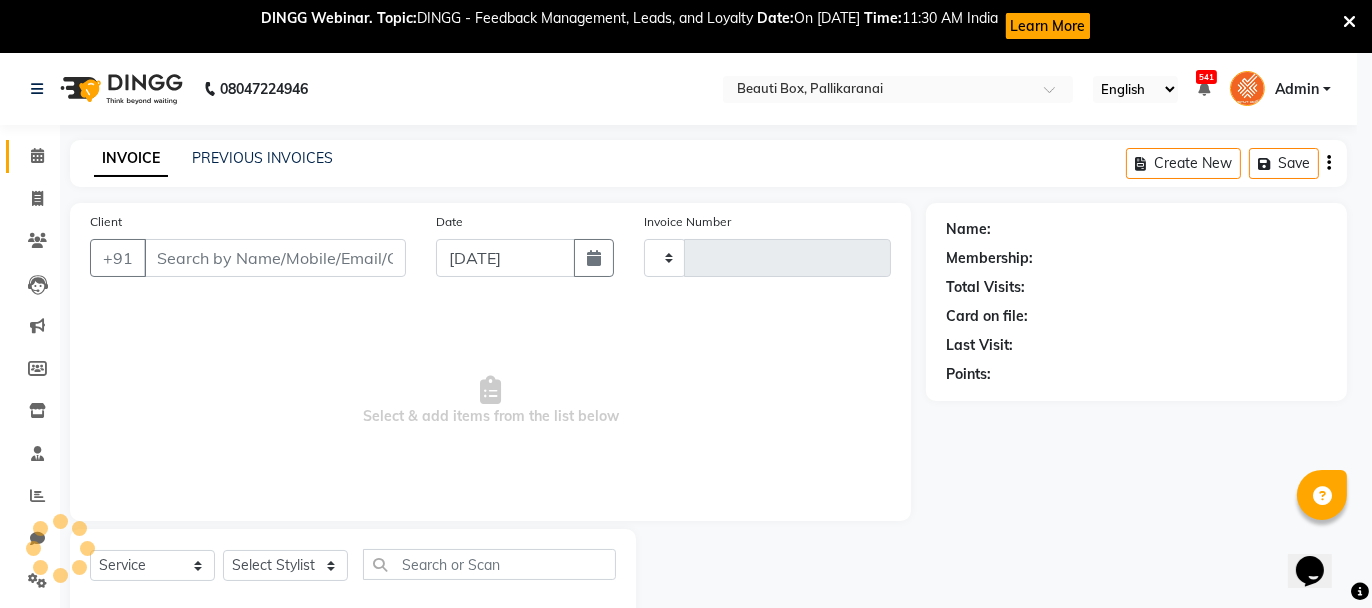 type on "1616" 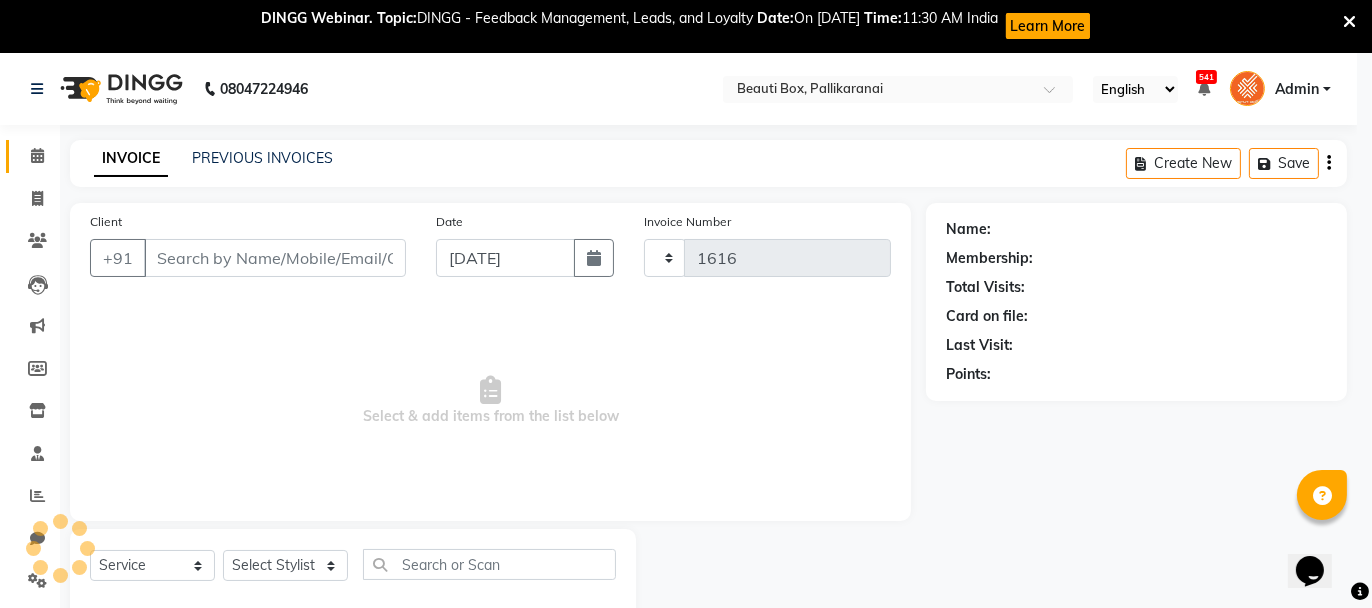 select on "11" 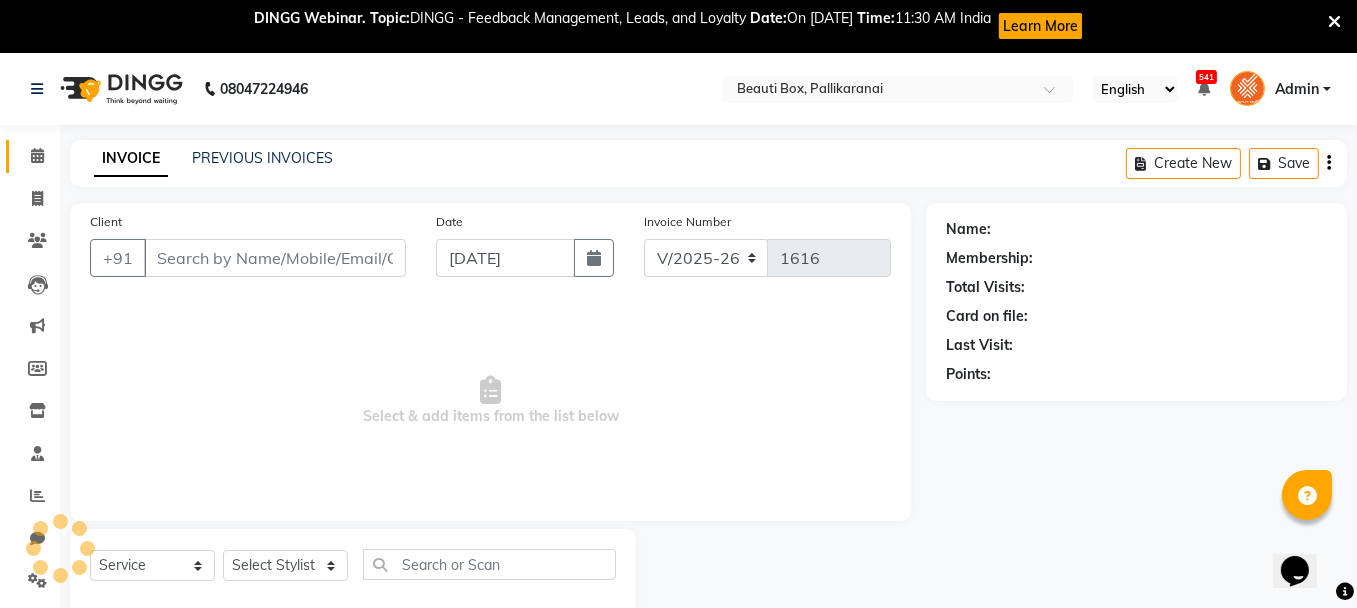 type on "9884038749" 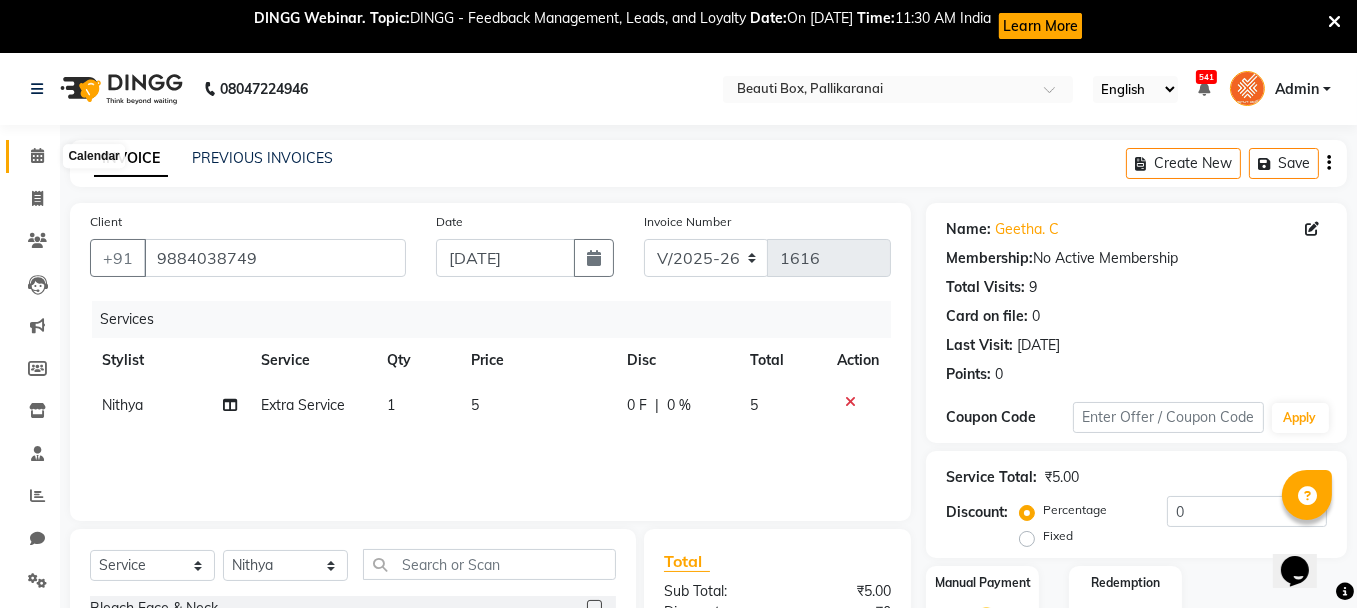 click 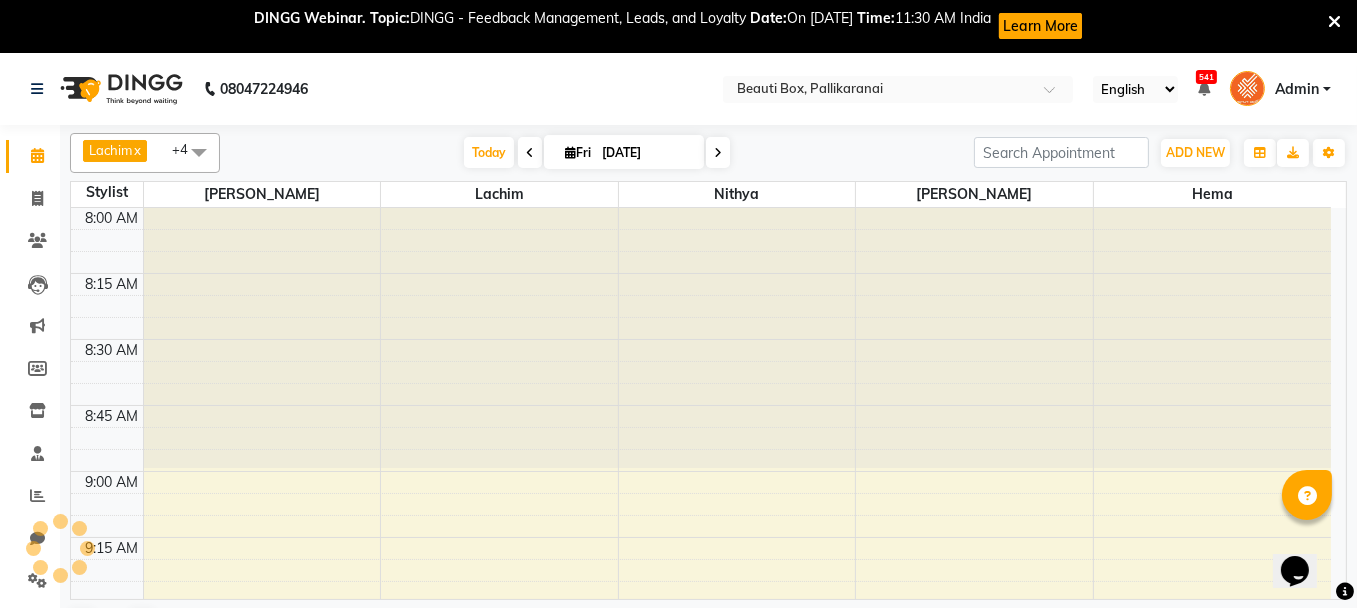 scroll, scrollTop: 0, scrollLeft: 0, axis: both 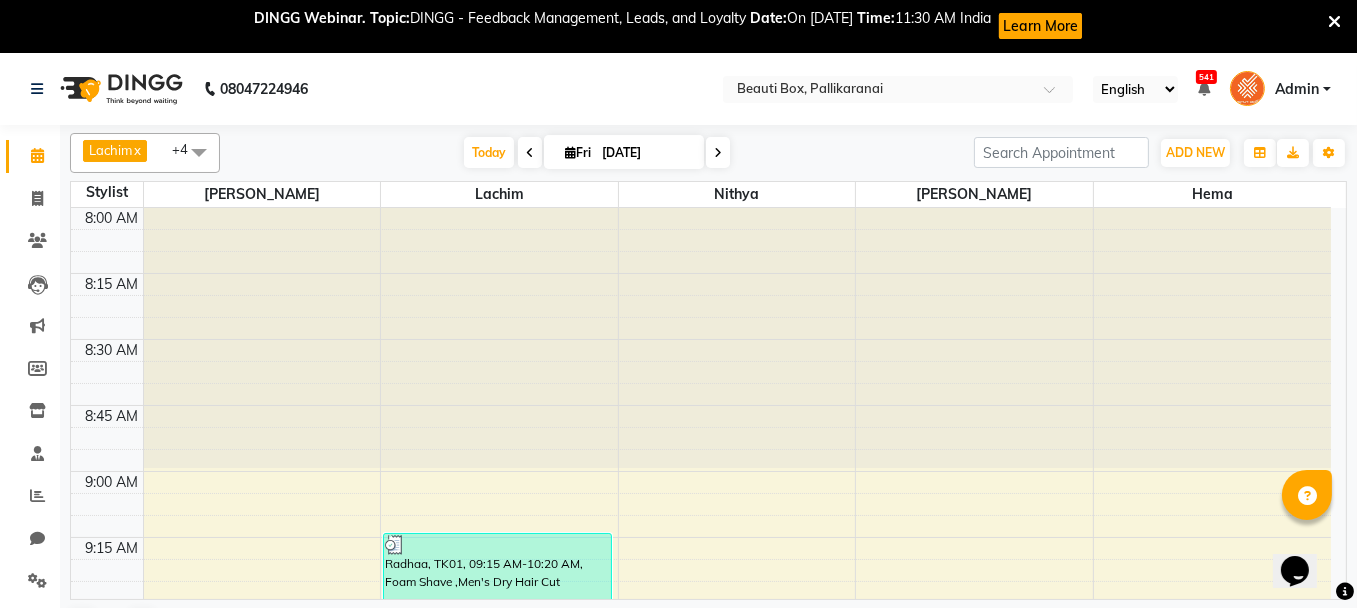 click on "Opens Chat This icon Opens the chat window." at bounding box center (1304, 535) 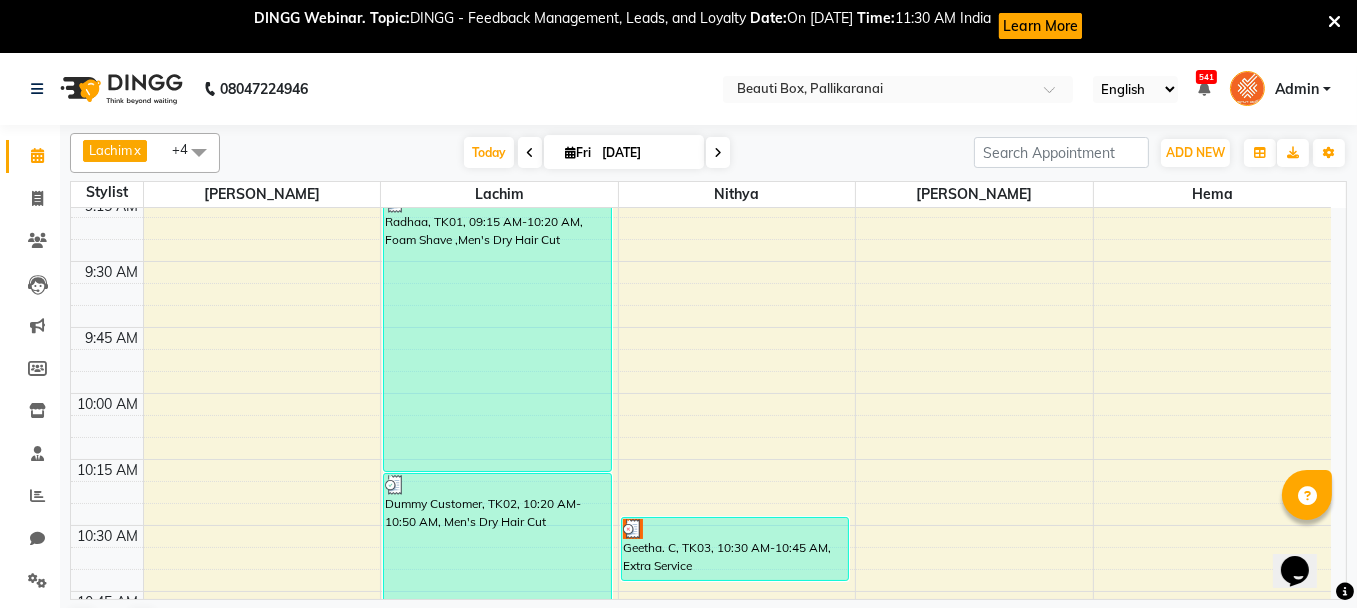scroll, scrollTop: 685, scrollLeft: 0, axis: vertical 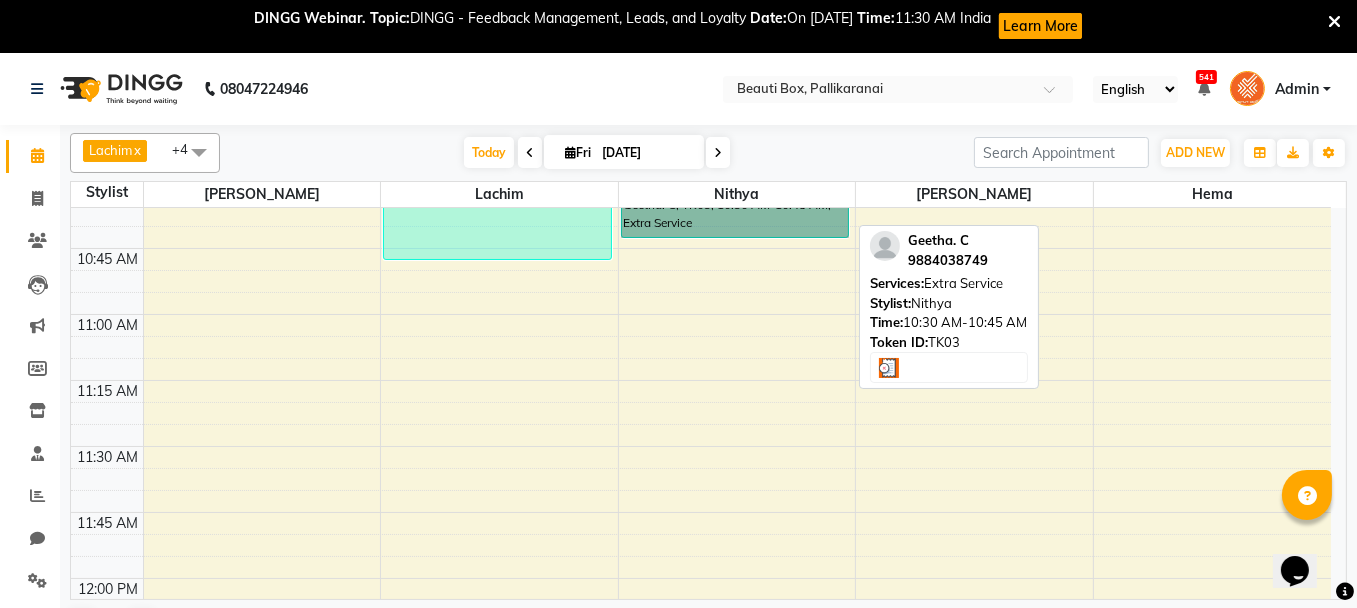 drag, startPoint x: 775, startPoint y: 217, endPoint x: 767, endPoint y: 206, distance: 13.601471 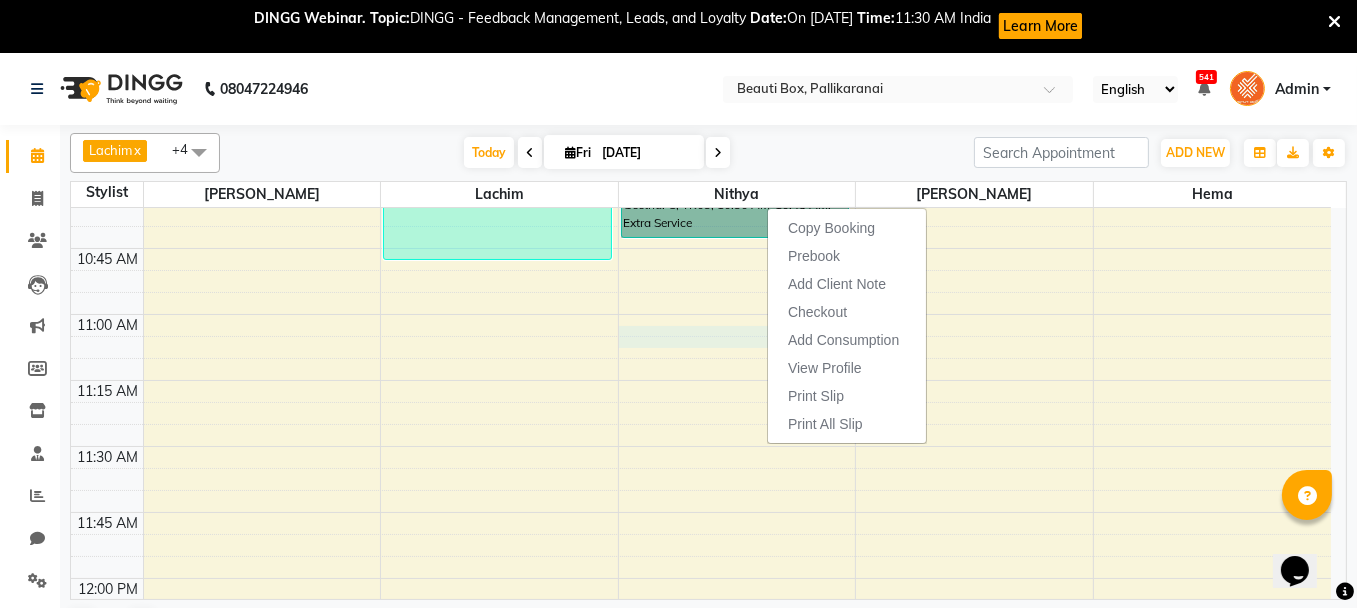 click on "8:00 AM 8:15 AM 8:30 AM 8:45 AM 9:00 AM 9:15 AM 9:30 AM 9:45 AM 10:00 AM 10:15 AM 10:30 AM 10:45 AM 11:00 AM 11:15 AM 11:30 AM 11:45 AM 12:00 PM 12:15 PM 12:30 PM 12:45 PM 1:00 PM 1:15 PM 1:30 PM 1:45 PM 2:00 PM 2:15 PM 2:30 PM 2:45 PM 3:00 PM 3:15 PM 3:30 PM 3:45 PM 4:00 PM 4:15 PM 4:30 PM 4:45 PM 5:00 PM 5:15 PM 5:30 PM 5:45 PM 6:00 PM 6:15 PM 6:30 PM 6:45 PM 7:00 PM 7:15 PM 7:30 PM 7:45 PM 8:00 PM 8:15 PM 8:30 PM 8:45 PM 9:00 PM 9:15 PM 9:30 PM 9:45 PM     [GEOGRAPHIC_DATA], TK01, 09:15 AM-10:20 AM, Foam Shave ,Men's Dry Hair Cut      Dummy Customer, TK02, 10:20 AM-10:50 AM, Men's Dry Hair Cut      Geetha. C, TK03, 10:30 AM-10:45 AM, Extra Service" at bounding box center [701, 1370] 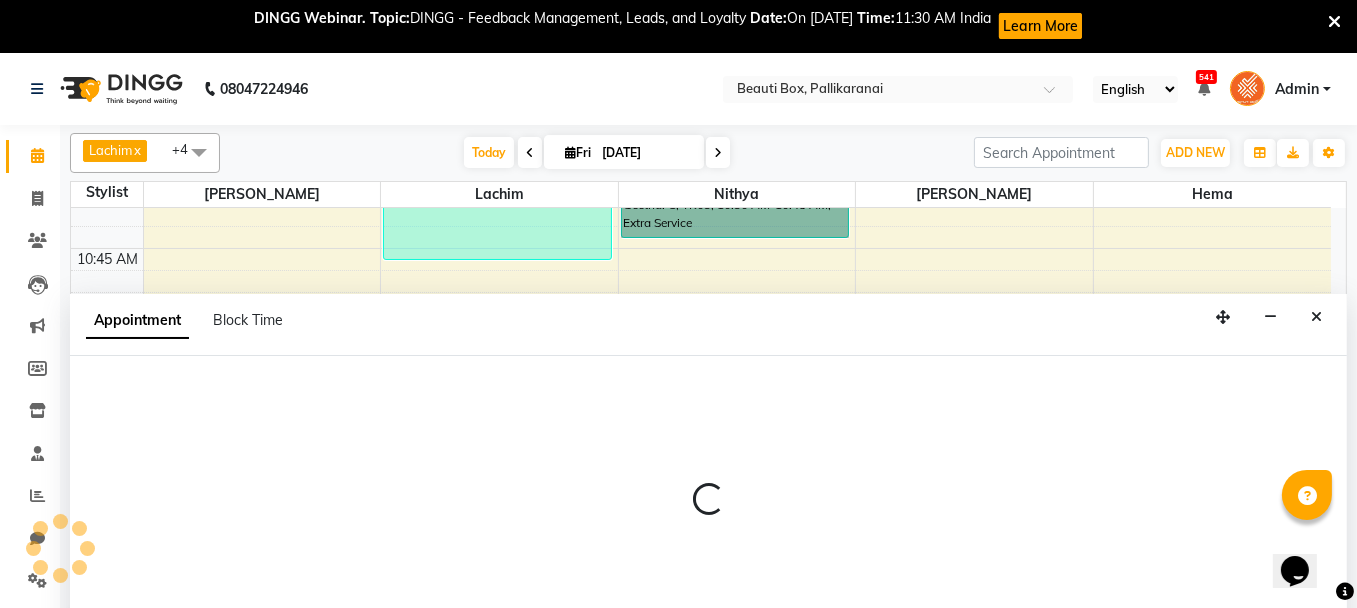scroll, scrollTop: 52, scrollLeft: 0, axis: vertical 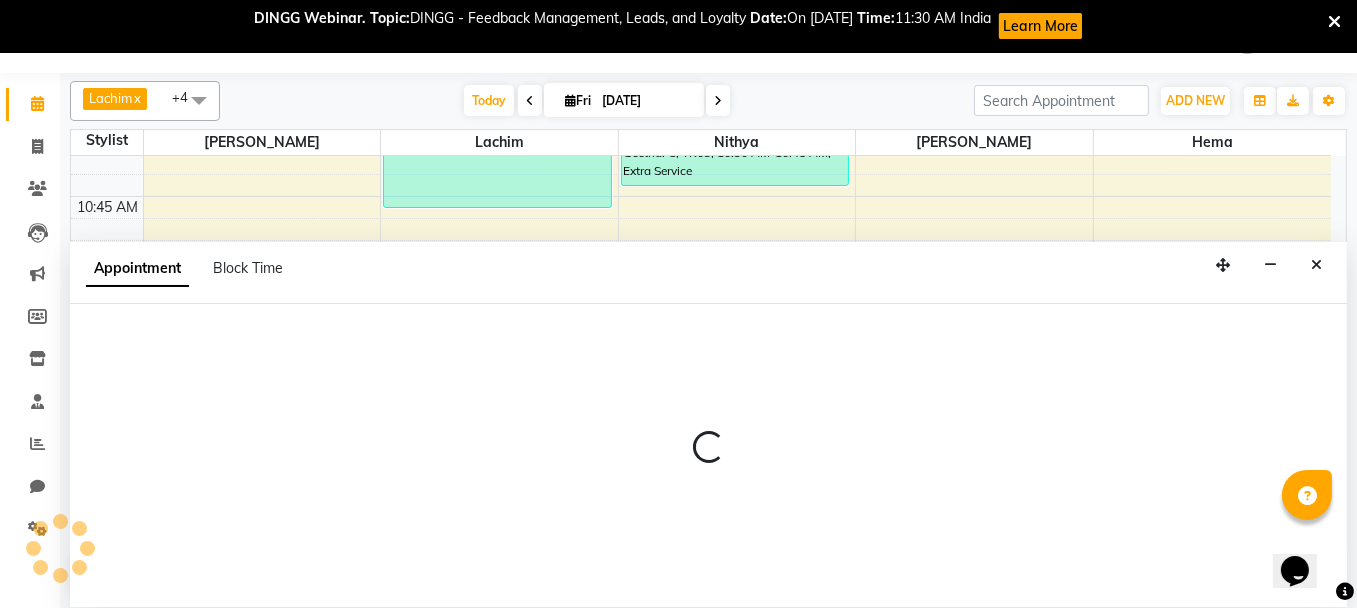select on "18746" 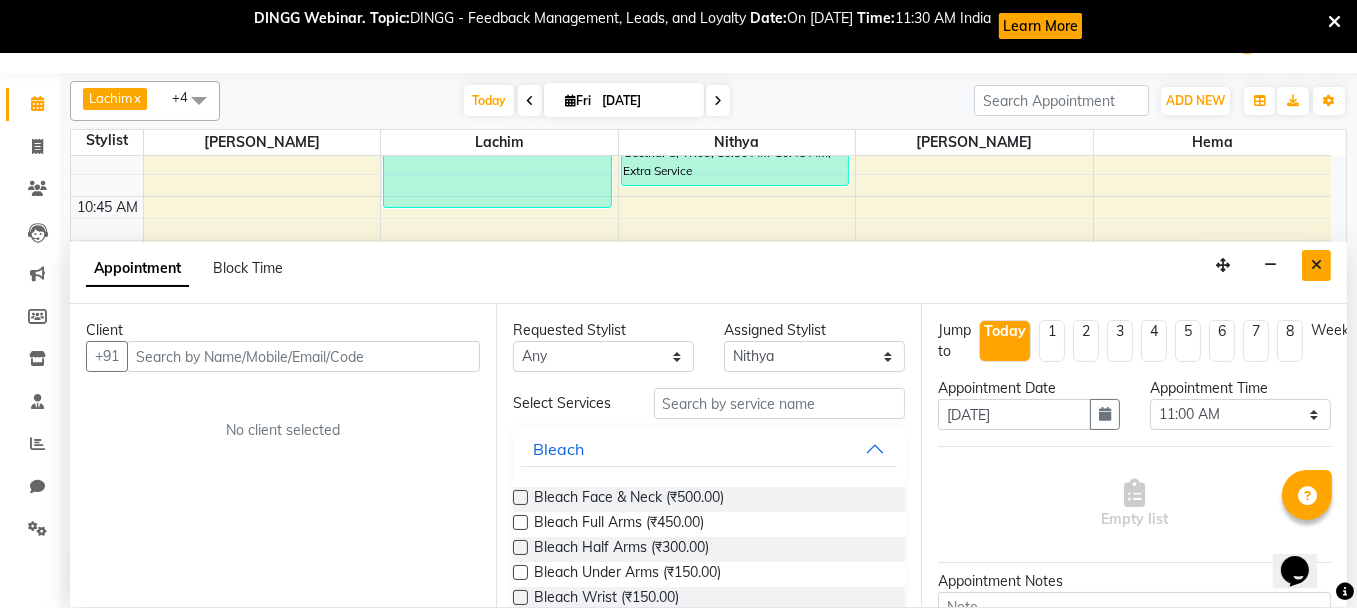 click at bounding box center [1316, 265] 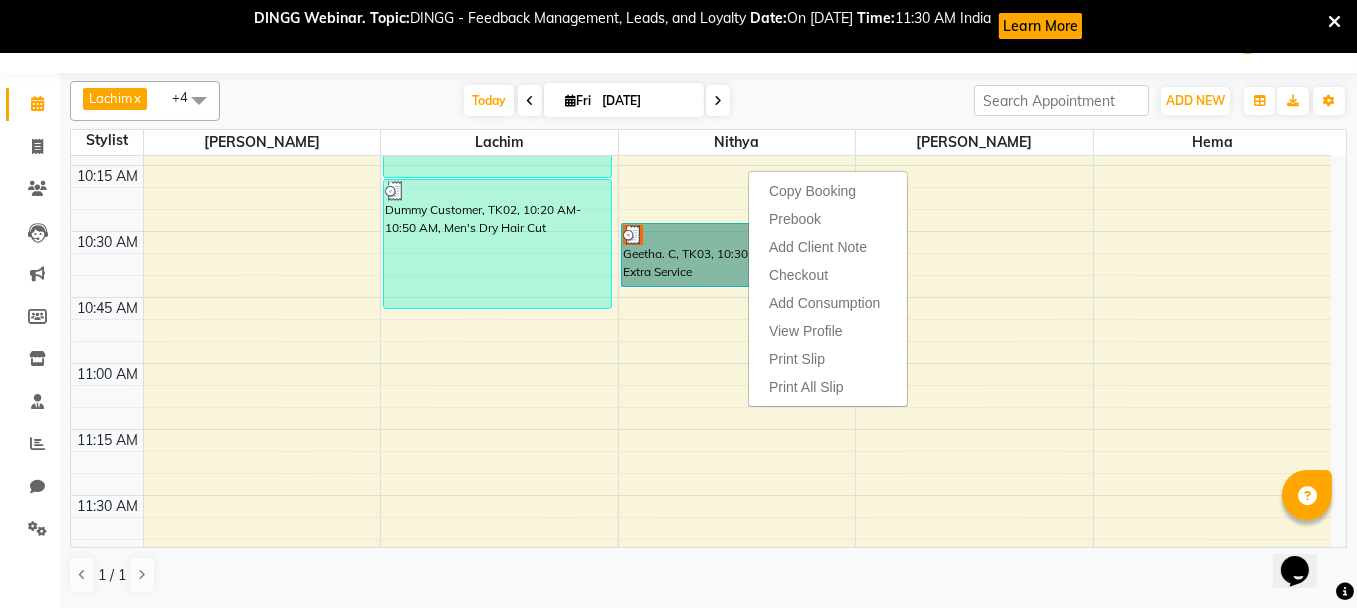 scroll, scrollTop: 565, scrollLeft: 0, axis: vertical 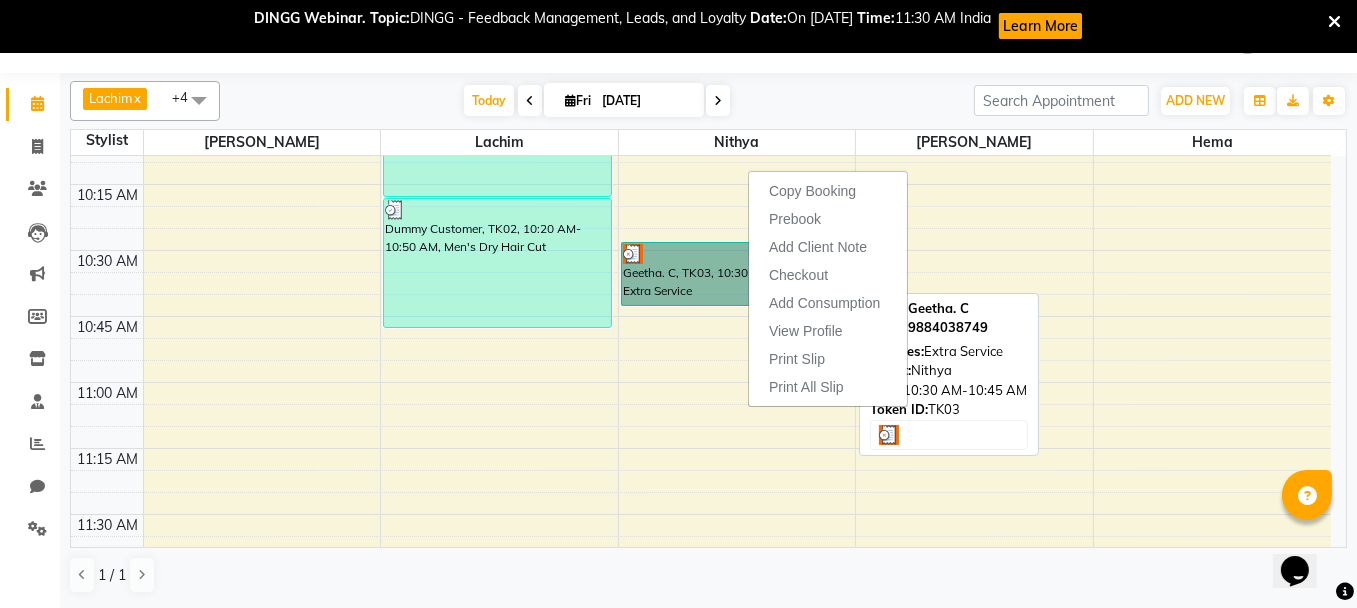 click on "Geetha. C, TK03, 10:30 AM-10:45 AM, Extra Service" at bounding box center (735, 274) 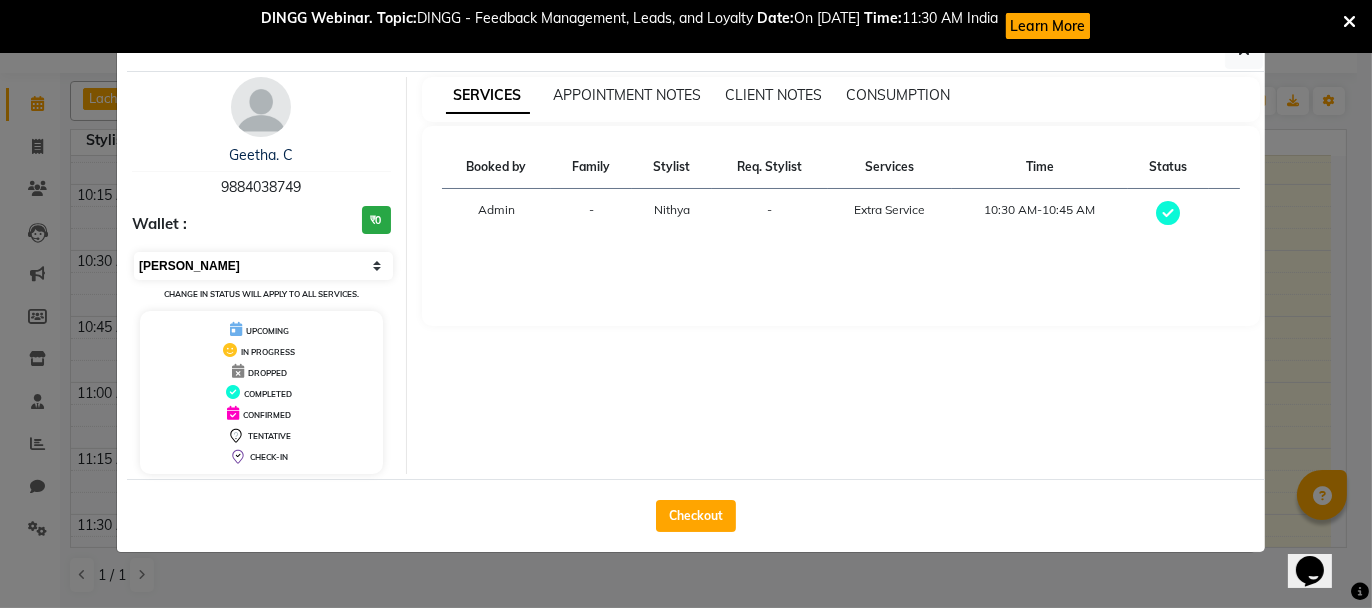 click on "Select MARK DONE UPCOMING" at bounding box center [263, 266] 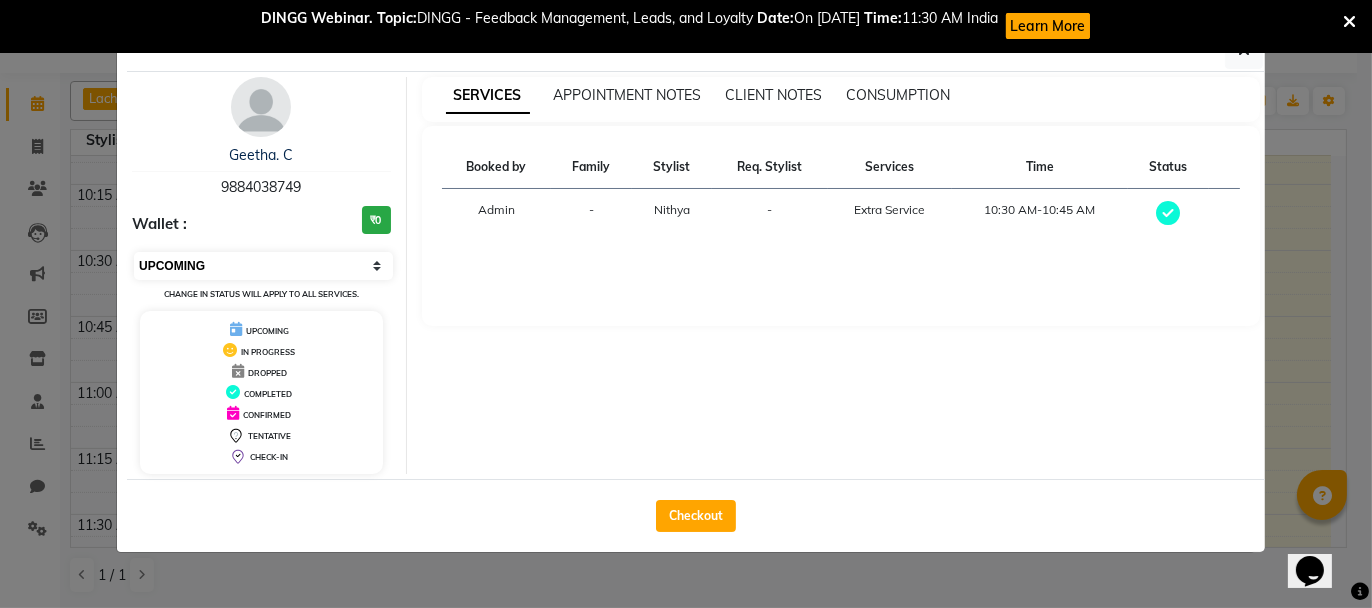 click on "Select MARK DONE UPCOMING" at bounding box center (263, 266) 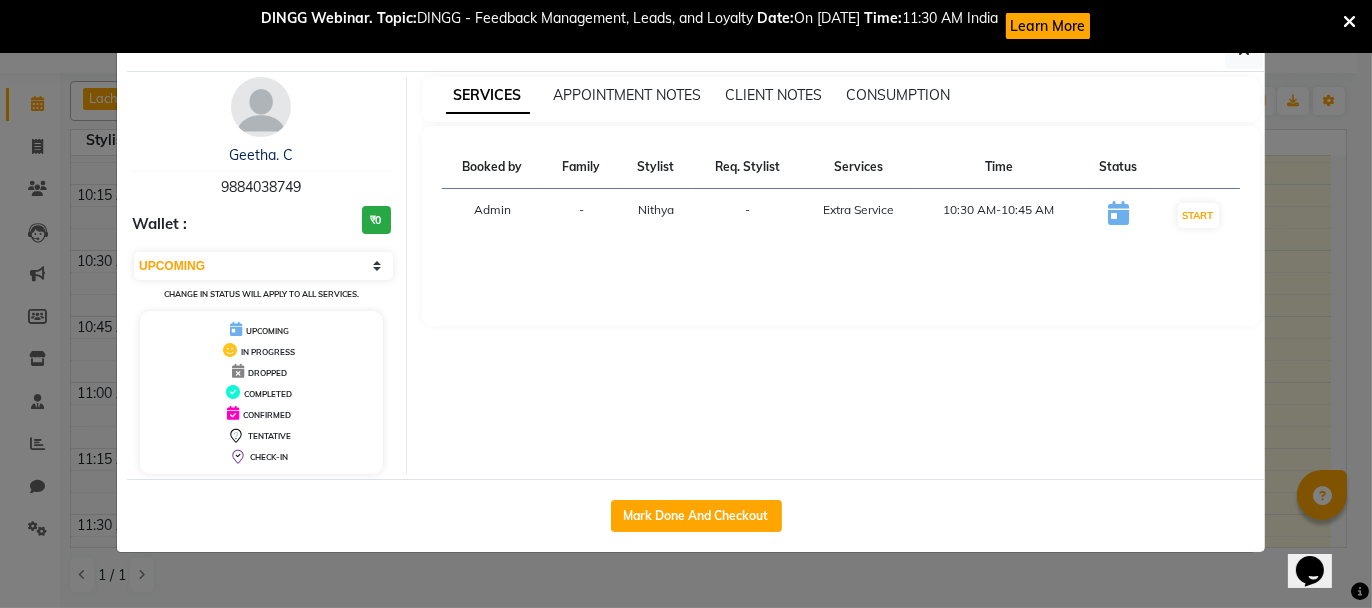 click on "Client Detail  Geetha. C   9884038749 Wallet : ₹0 Select IN SERVICE CONFIRMED TENTATIVE CHECK IN MARK DONE DROPPED UPCOMING Change in status will apply to all services. UPCOMING IN PROGRESS DROPPED COMPLETED CONFIRMED TENTATIVE CHECK-IN SERVICES APPOINTMENT NOTES CLIENT NOTES CONSUMPTION Booked by Family Stylist Req. Stylist Services Time Status  Admin  - Nithya  -  Extra Service    10:30 AM-10:45 AM   START   Mark Done And Checkout" 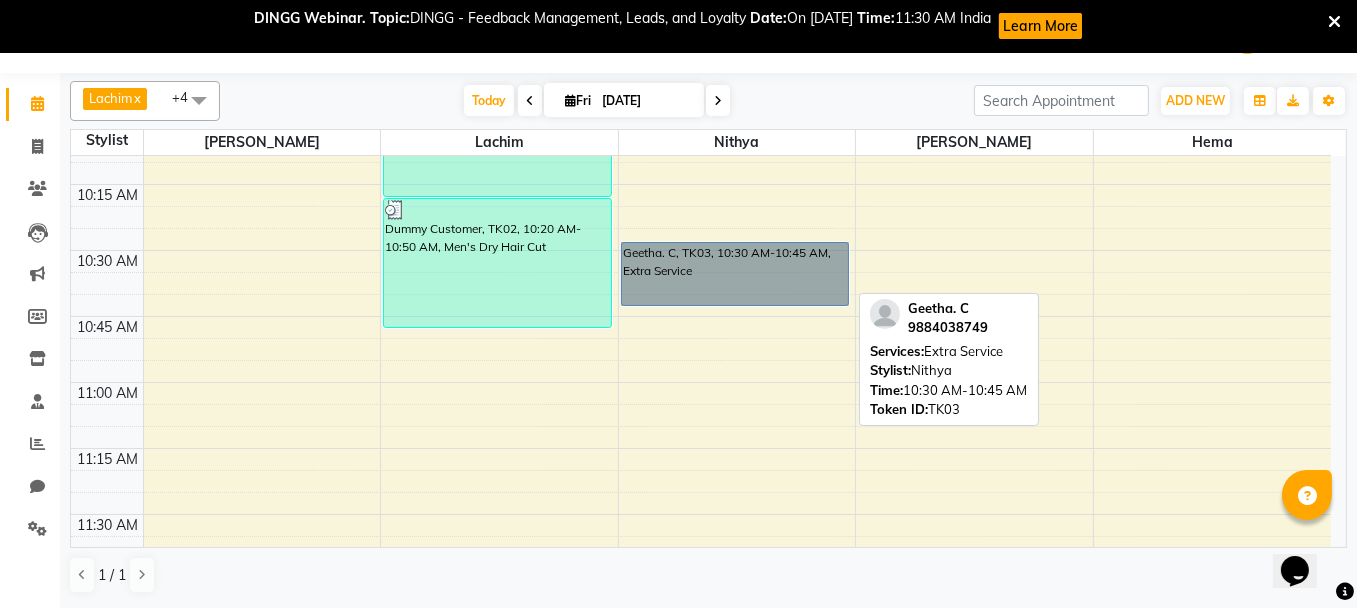 click on "Geetha. C, TK03, 10:30 AM-10:45 AM, Extra Service" at bounding box center [735, 274] 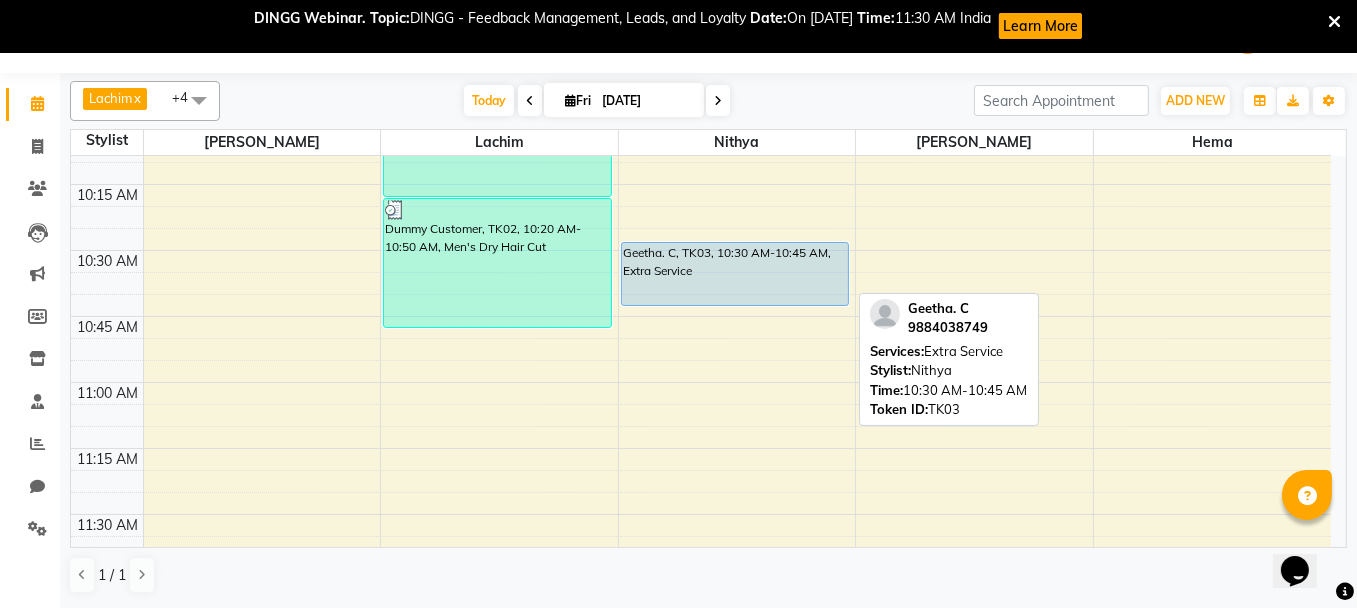 select on "5" 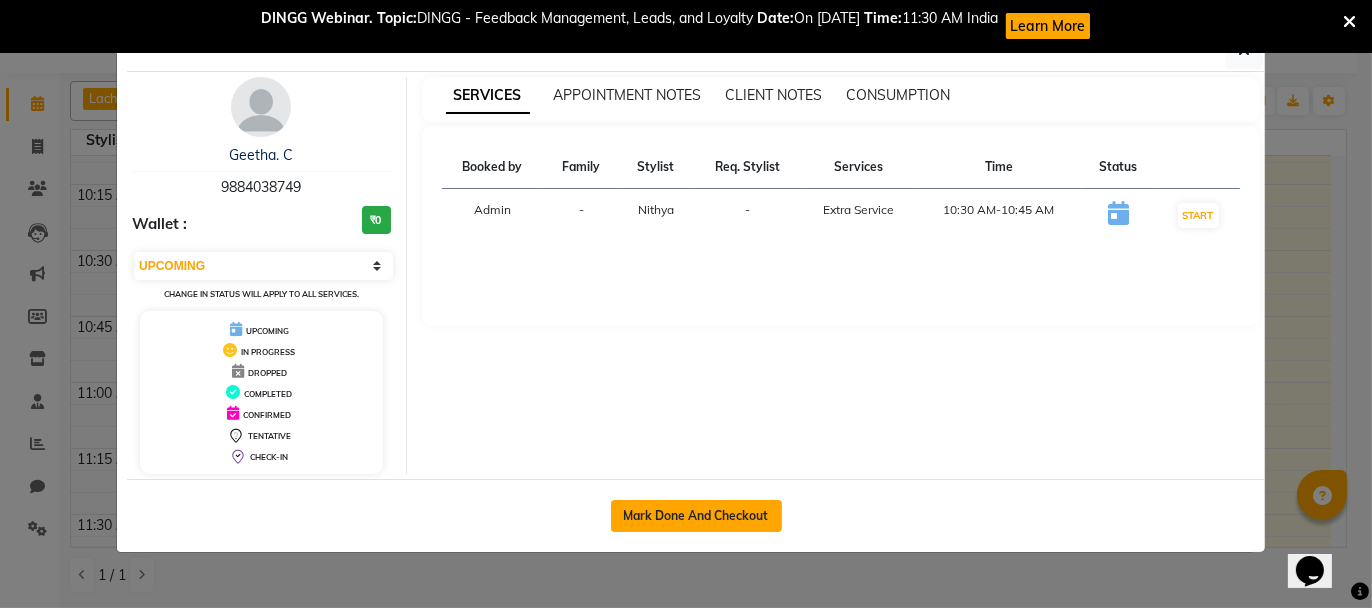 click on "Mark Done And Checkout" 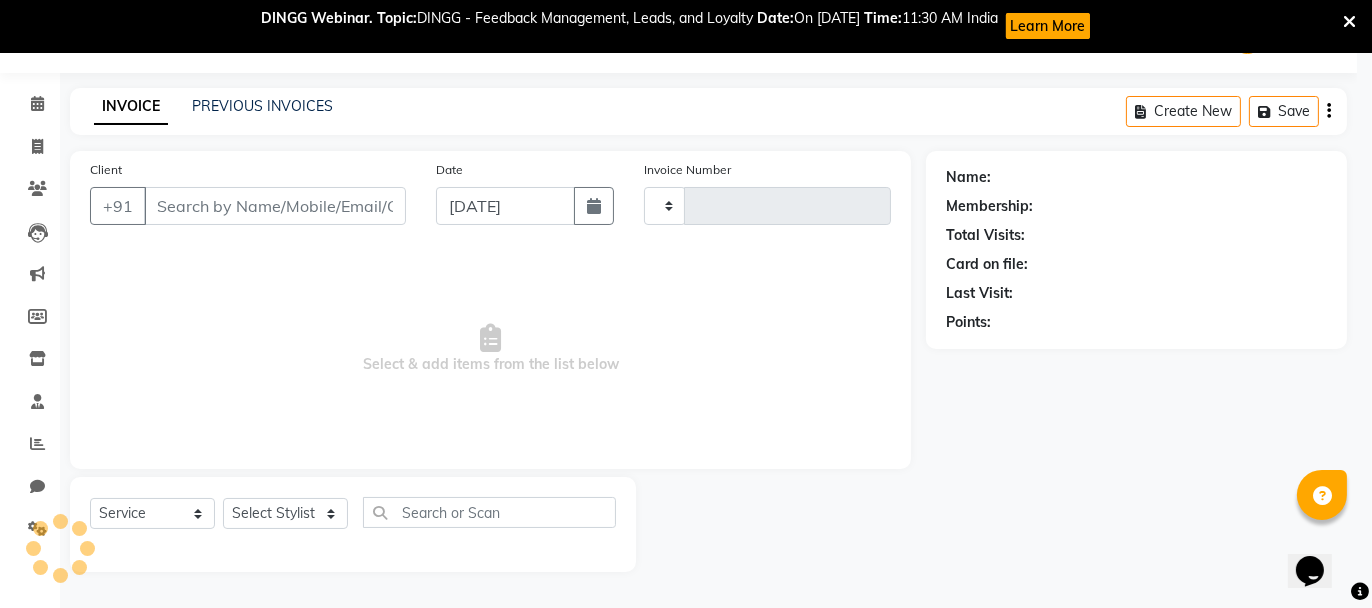 type on "1616" 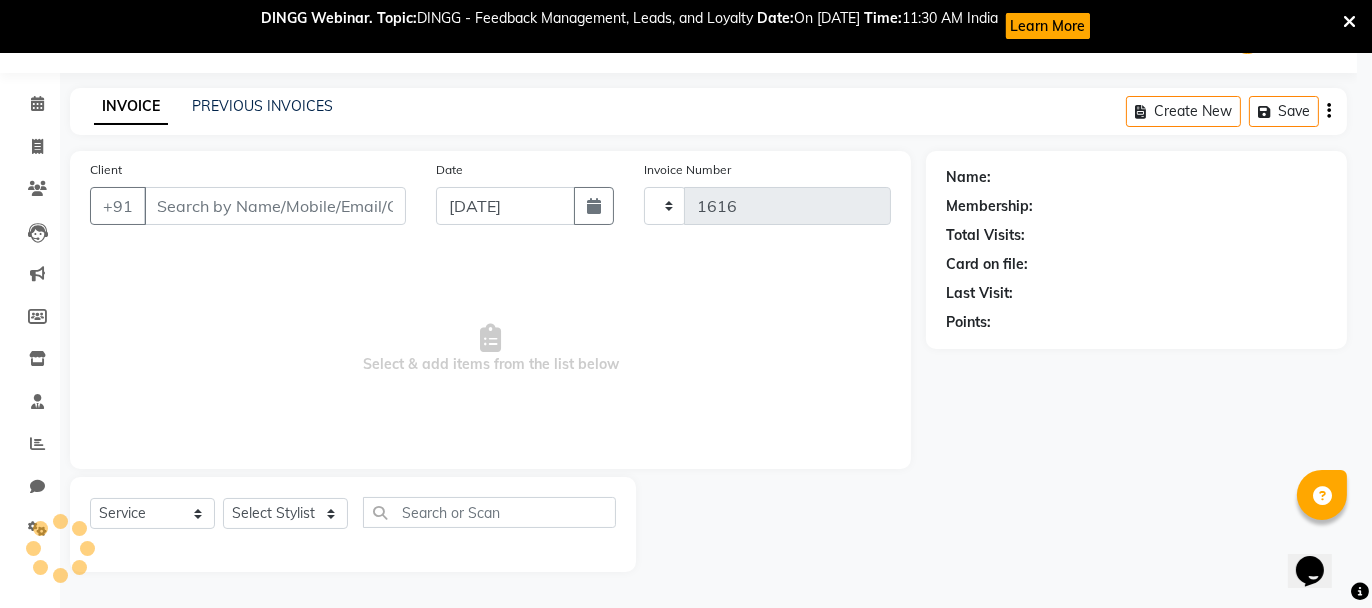 select on "11" 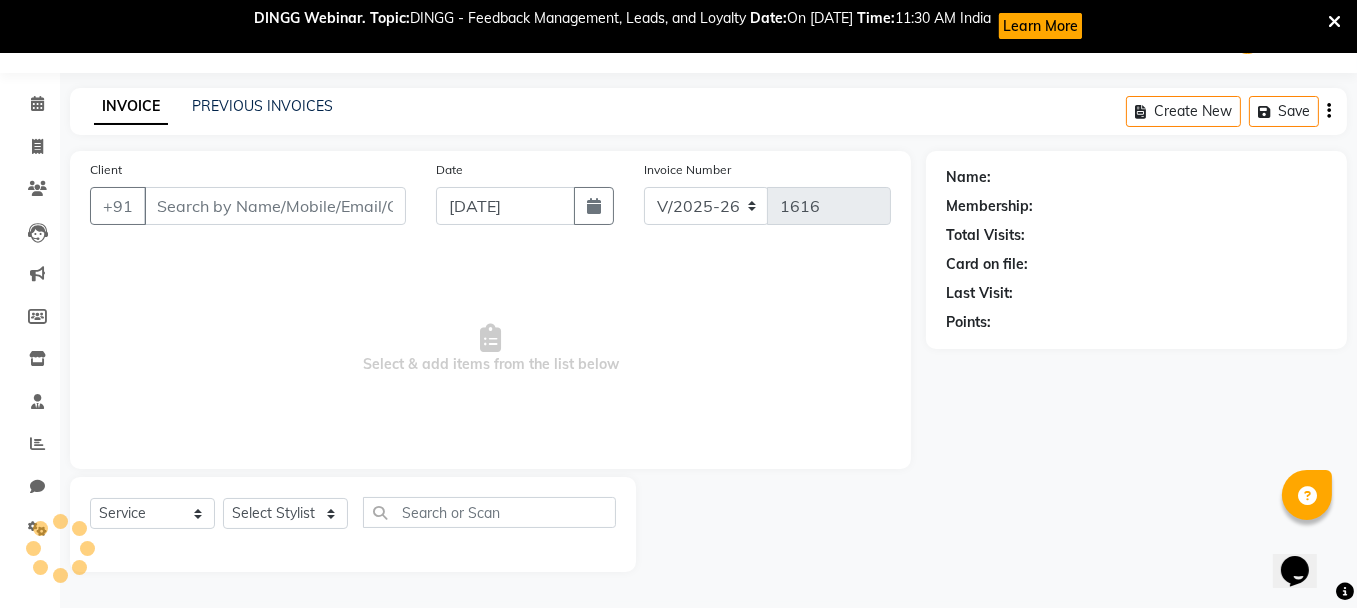 type on "9884038749" 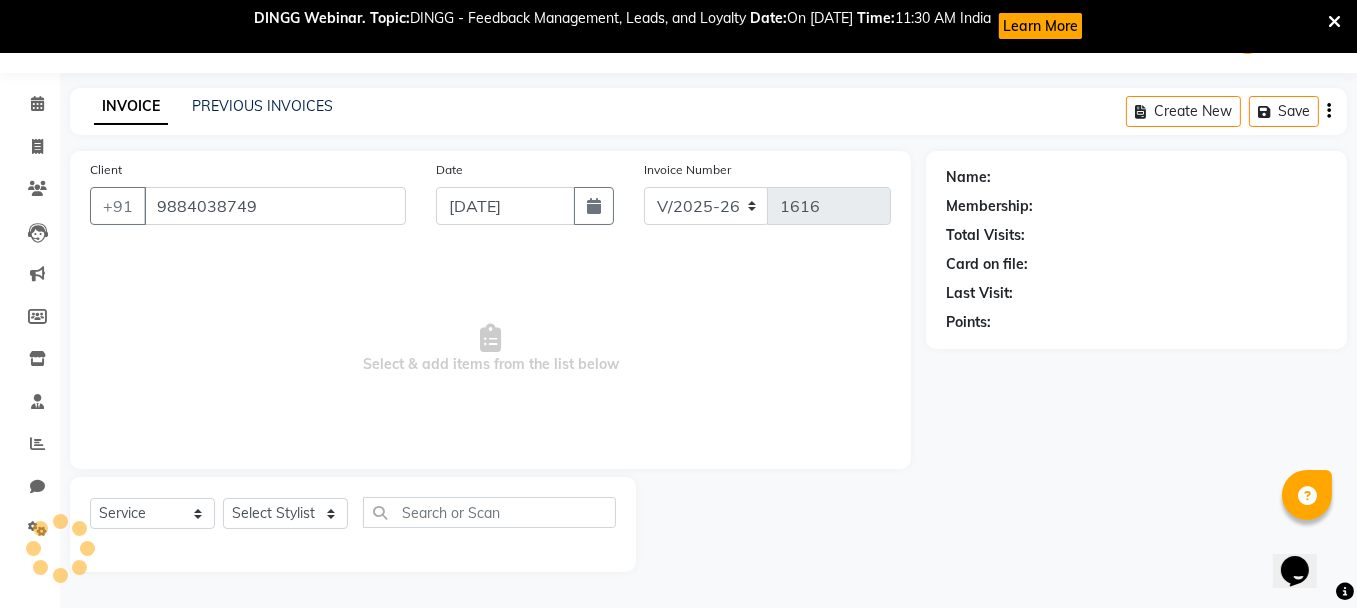 select on "18746" 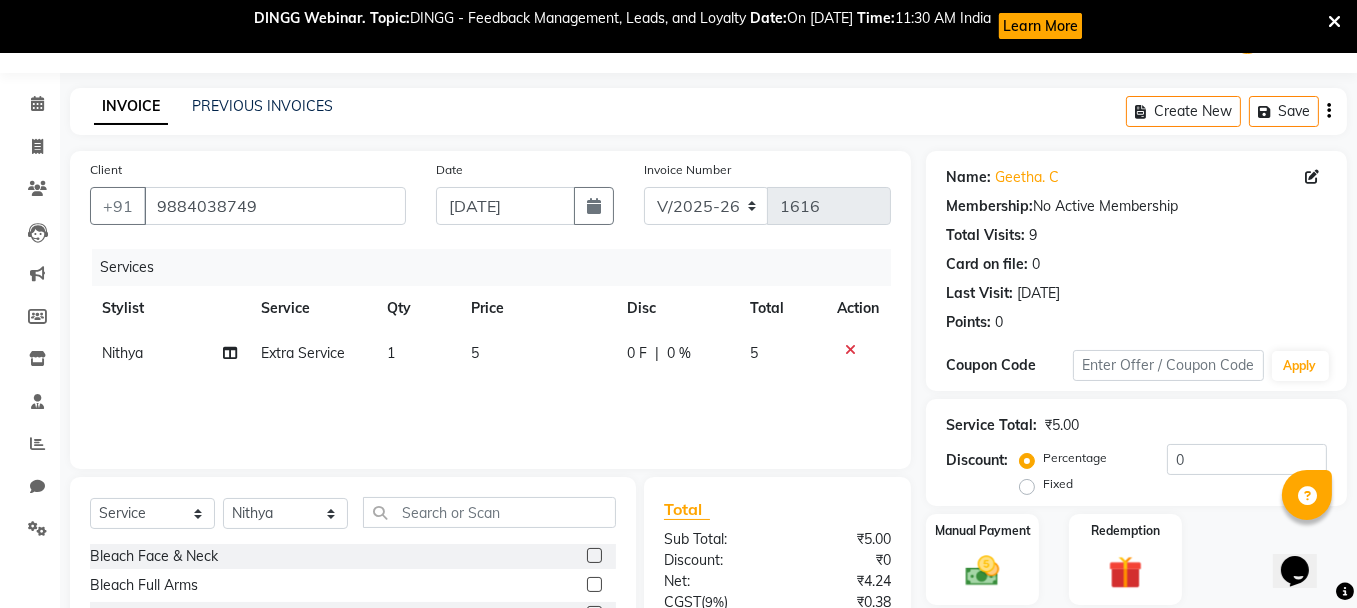 click on "Extra Service" 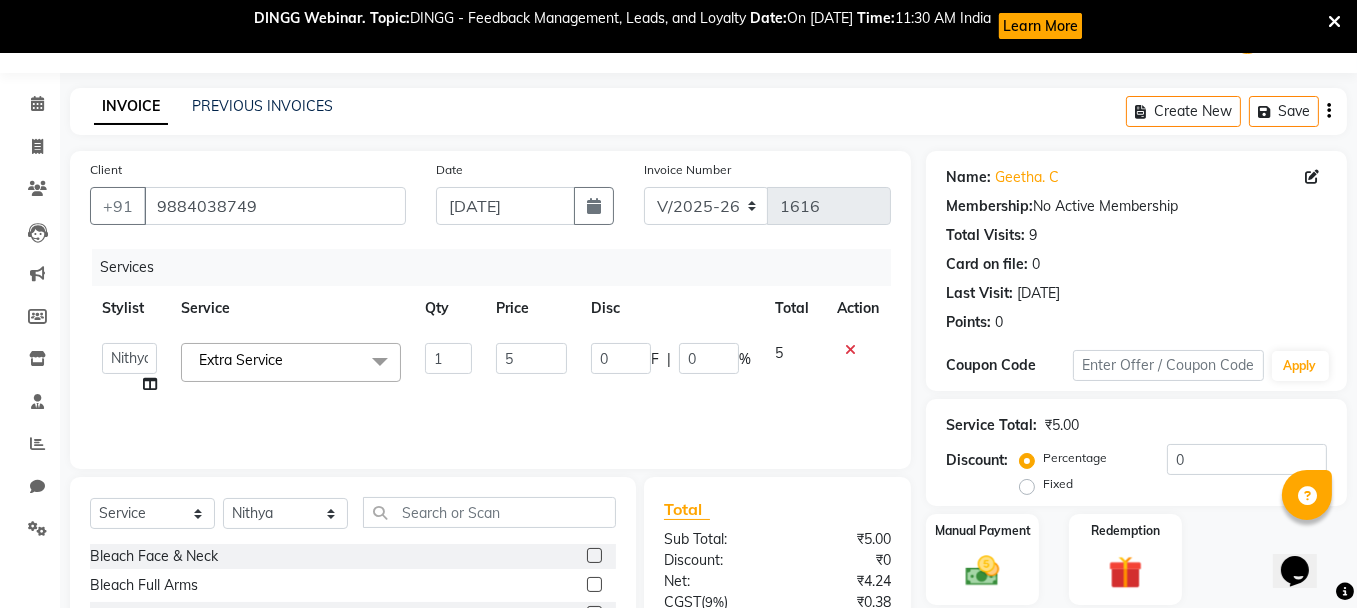 click on "Extra Service   x" 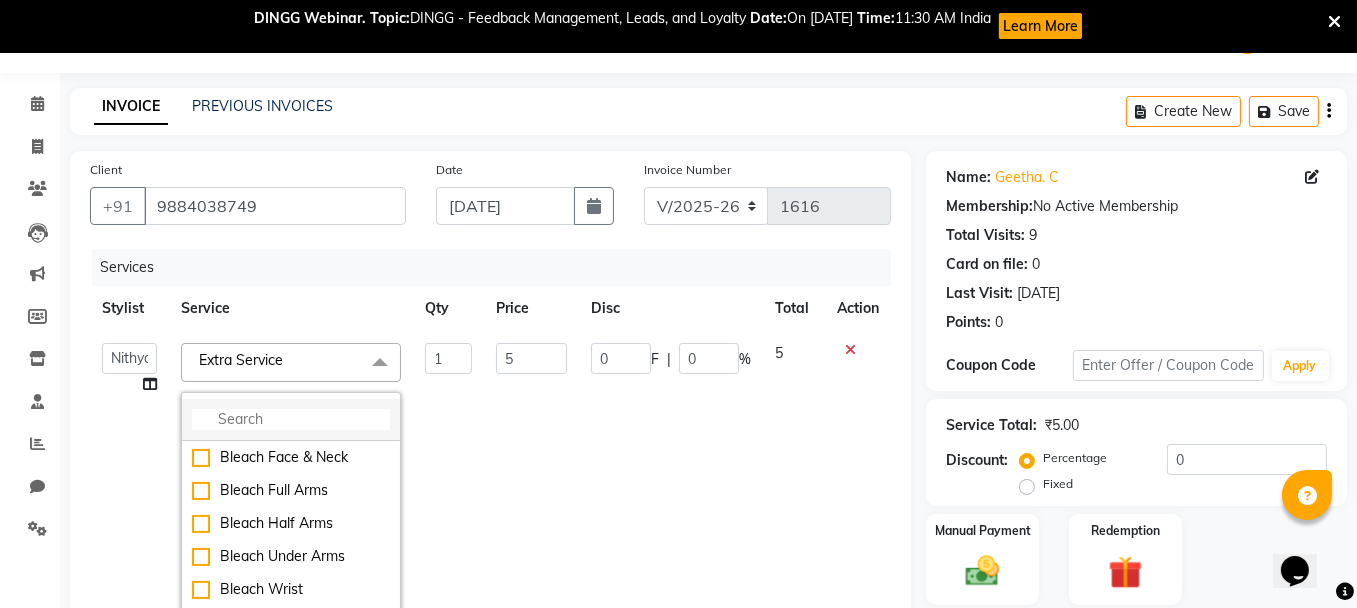click 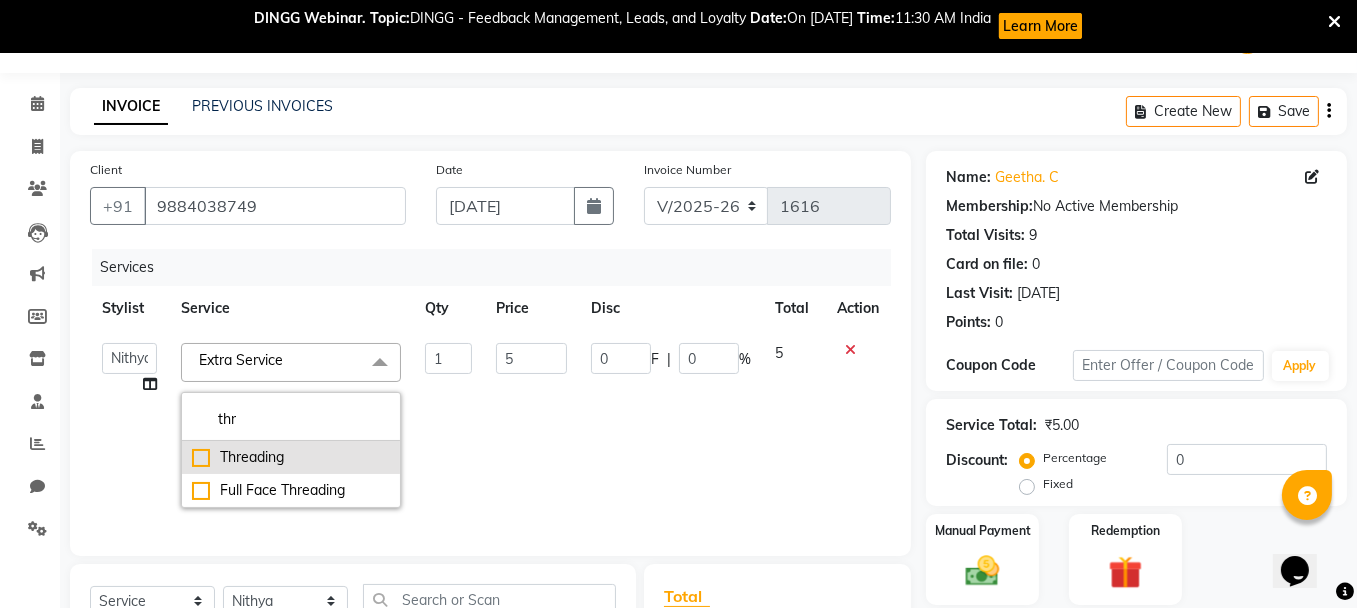 type on "thr" 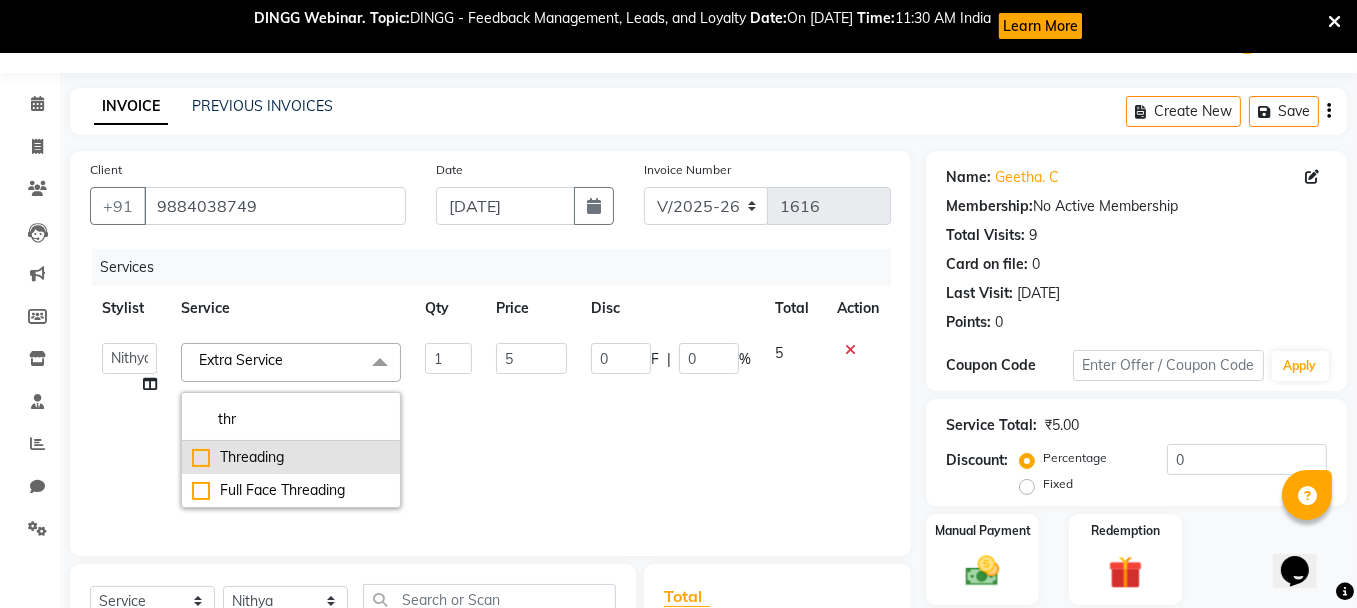 click on "Threading" 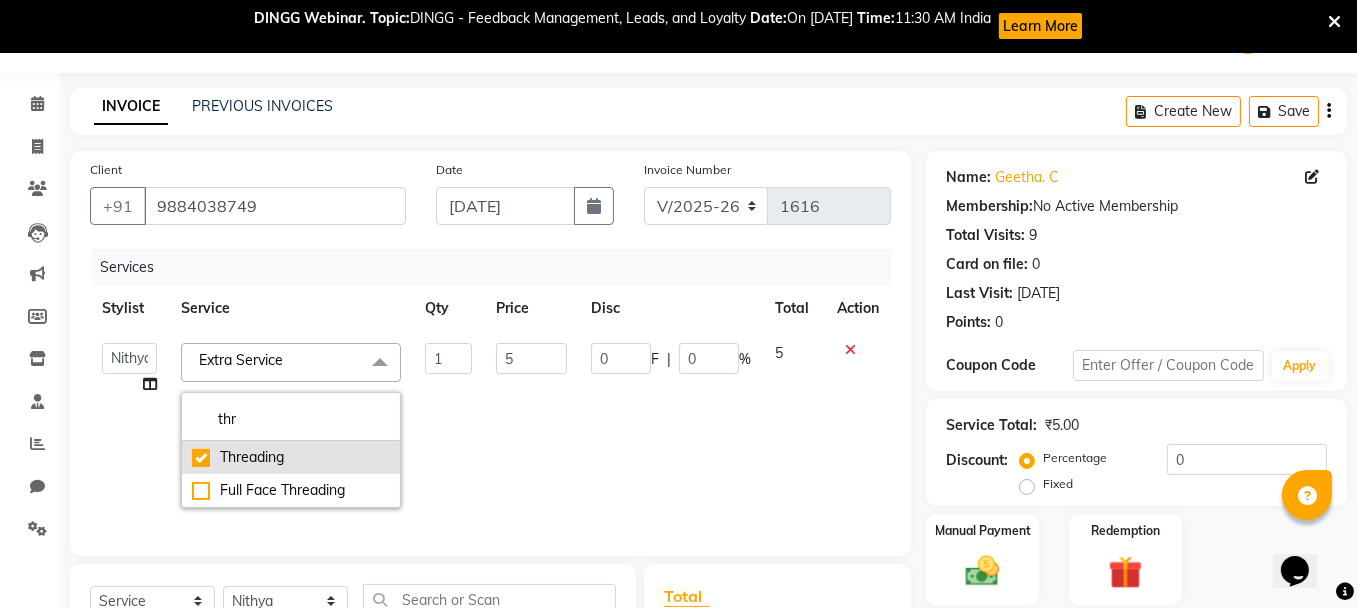 checkbox on "true" 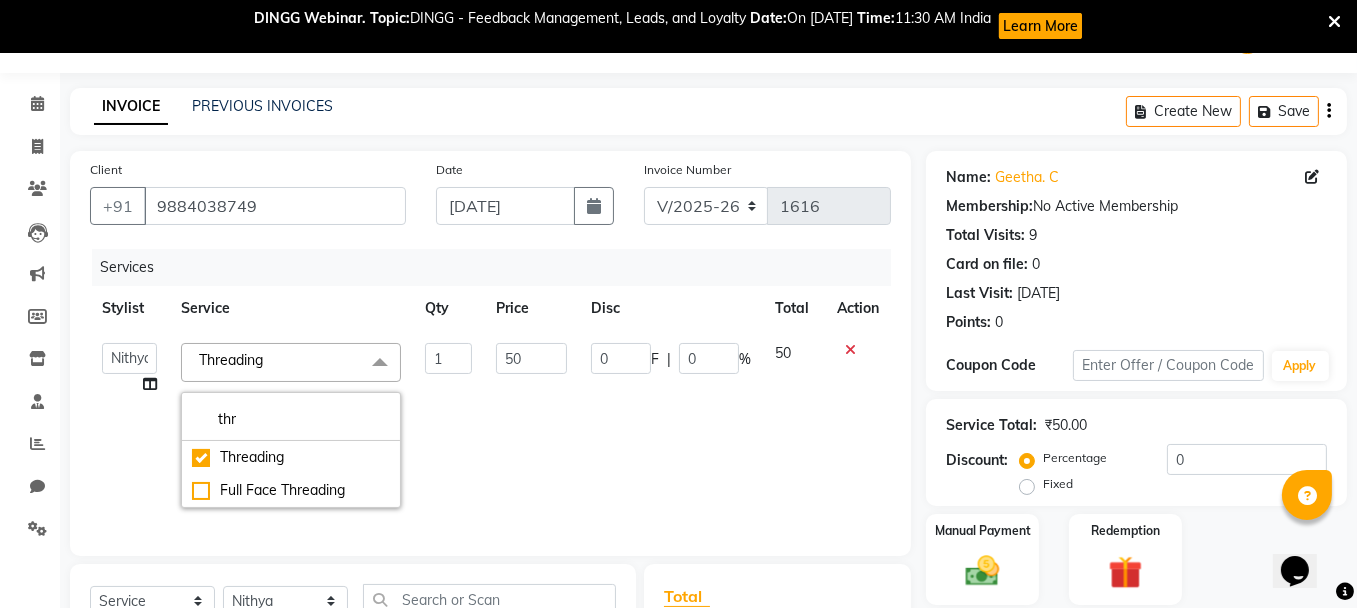 click on "50" 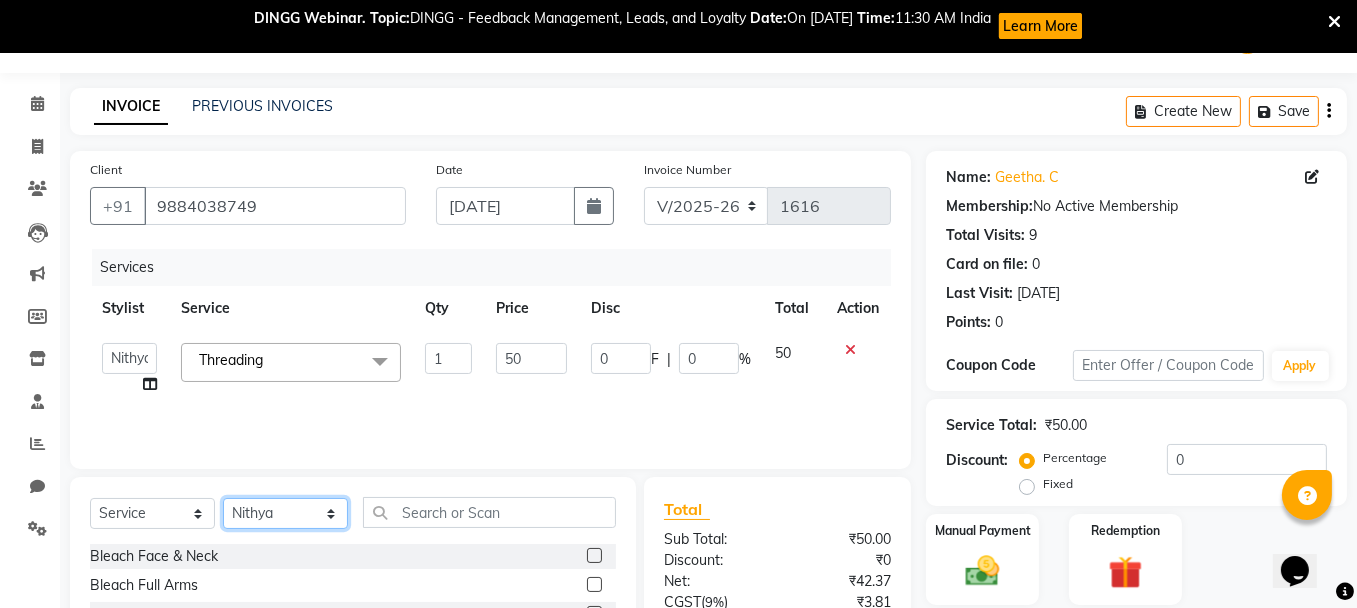click on "Select Stylist [PERSON_NAME] [PERSON_NAME] Ifzan  [PERSON_NAME] Lachim Nandini  [PERSON_NAME] [PERSON_NAME]  [PERSON_NAME] [PERSON_NAME]" 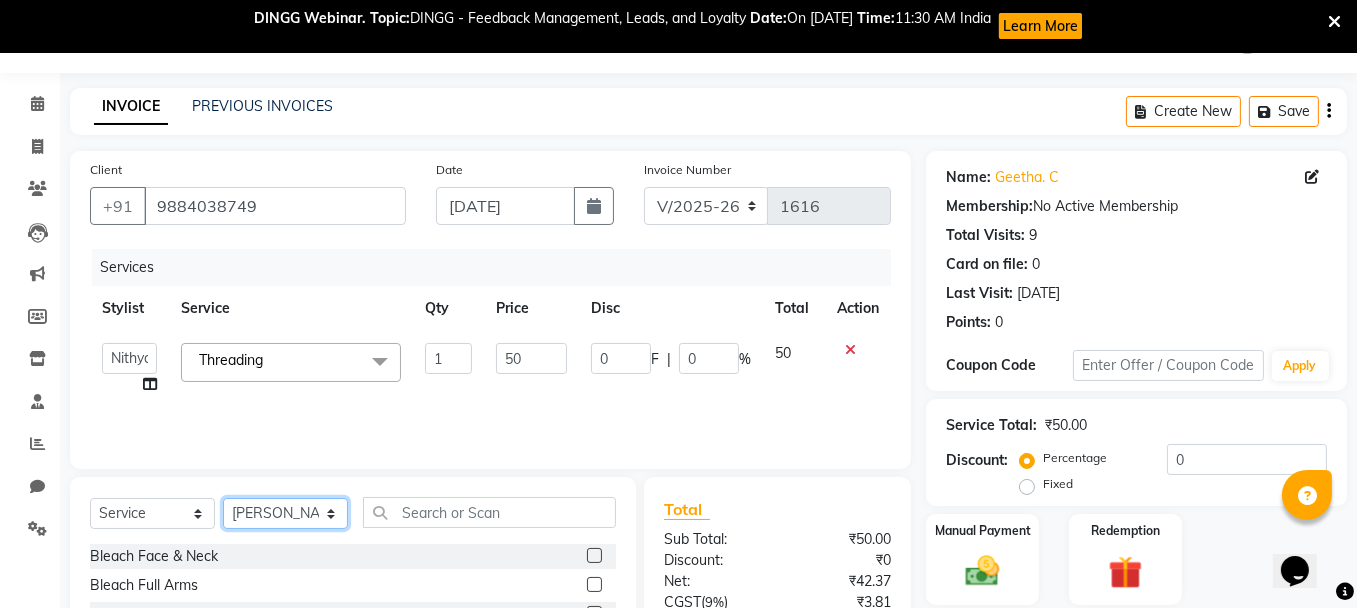 click on "Select Stylist [PERSON_NAME] [PERSON_NAME] Ifzan  [PERSON_NAME] Lachim Nandini  [PERSON_NAME] [PERSON_NAME]  [PERSON_NAME] [PERSON_NAME]" 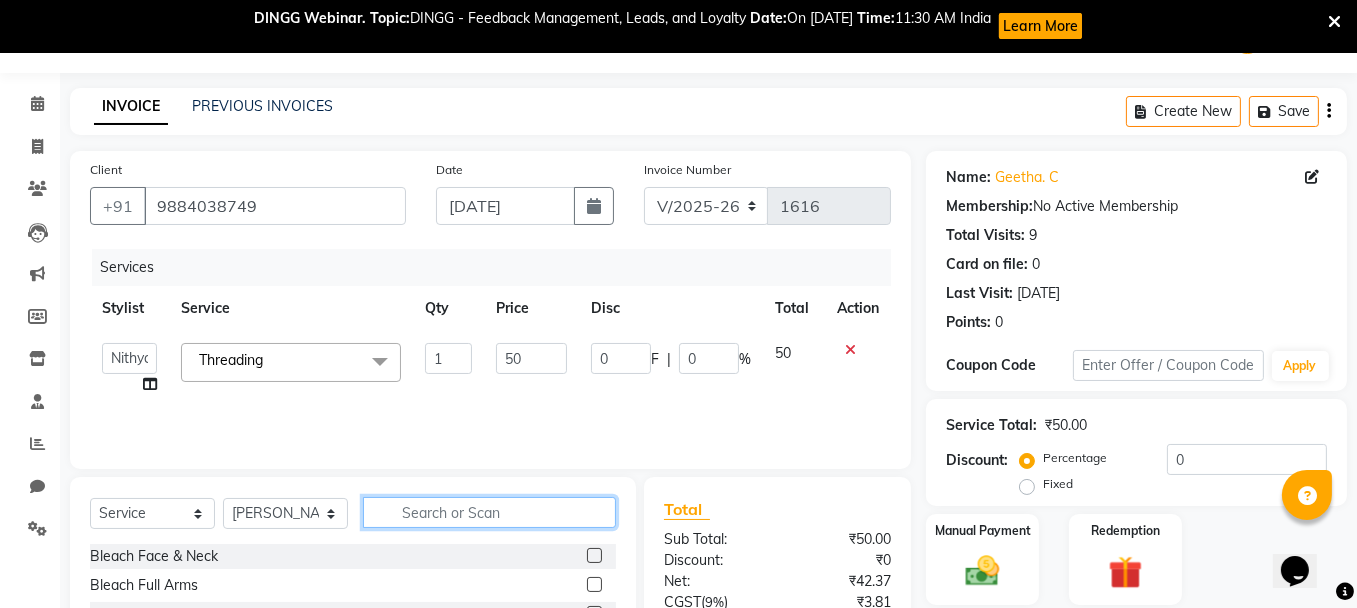 click 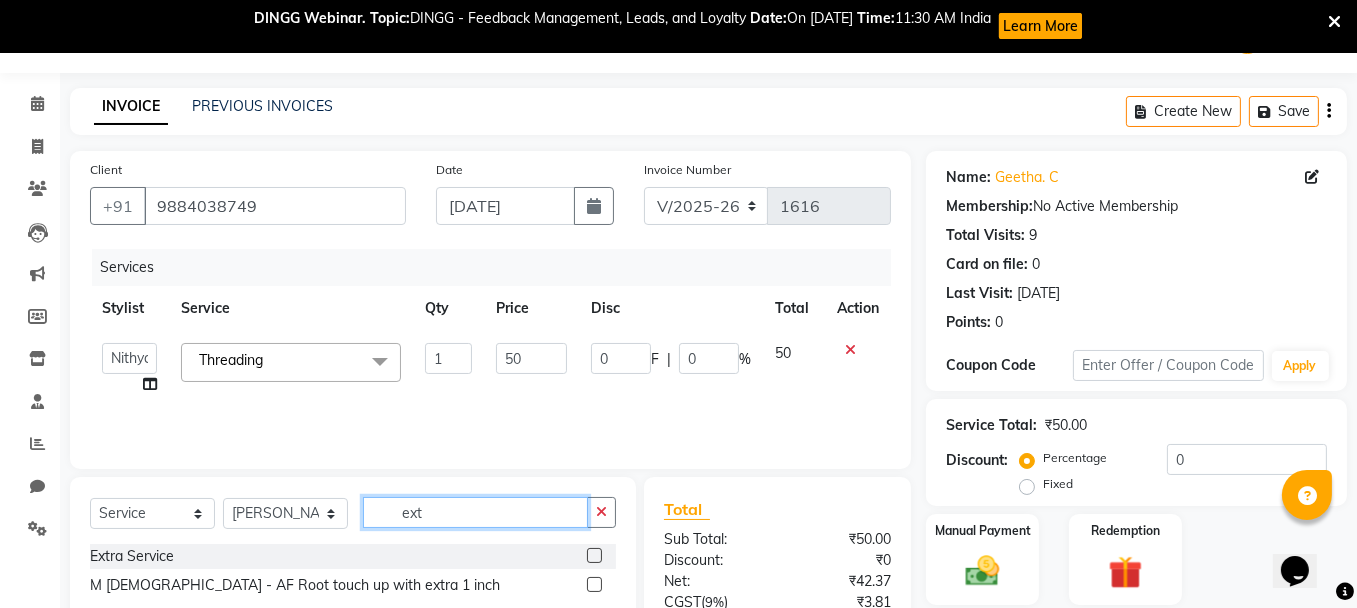 type on "ext" 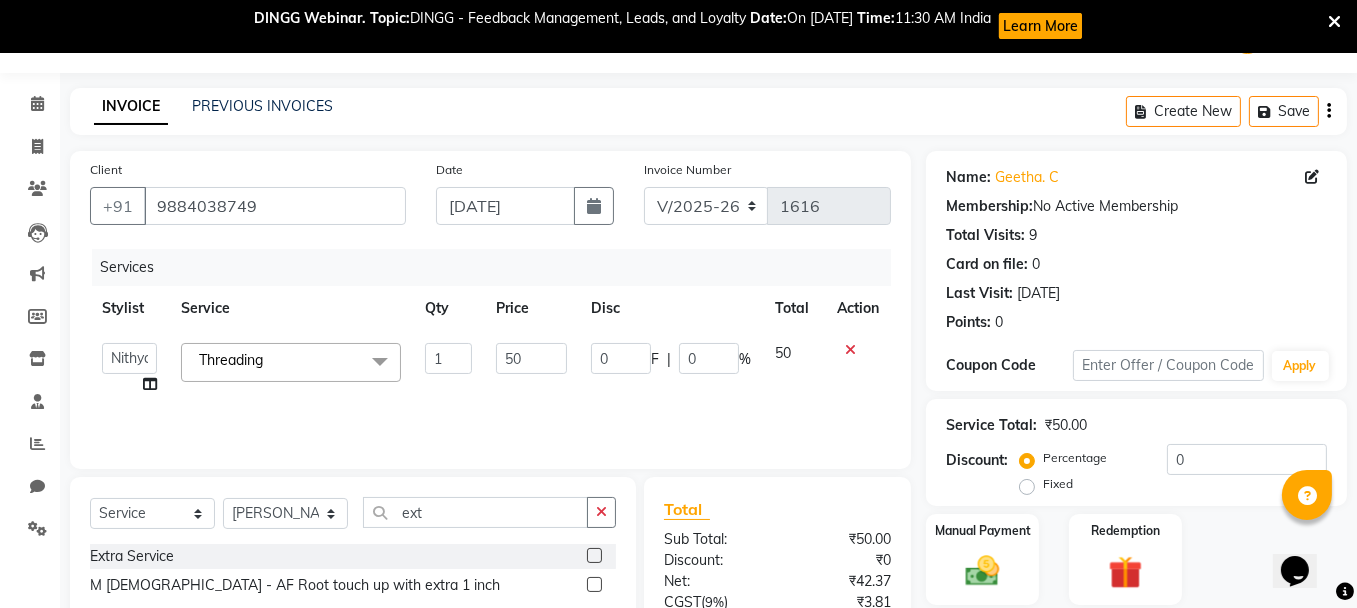 click 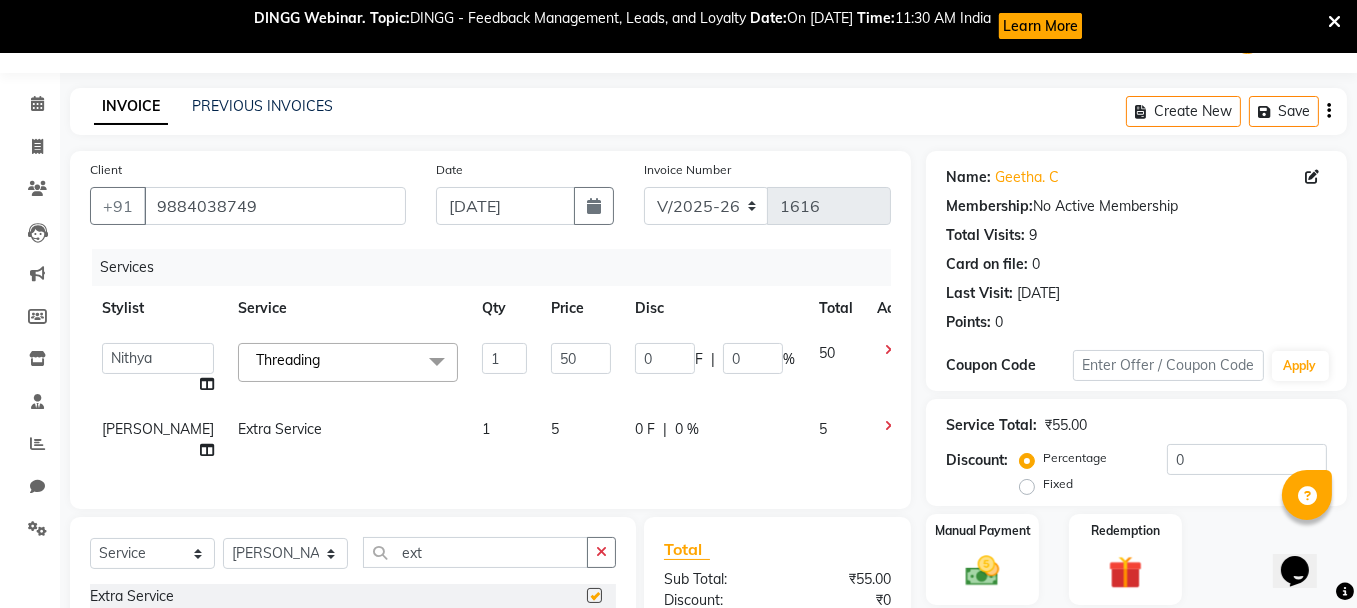 checkbox on "false" 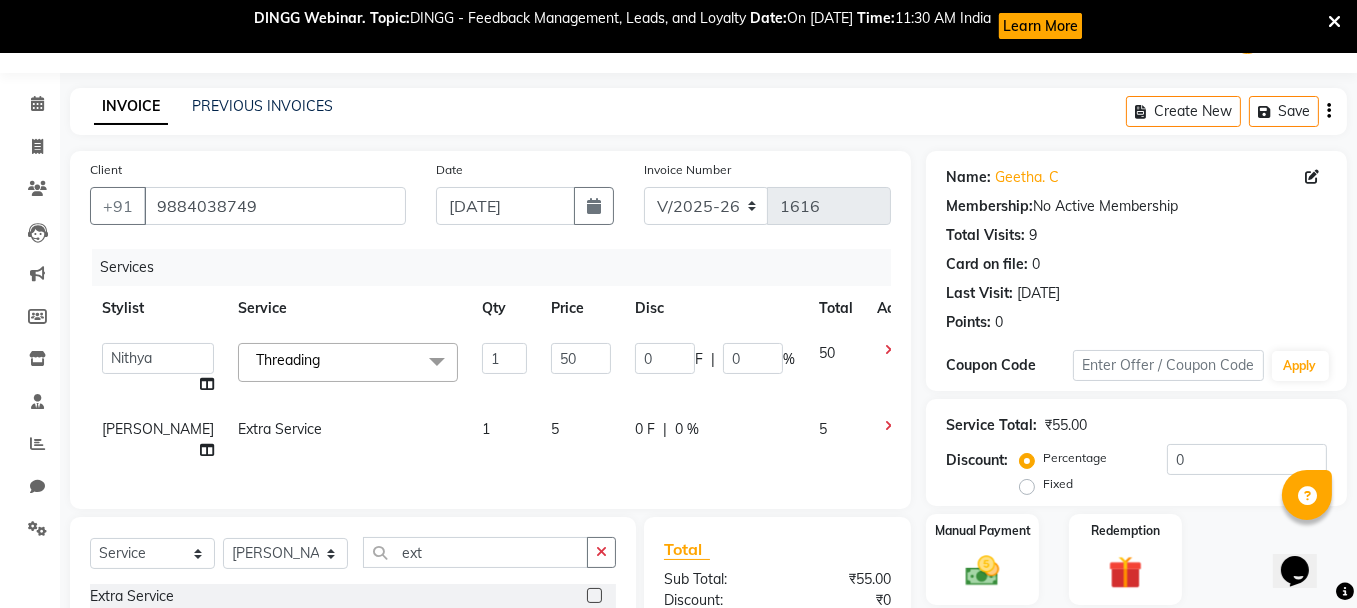 click on "5" 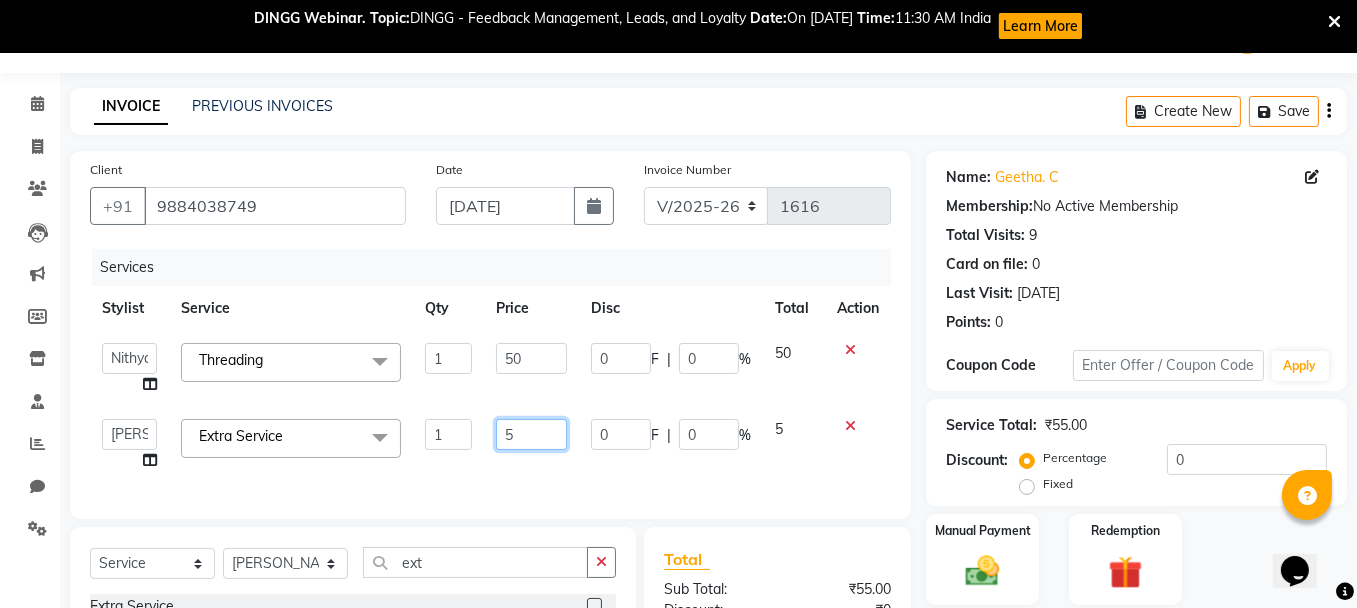 click on "5" 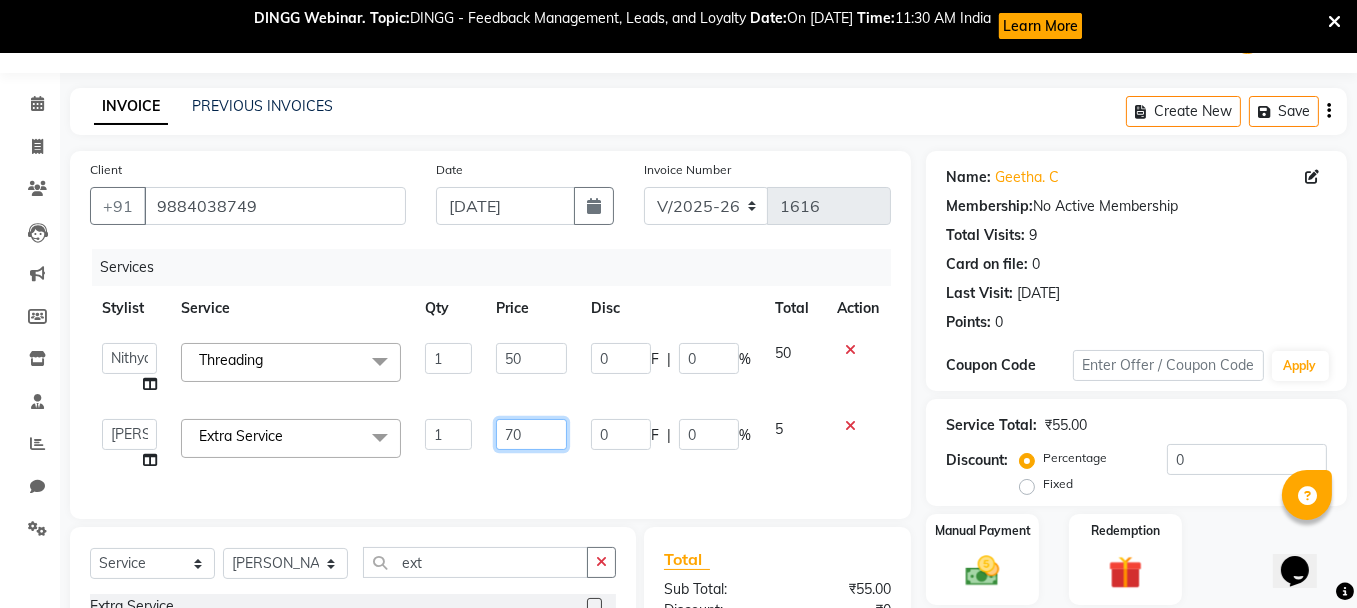 type on "700" 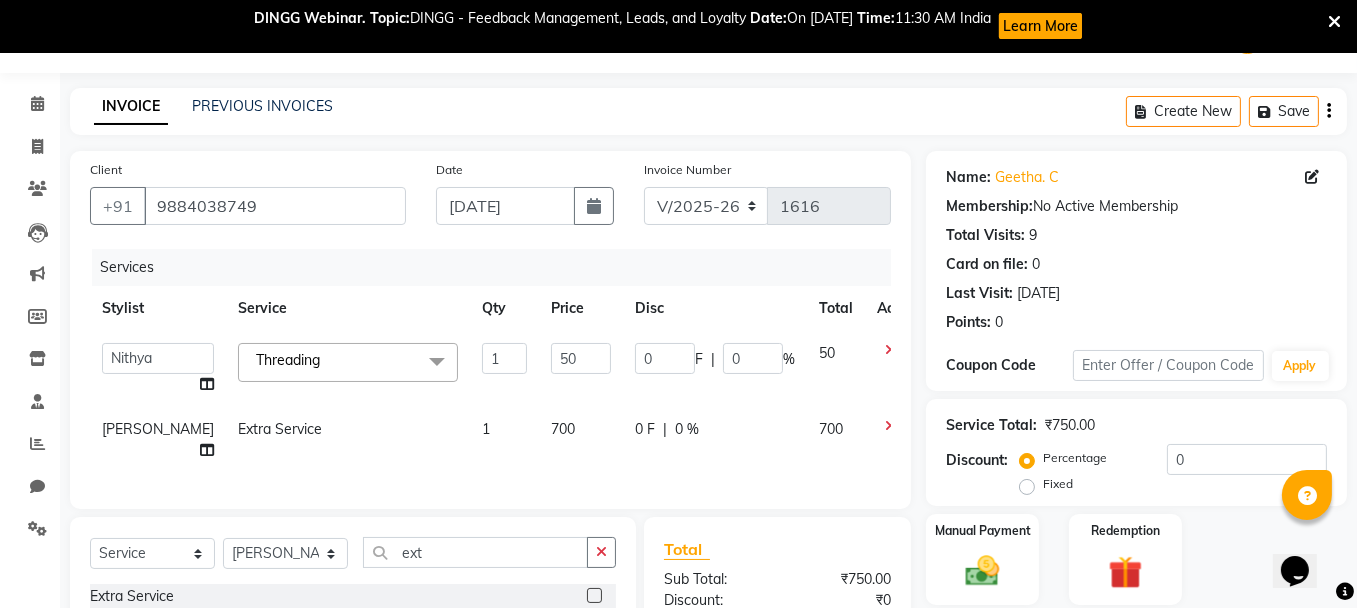 click on "Services Stylist Service Qty Price Disc Total Action  [PERSON_NAME]   [PERSON_NAME]   Ifzan    [PERSON_NAME]   Lachim   Nandini    [PERSON_NAME]   [PERSON_NAME]    [PERSON_NAME]   Sakeem   [PERSON_NAME]  Threading  x Bleach Face & Neck  Bleach Full Arms  Bleach Half Arms Bleach Under Arms Bleach Wrist   Bleach Feet Bleach Half Legs Bleach Full Legs Bleach Full Back  Bleach Half Back   Bleach Neck Bleach Face Men's Dry Hair Cut  Men Fading Haircut  Men Design  HairCut  [DEMOGRAPHIC_DATA] Child Haircut Basic  [DEMOGRAPHIC_DATA] Child Haircut Advanced  [DEMOGRAPHIC_DATA] Head Shave [DEMOGRAPHIC_DATA] Hairwash  [DEMOGRAPHIC_DATA] wash & Setting  Foam Shave  [PERSON_NAME] Shaping  [PERSON_NAME] Design Shaping  [PERSON_NAME] Trimming  Upper Body Trimming  Upper Body Foam Shave  Upper Body Waxing  Men Head Massage  Men Face Massage  Men Foot Massage  Men Manicure  Men Pedicure  Hairwash before Haircut  Hairwash & Normal Dry  Head Massage without wash  Hair Wash & Setting  Face Massage  Foot Massage  Nail Filing  U/ Straight Hair cut  Threading Full Face Threading  Change of Hair Style  Hair Do  MP1 1" 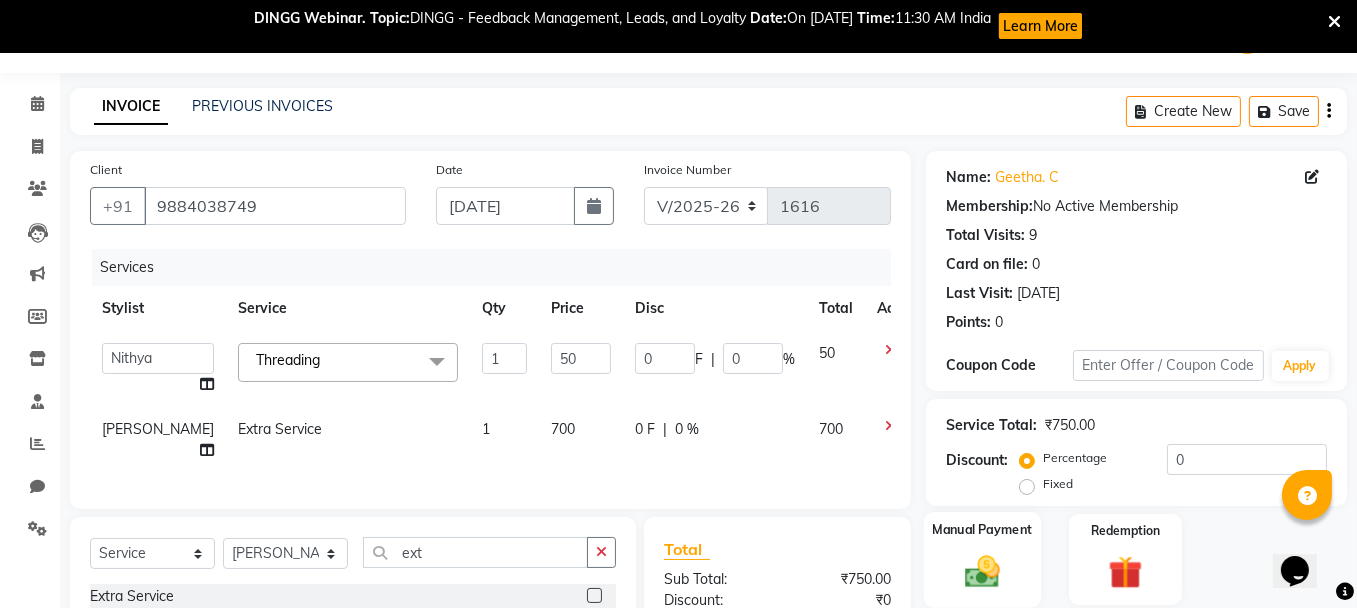 click 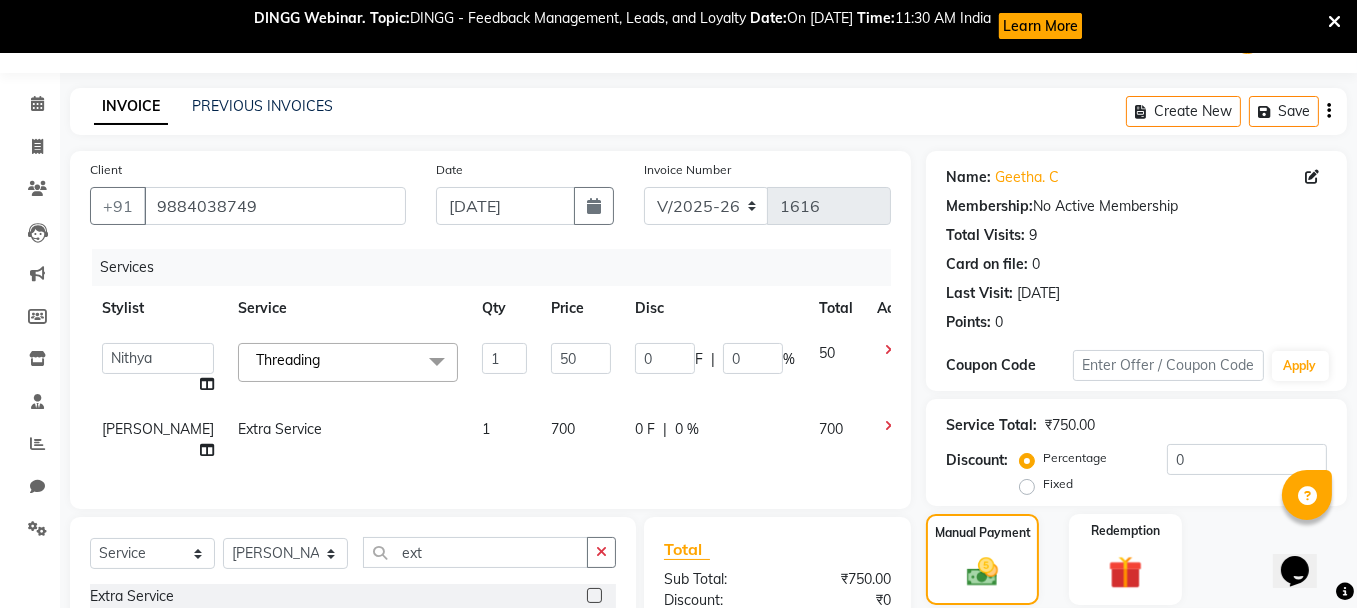 scroll, scrollTop: 297, scrollLeft: 0, axis: vertical 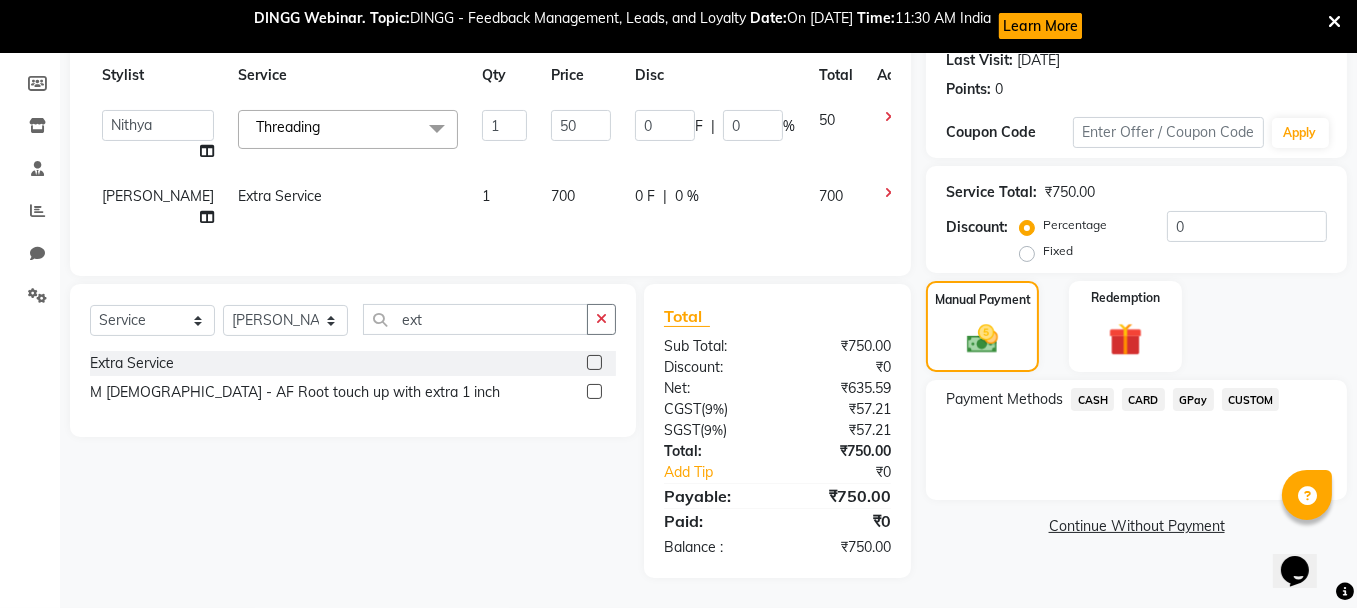 click on "CASH" 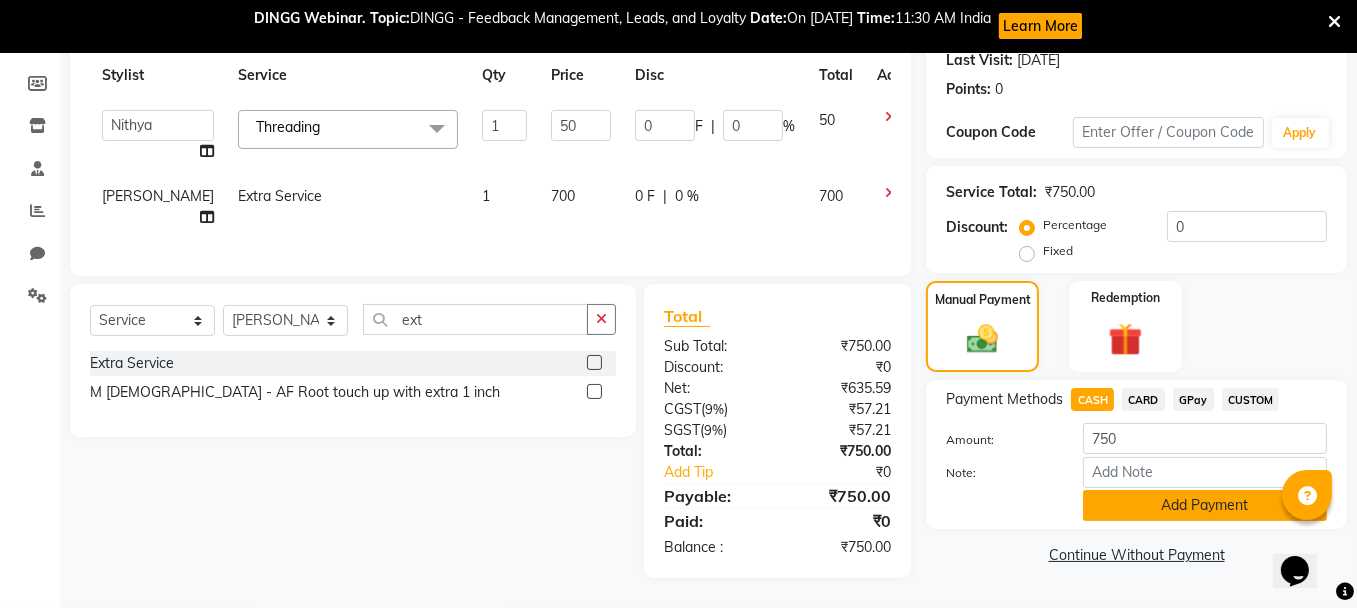 click on "Add Payment" 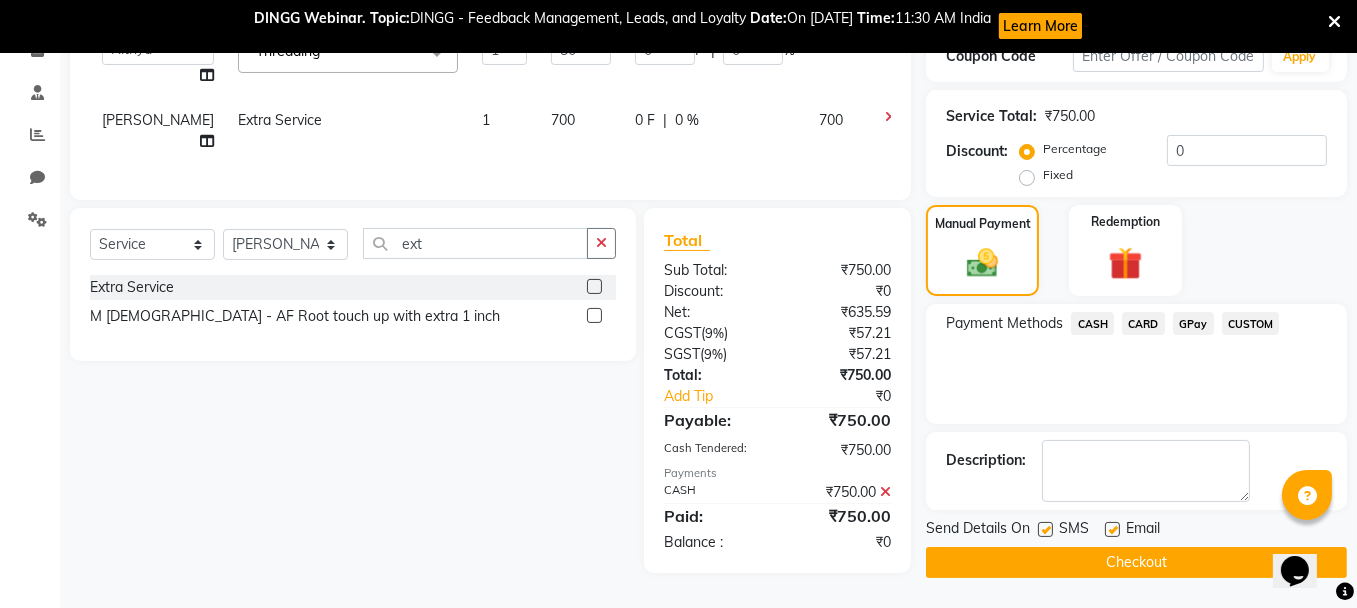 scroll, scrollTop: 369, scrollLeft: 0, axis: vertical 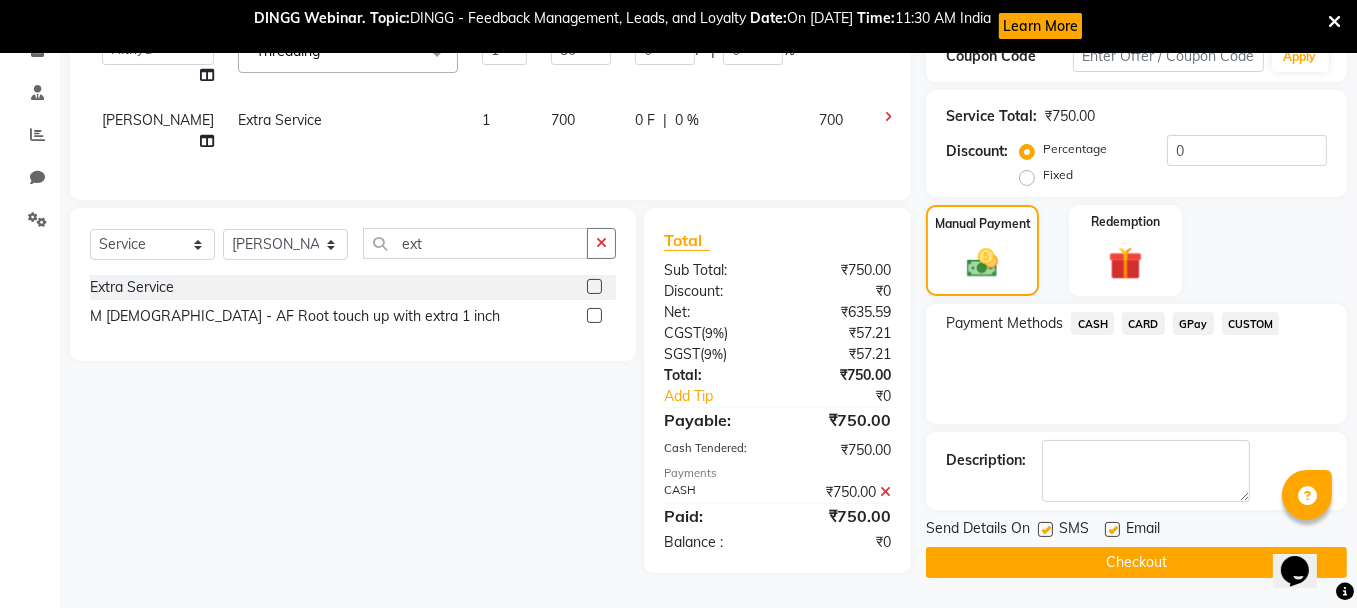 click on "Checkout" 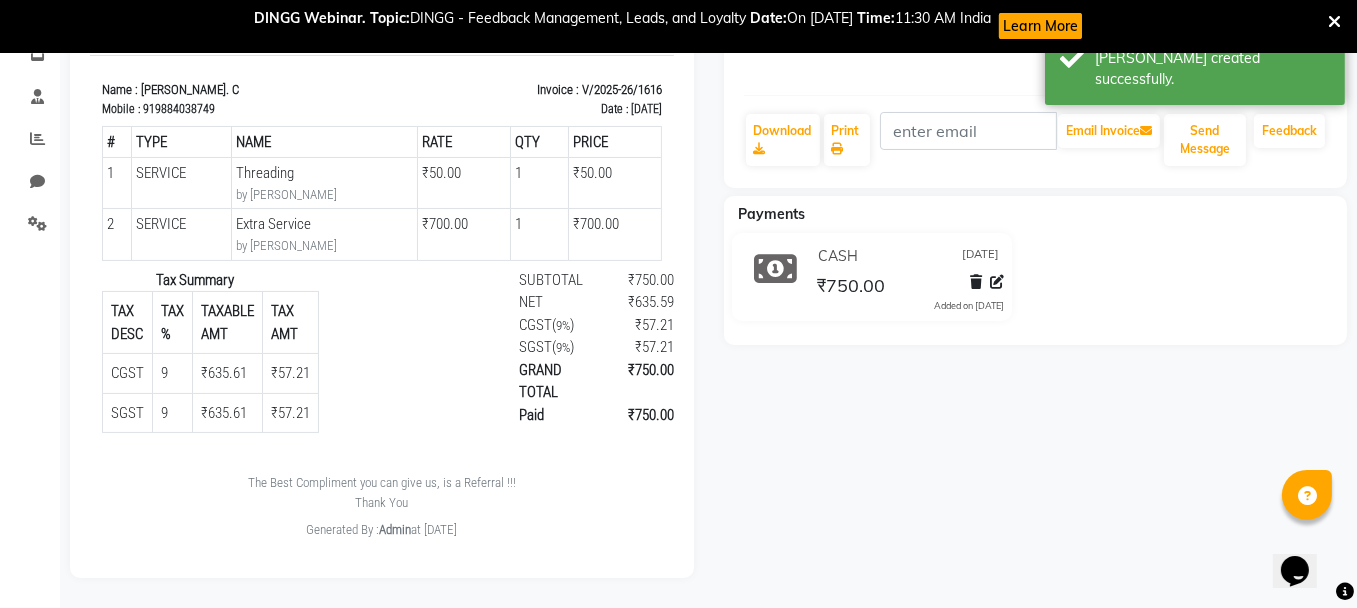 scroll, scrollTop: 0, scrollLeft: 0, axis: both 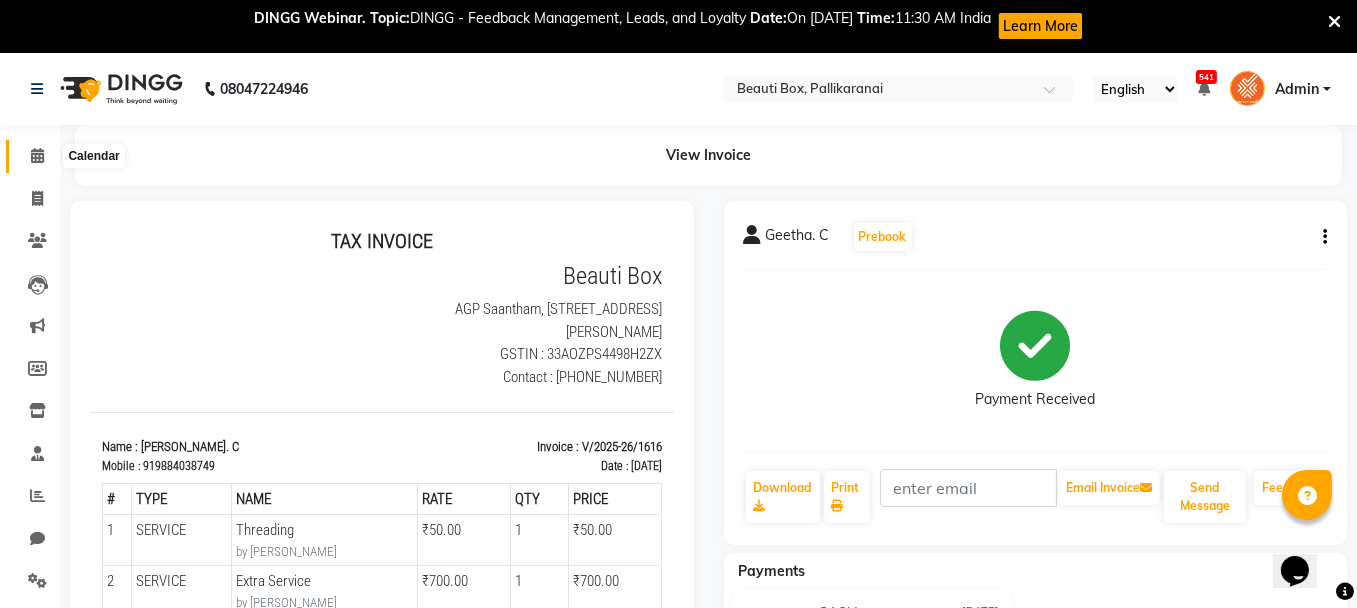 click 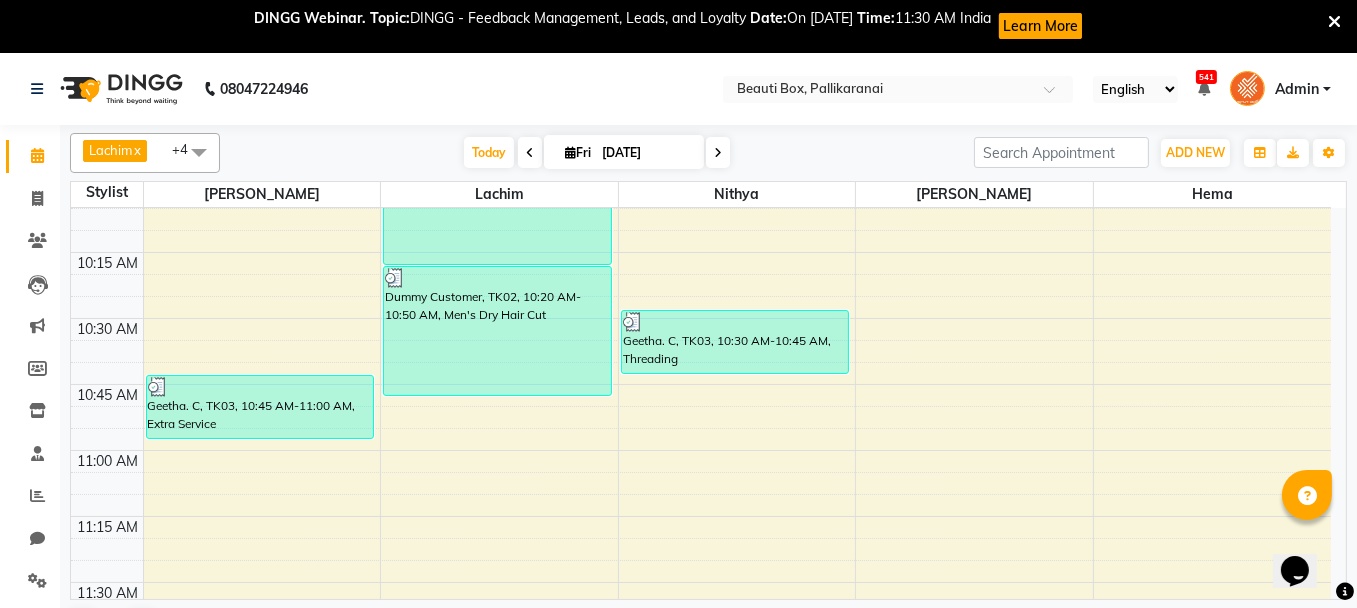 scroll, scrollTop: 600, scrollLeft: 0, axis: vertical 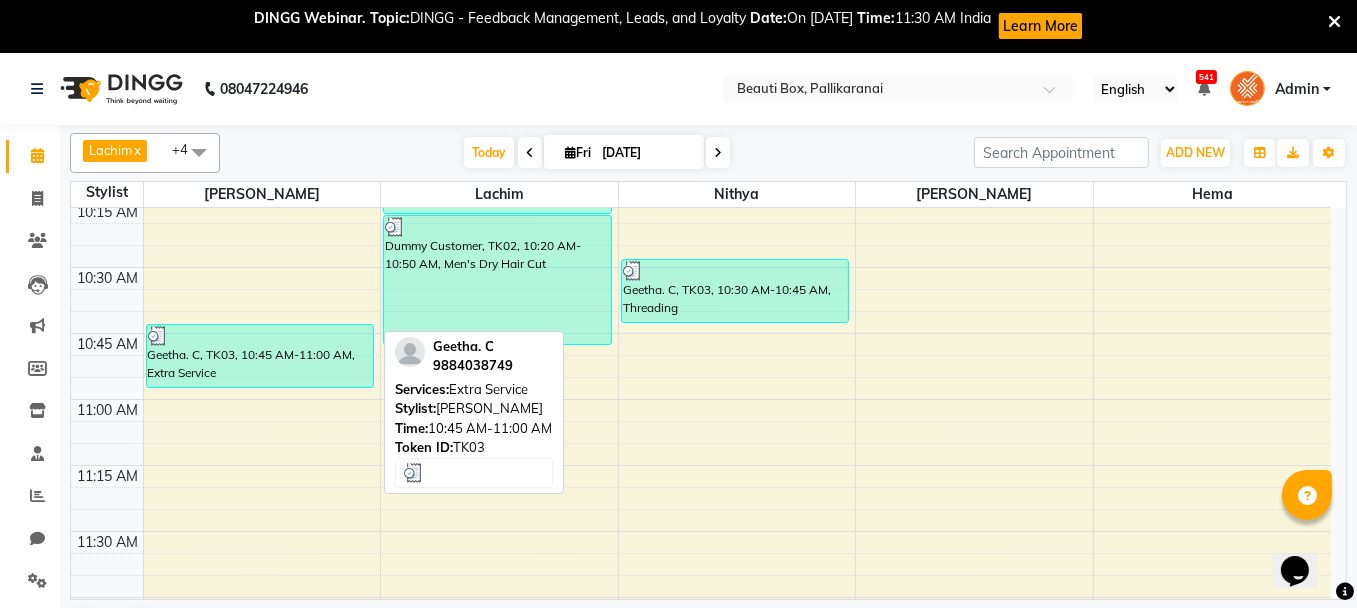 click on "Geetha. C, TK03, 10:45 AM-11:00 AM, Extra Service" at bounding box center (260, 356) 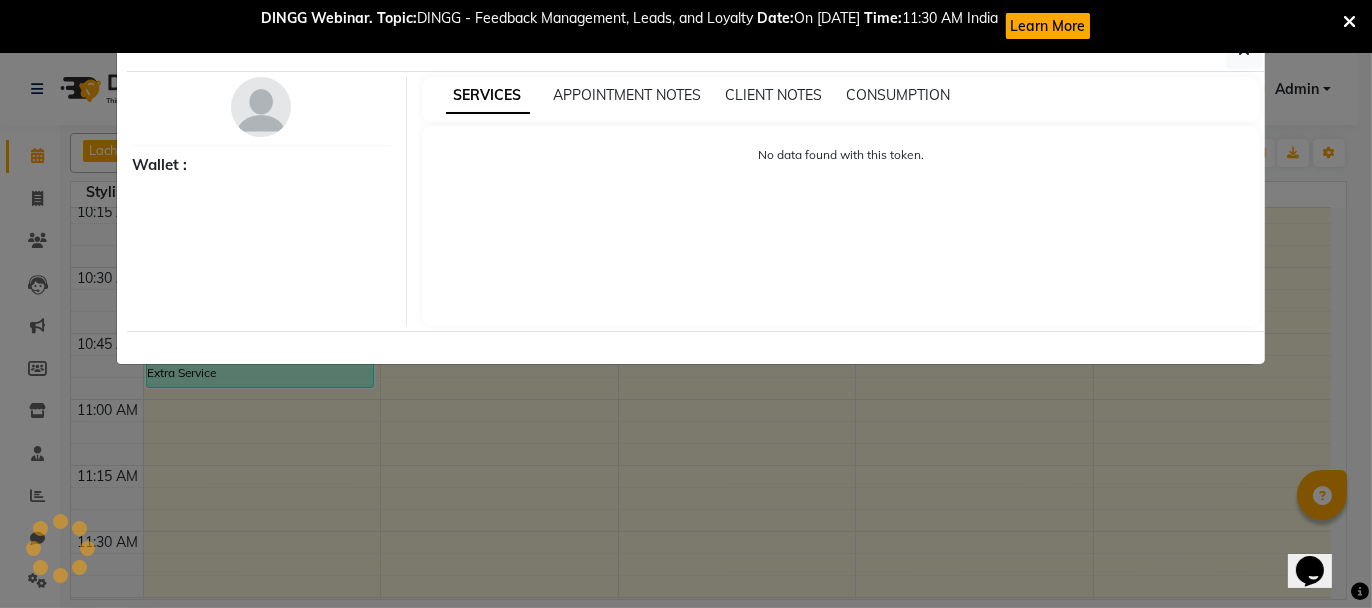 select on "3" 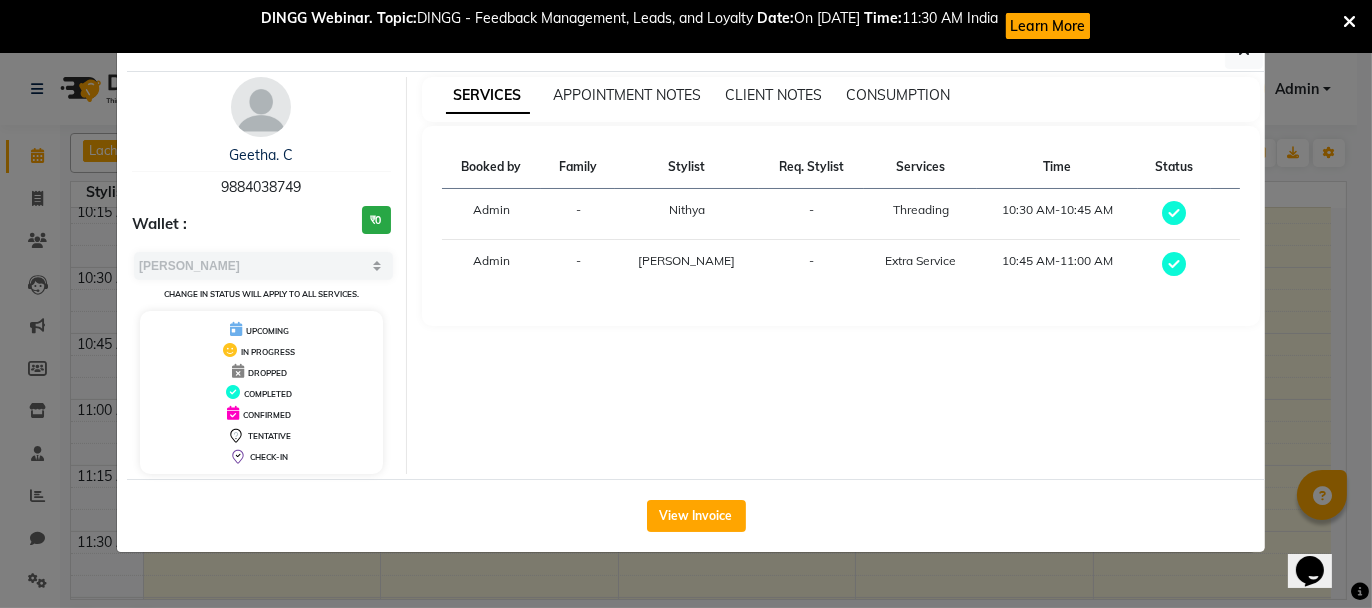 click on "Client Detail  Geetha. C   9884038749 Wallet : ₹0 Select MARK DONE UPCOMING Change in status will apply to all services. UPCOMING IN PROGRESS DROPPED COMPLETED CONFIRMED TENTATIVE CHECK-IN SERVICES APPOINTMENT NOTES CLIENT NOTES CONSUMPTION Booked by Family Stylist Req. Stylist Services Time Status  Admin  - Nithya  -  Threading   10:30 AM-10:45 AM   Admin  - [PERSON_NAME] -  Extra Service    10:45 AM-11:00 AM   View Invoice" 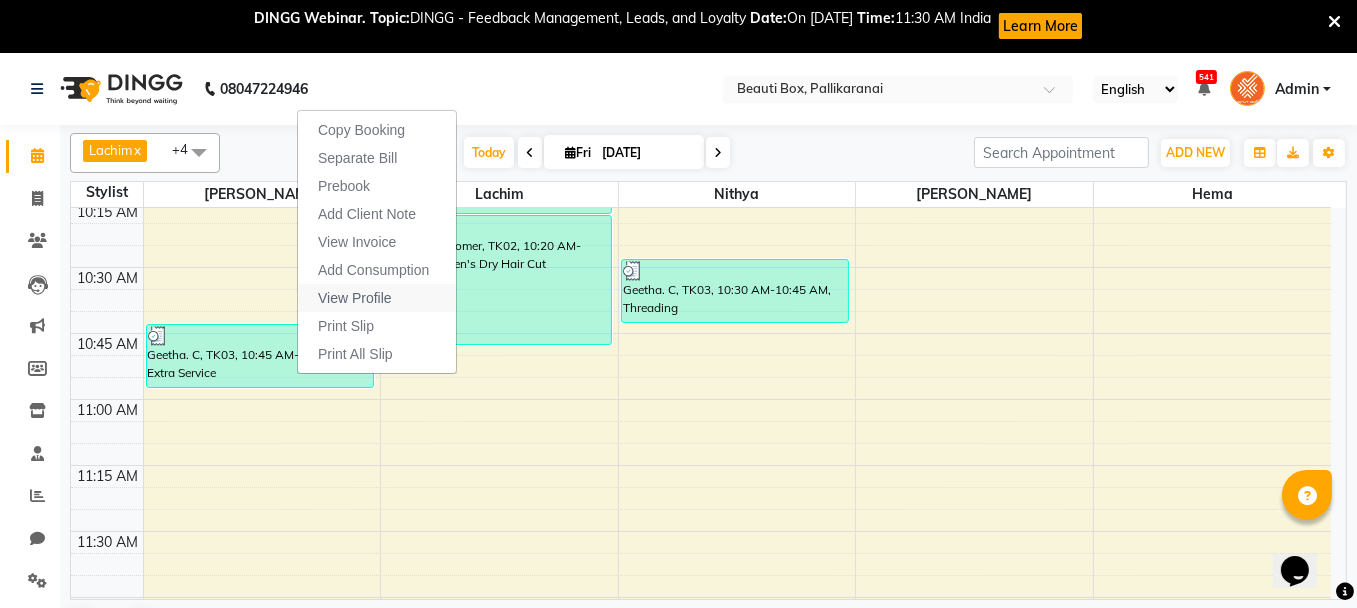 click on "View Profile" at bounding box center [355, 298] 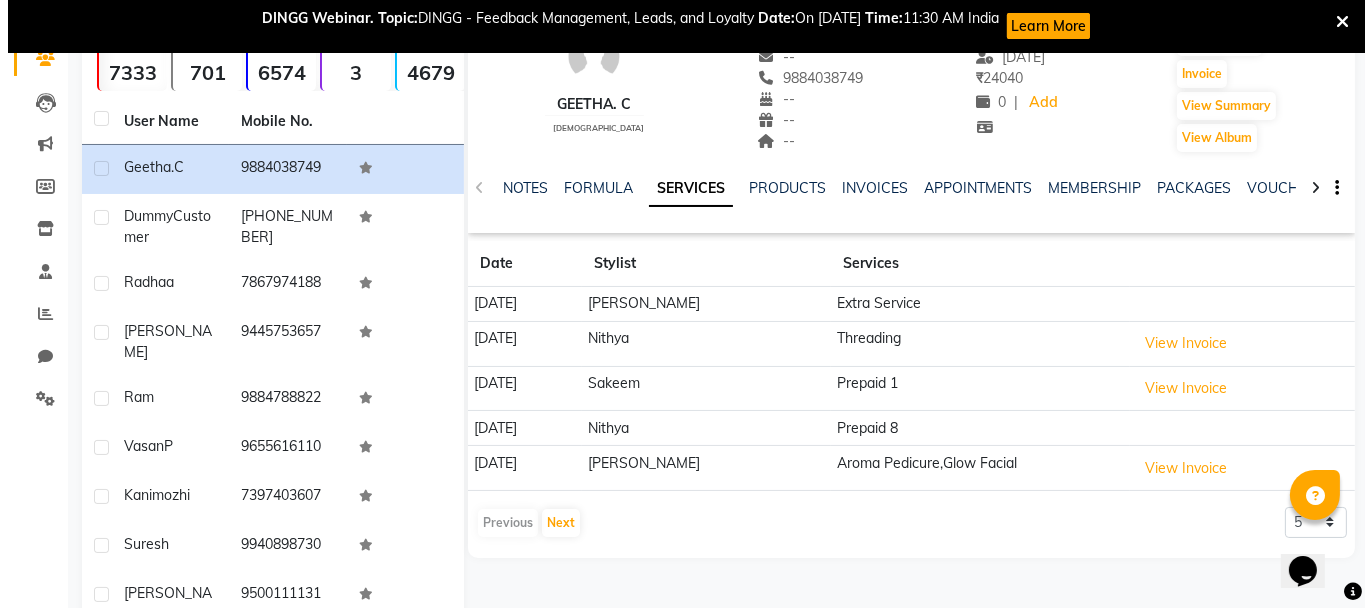 scroll, scrollTop: 200, scrollLeft: 0, axis: vertical 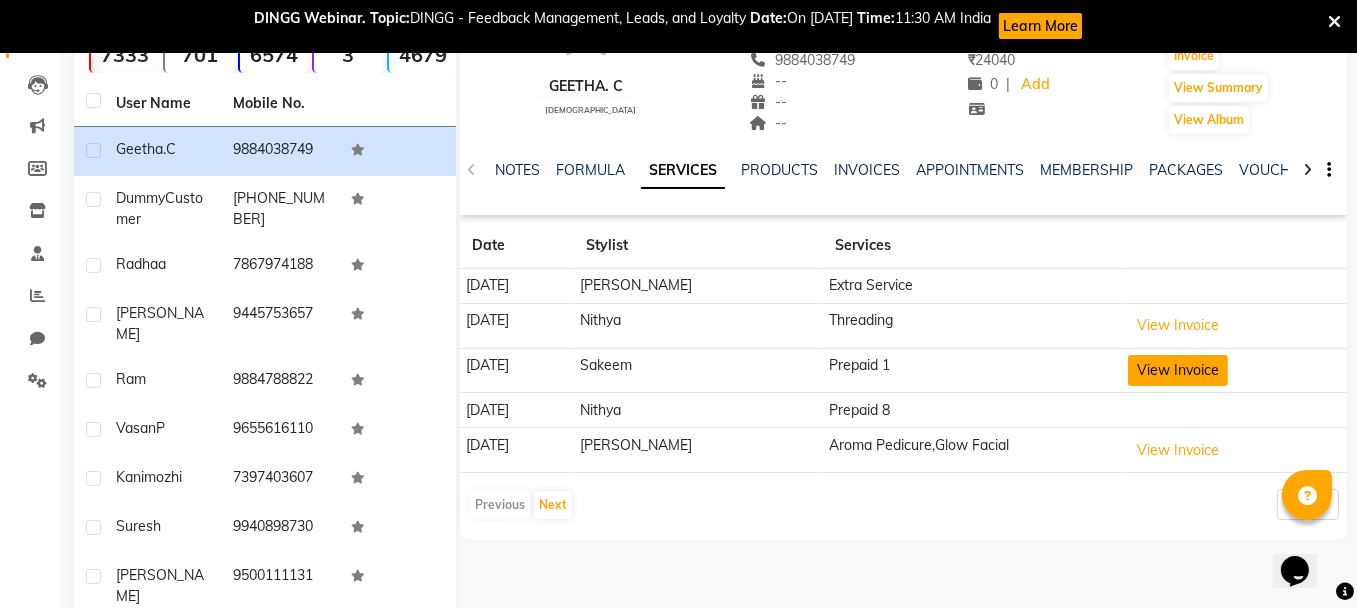 click on "View Invoice" 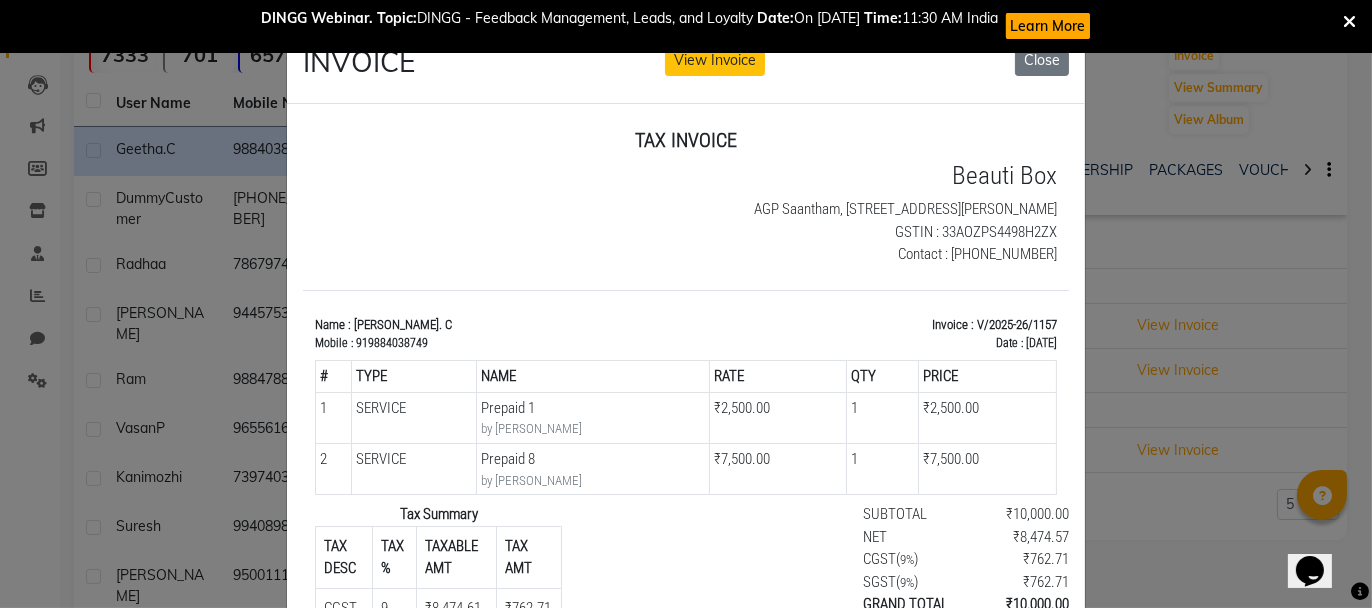 scroll, scrollTop: 15, scrollLeft: 0, axis: vertical 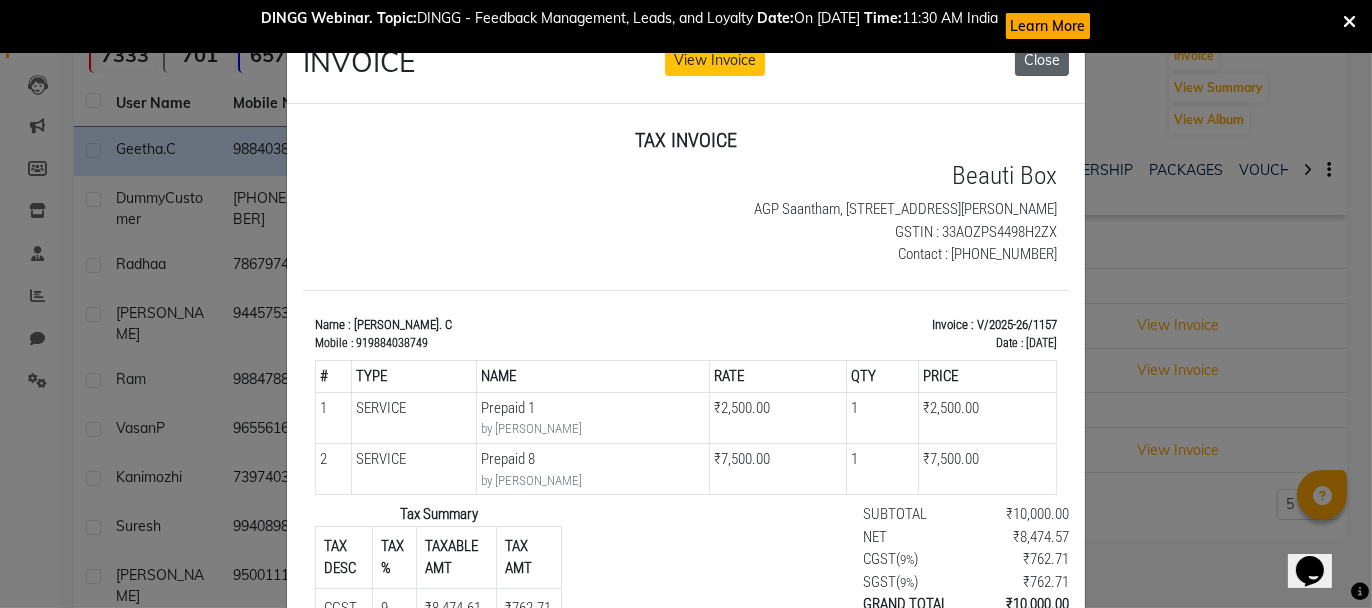 click on "Close" 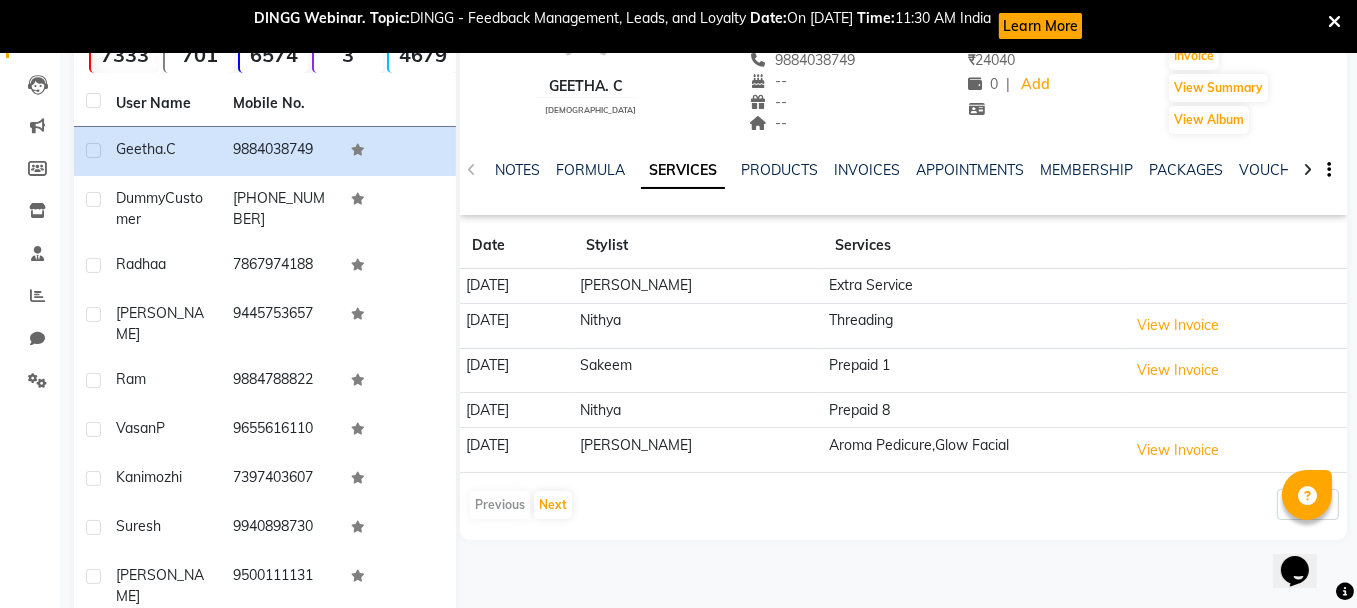 scroll, scrollTop: 0, scrollLeft: 0, axis: both 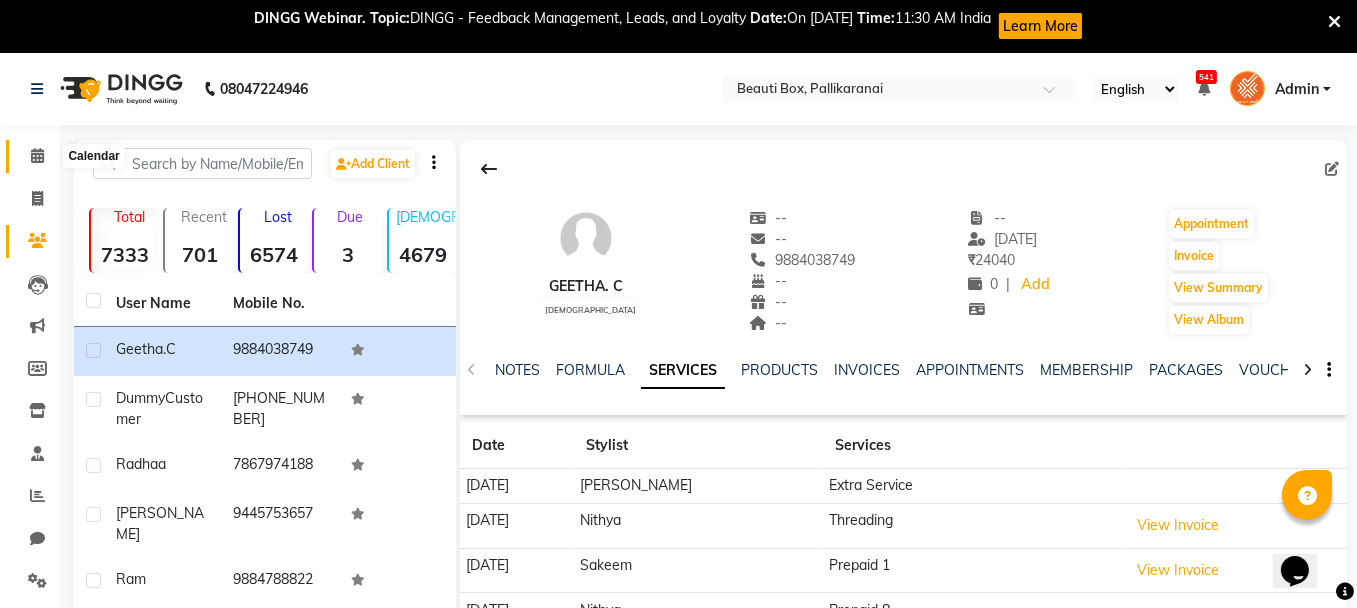 click 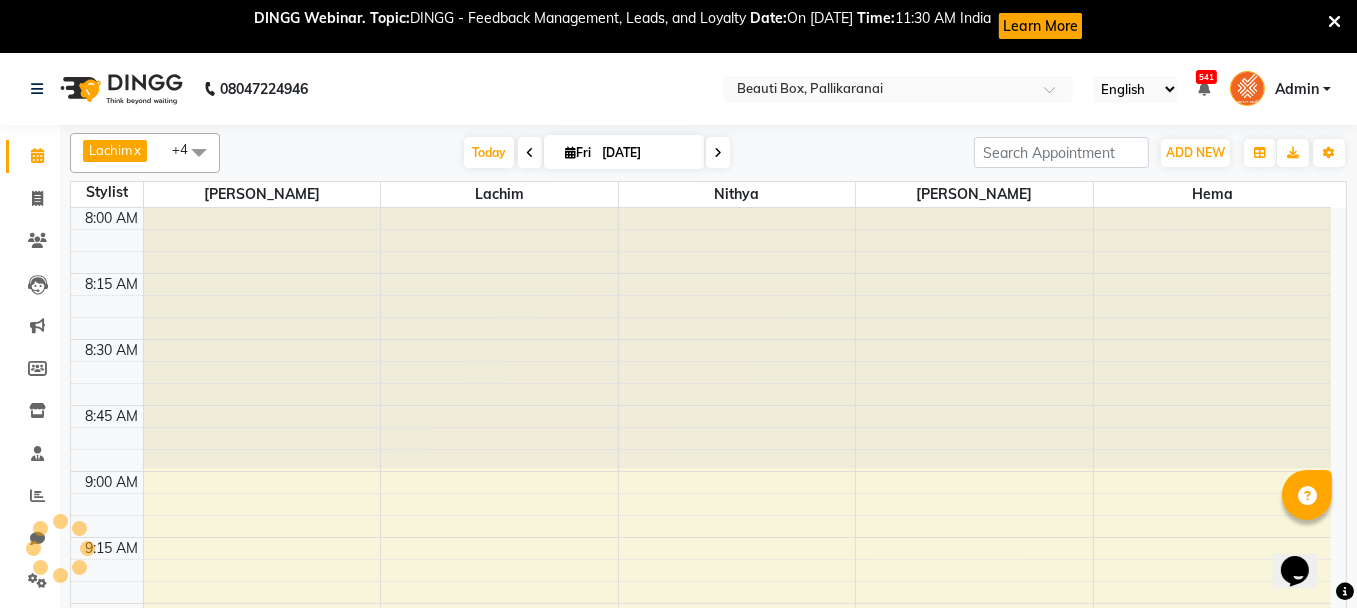scroll, scrollTop: 0, scrollLeft: 0, axis: both 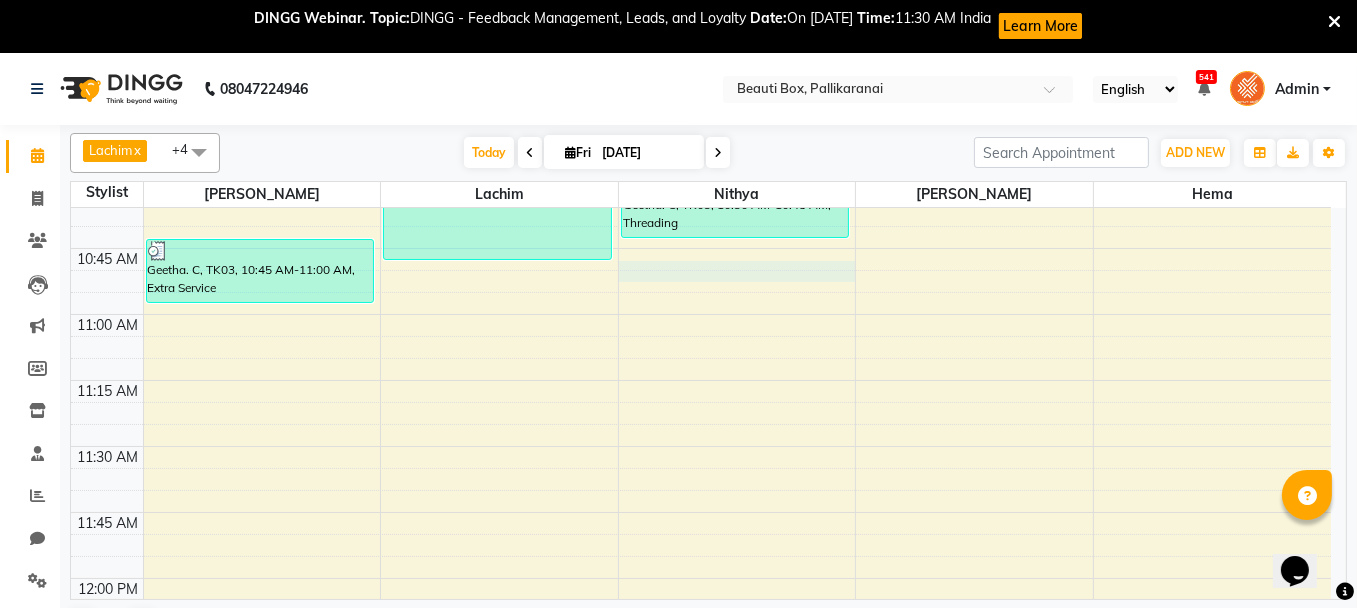 click on "8:00 AM 8:15 AM 8:30 AM 8:45 AM 9:00 AM 9:15 AM 9:30 AM 9:45 AM 10:00 AM 10:15 AM 10:30 AM 10:45 AM 11:00 AM 11:15 AM 11:30 AM 11:45 AM 12:00 PM 12:15 PM 12:30 PM 12:45 PM 1:00 PM 1:15 PM 1:30 PM 1:45 PM 2:00 PM 2:15 PM 2:30 PM 2:45 PM 3:00 PM 3:15 PM 3:30 PM 3:45 PM 4:00 PM 4:15 PM 4:30 PM 4:45 PM 5:00 PM 5:15 PM 5:30 PM 5:45 PM 6:00 PM 6:15 PM 6:30 PM 6:45 PM 7:00 PM 7:15 PM 7:30 PM 7:45 PM 8:00 PM 8:15 PM 8:30 PM 8:45 PM 9:00 PM 9:15 PM 9:30 PM 9:45 PM     Geetha. C, TK03, 10:45 AM-11:00 AM, Extra Service      Radhaa, TK01, 09:15 AM-10:20 AM, Foam Shave ,Men's Dry Hair Cut      Dummy Customer, TK02, 10:20 AM-10:50 AM, Men's Dry Hair Cut      Geetha. C, TK03, 10:30 AM-10:45 AM, Threading" at bounding box center (701, 1370) 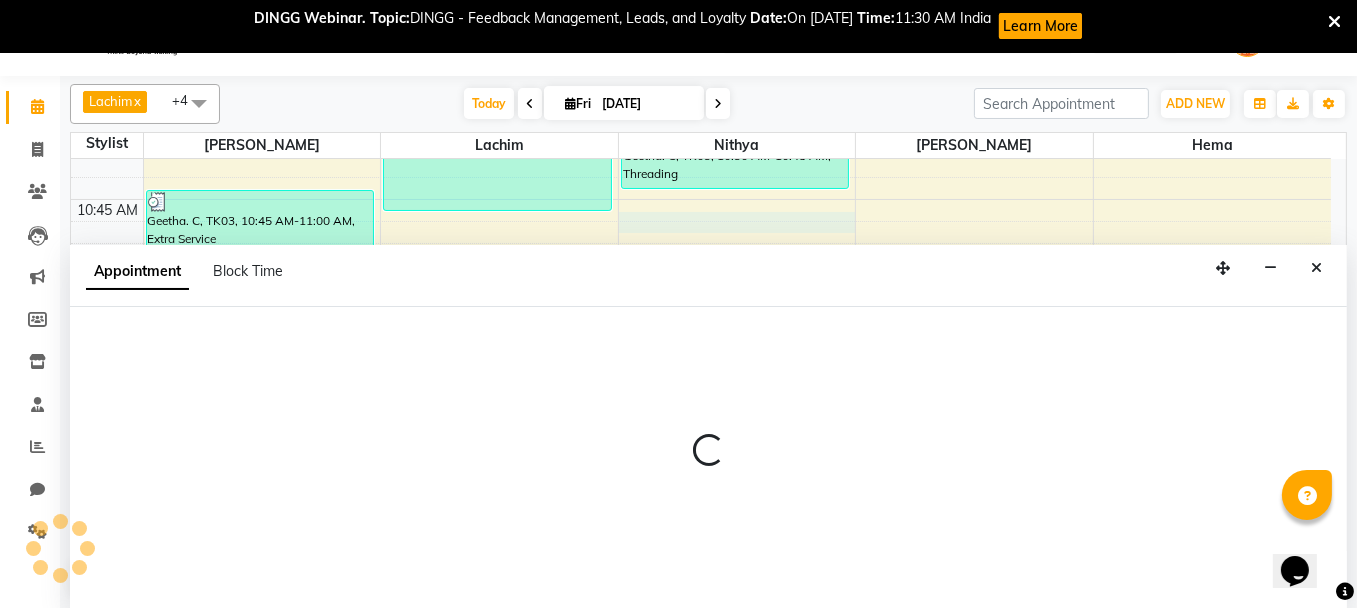 select on "18746" 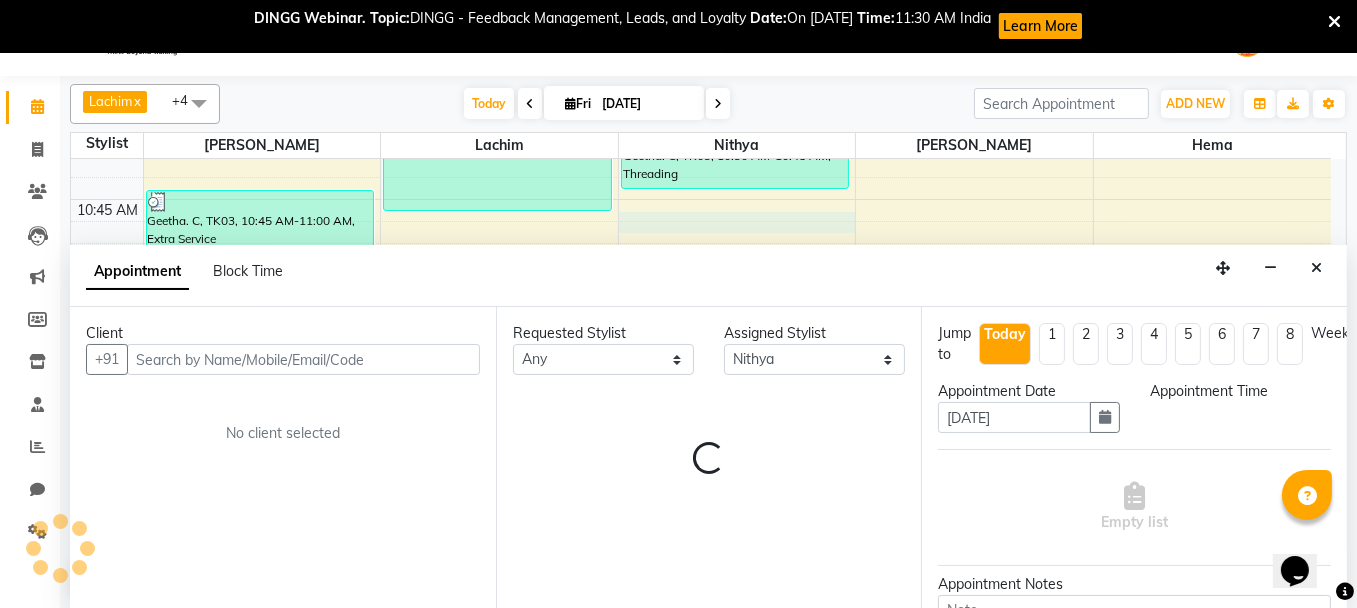 scroll, scrollTop: 52, scrollLeft: 0, axis: vertical 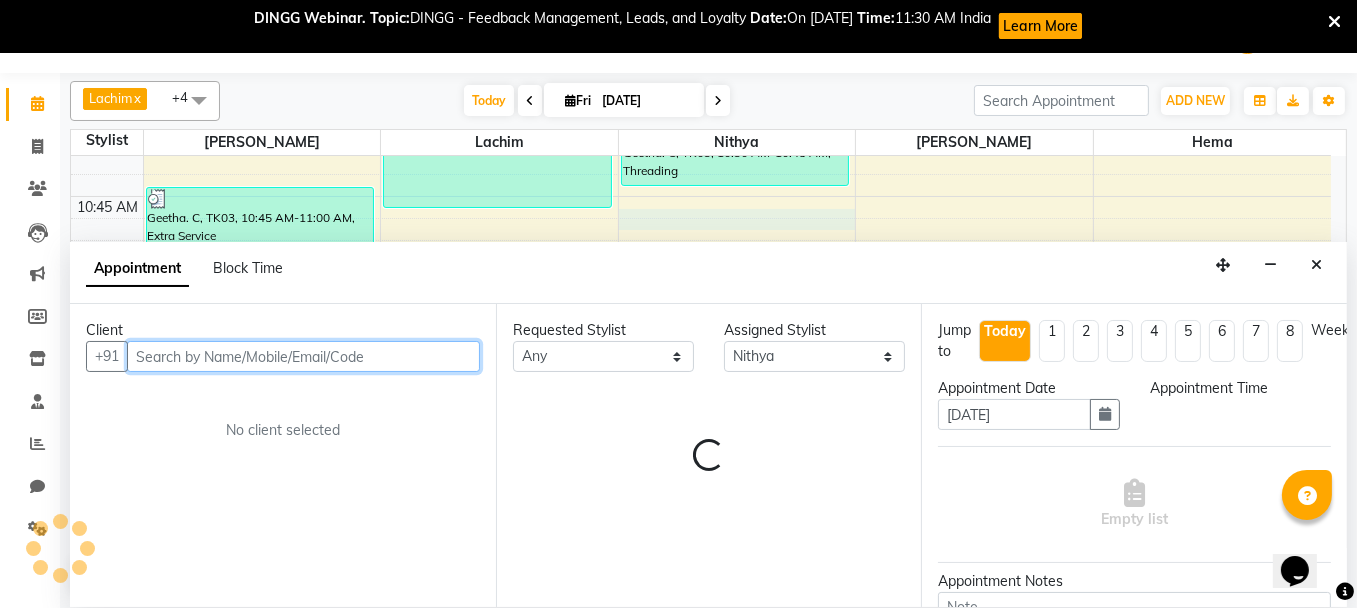 select on "645" 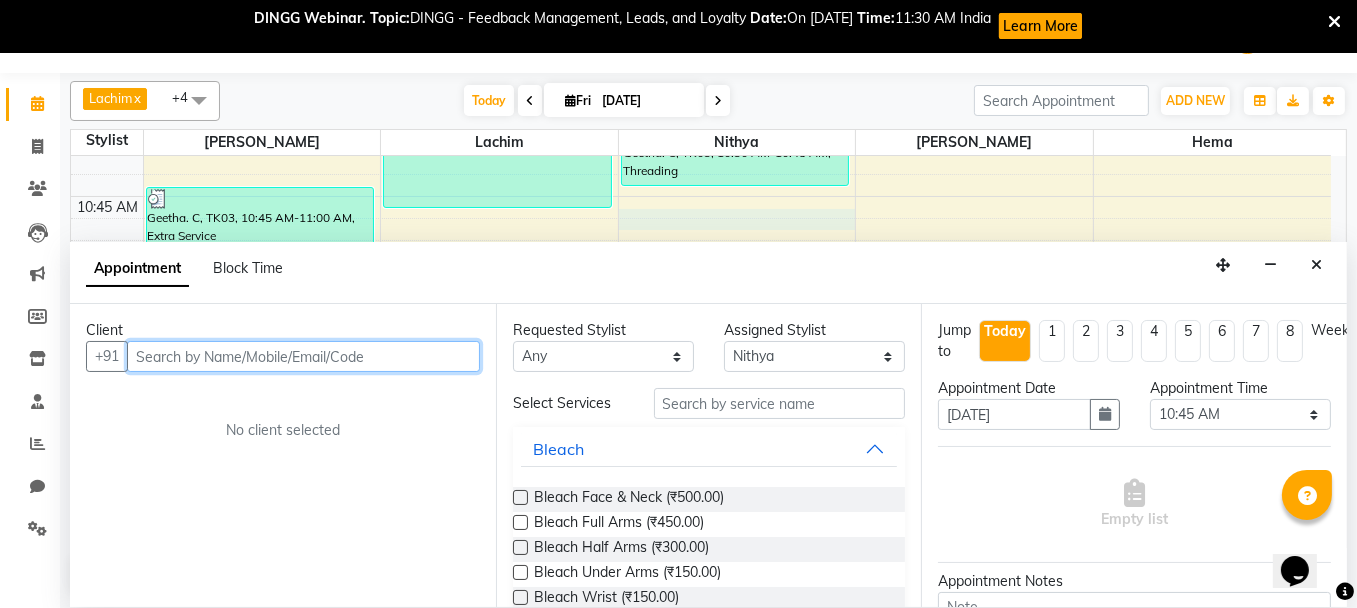 click at bounding box center (303, 356) 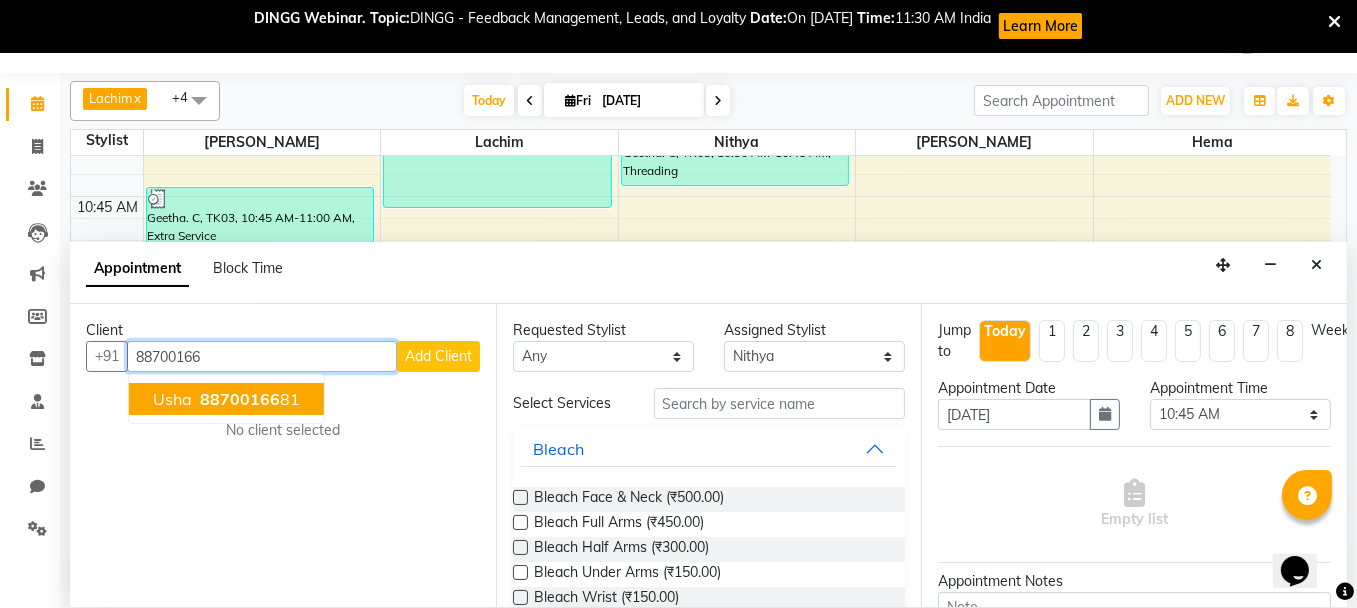 click on "88700166 81" at bounding box center (248, 399) 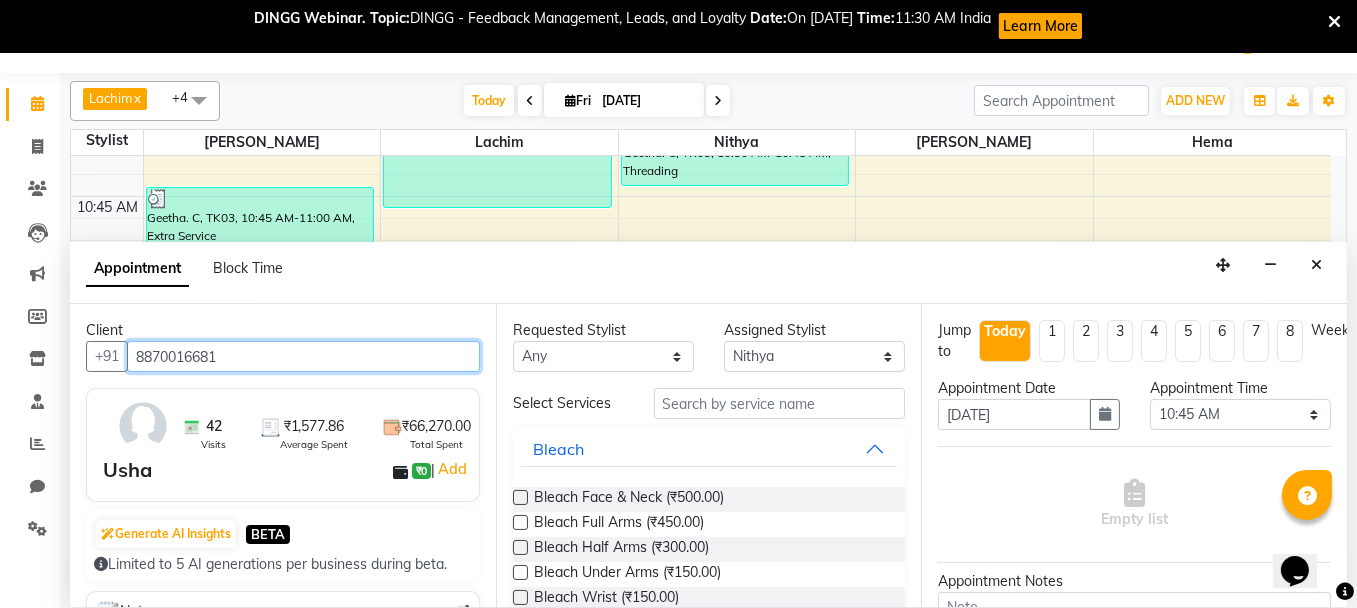 type on "8870016681" 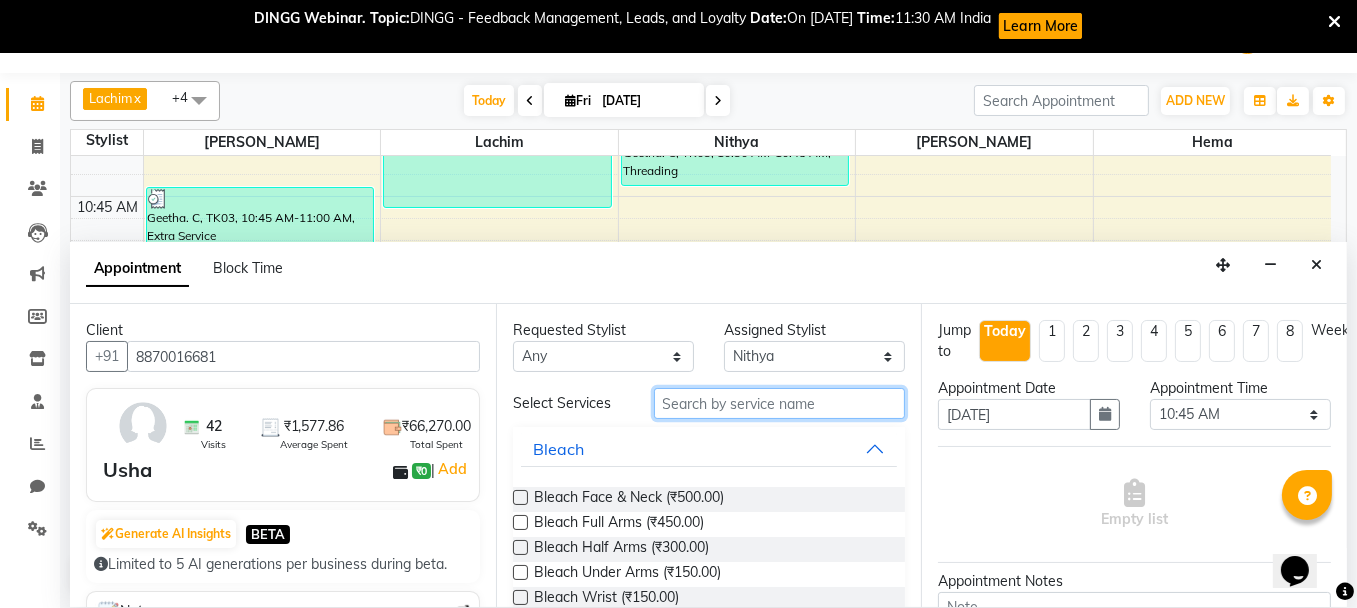 click at bounding box center [780, 403] 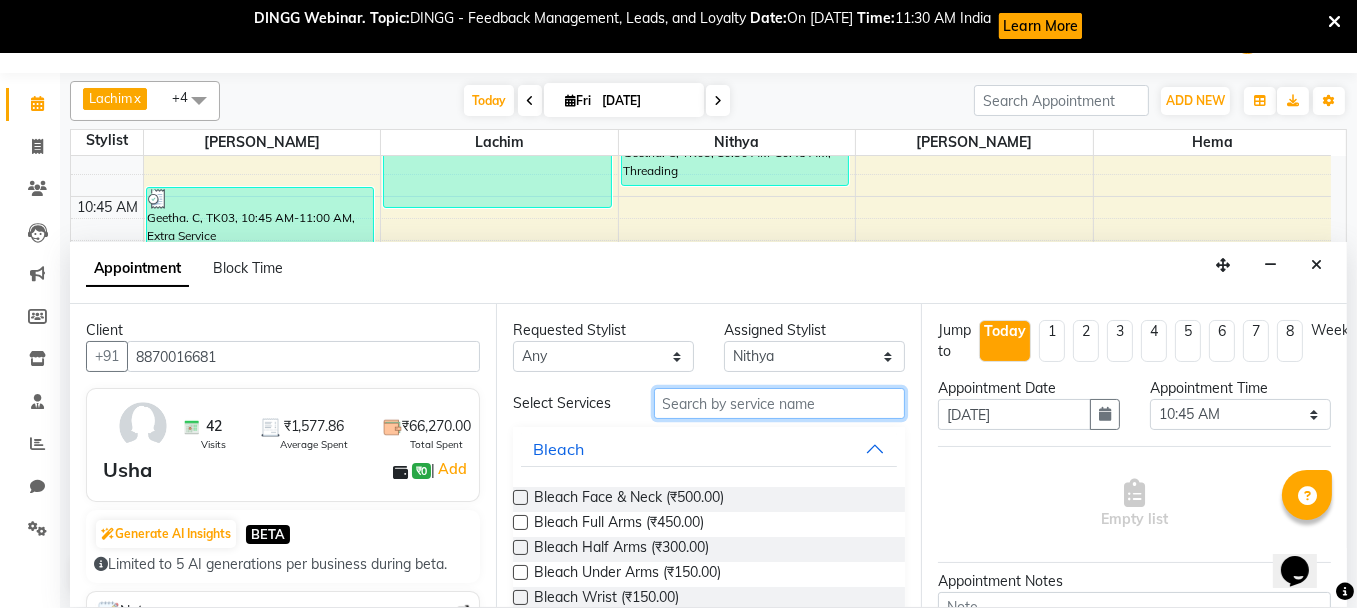click at bounding box center (780, 403) 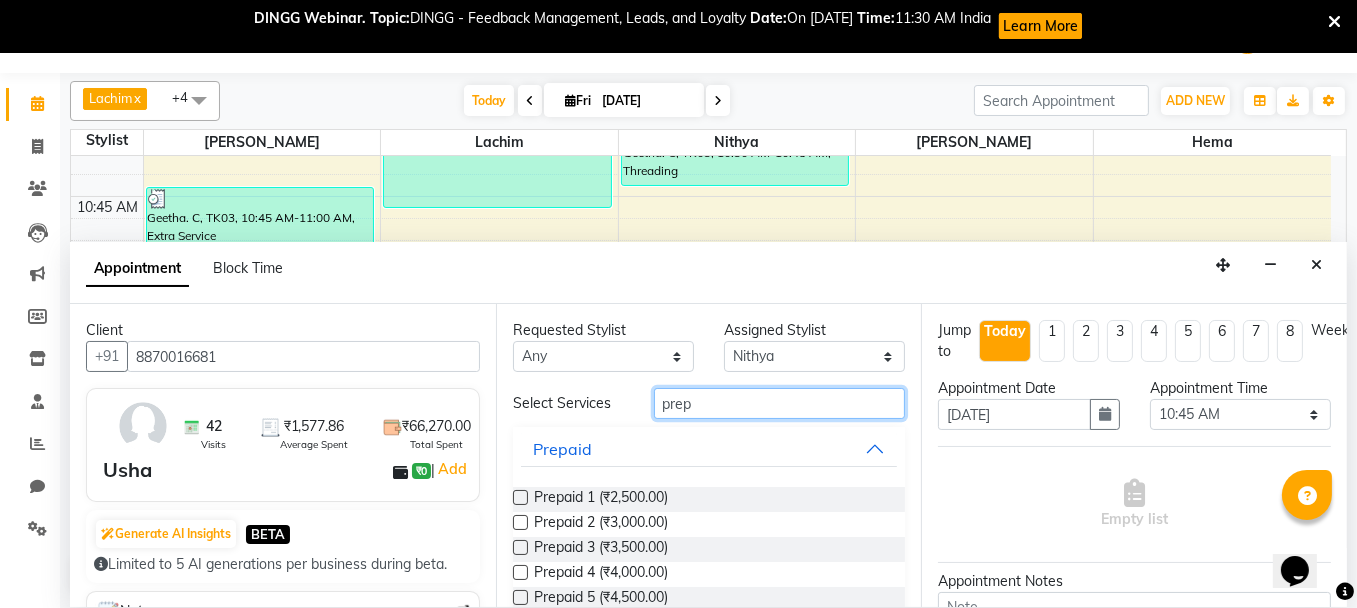 type on "prep" 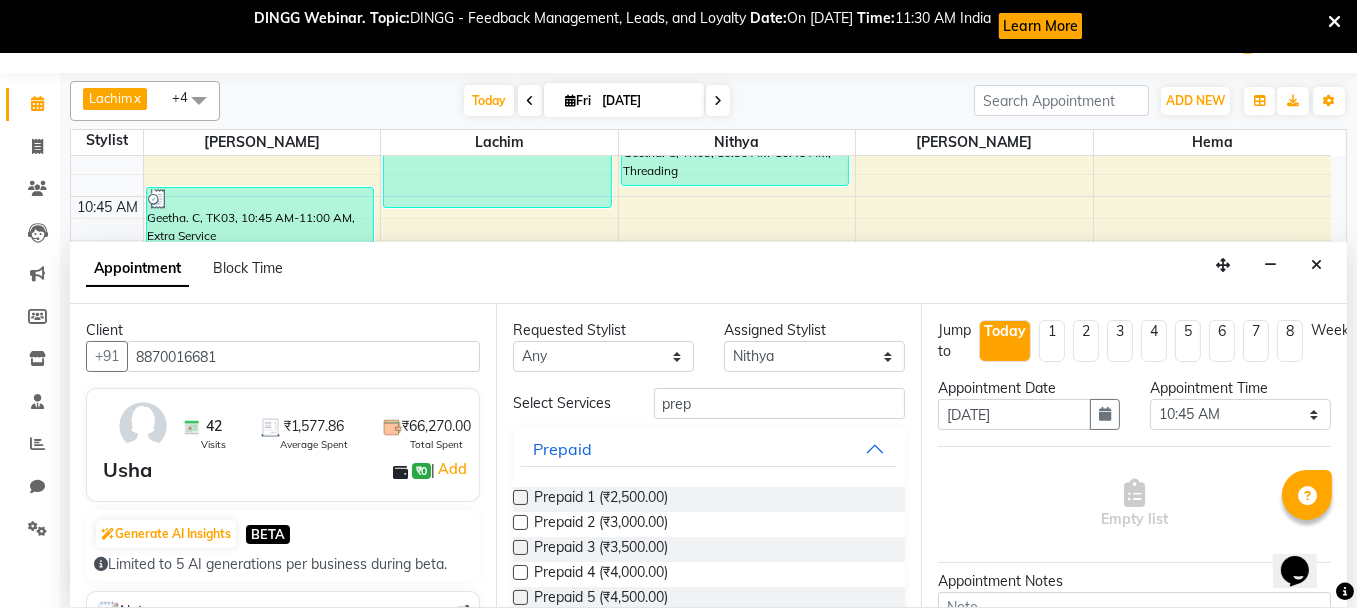 click at bounding box center (520, 497) 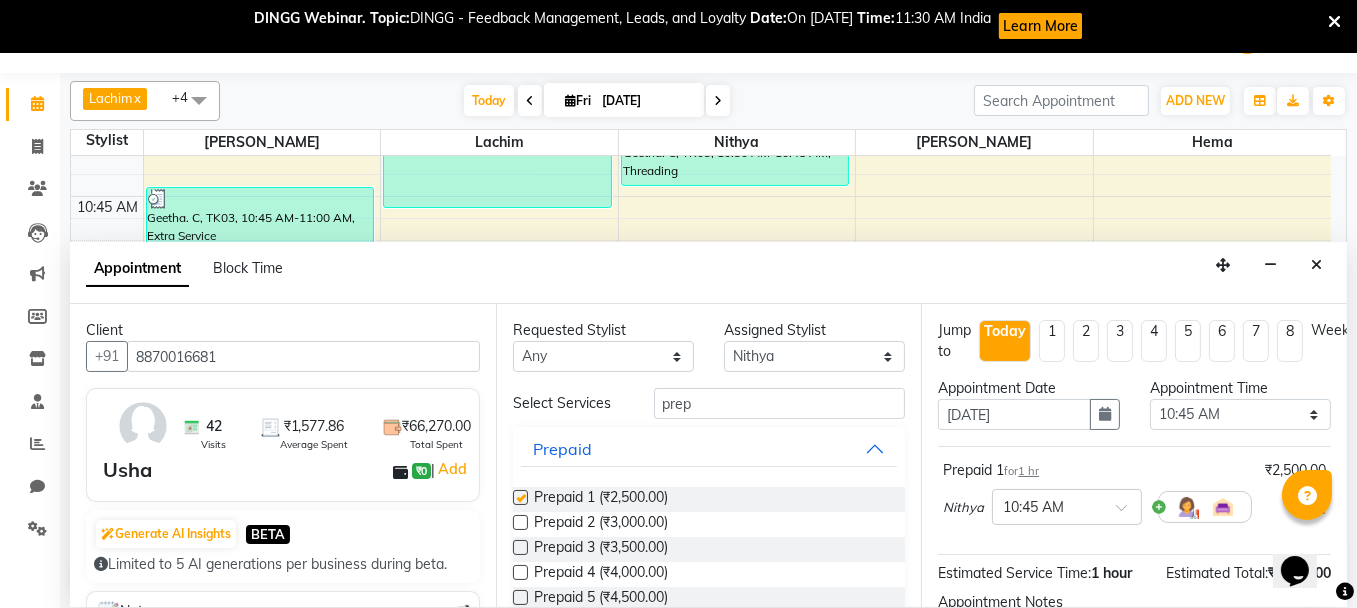 checkbox on "false" 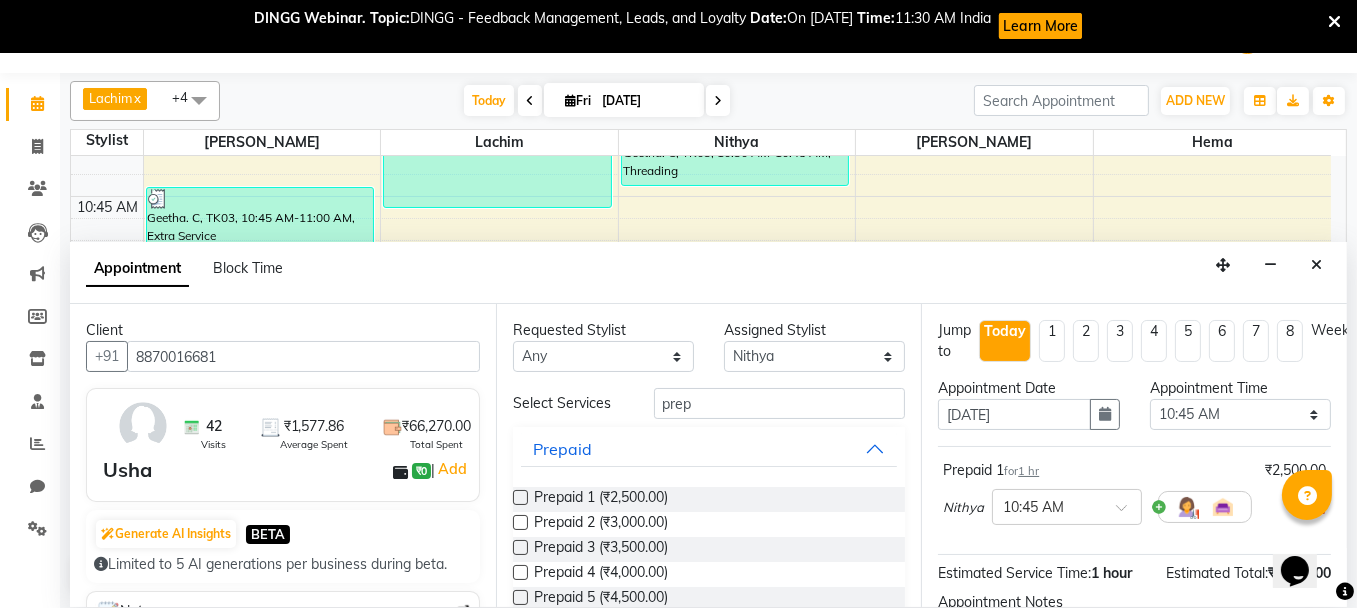 scroll, scrollTop: 236, scrollLeft: 0, axis: vertical 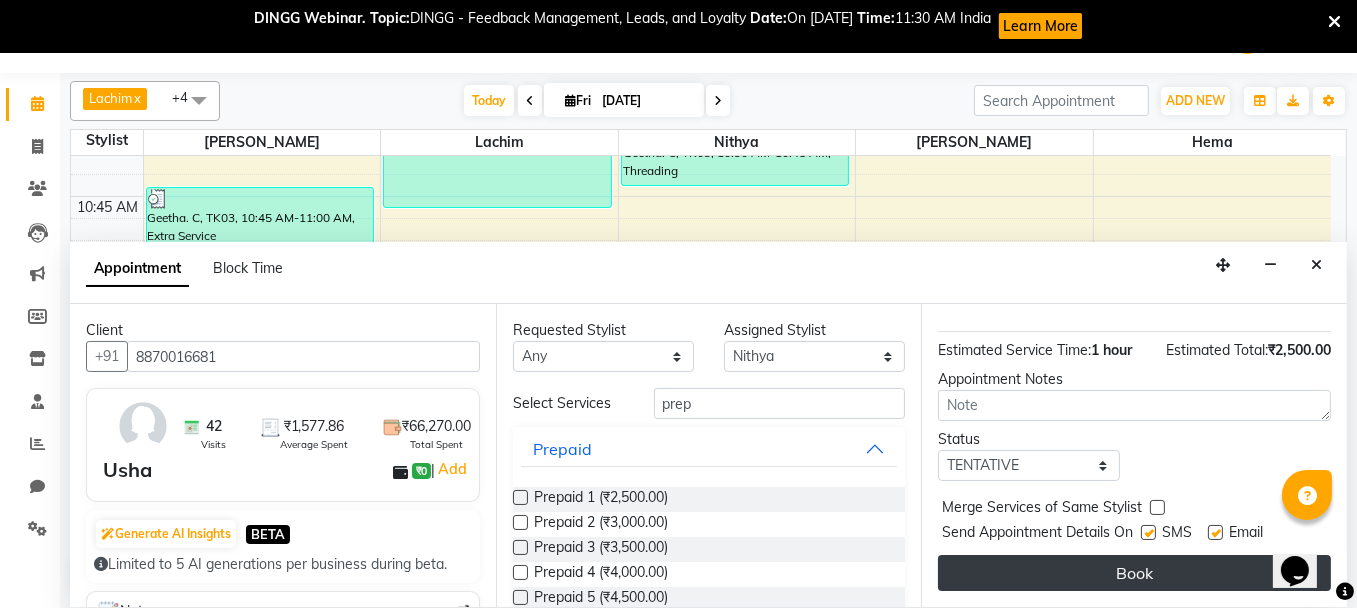 click on "Book" at bounding box center (1134, 573) 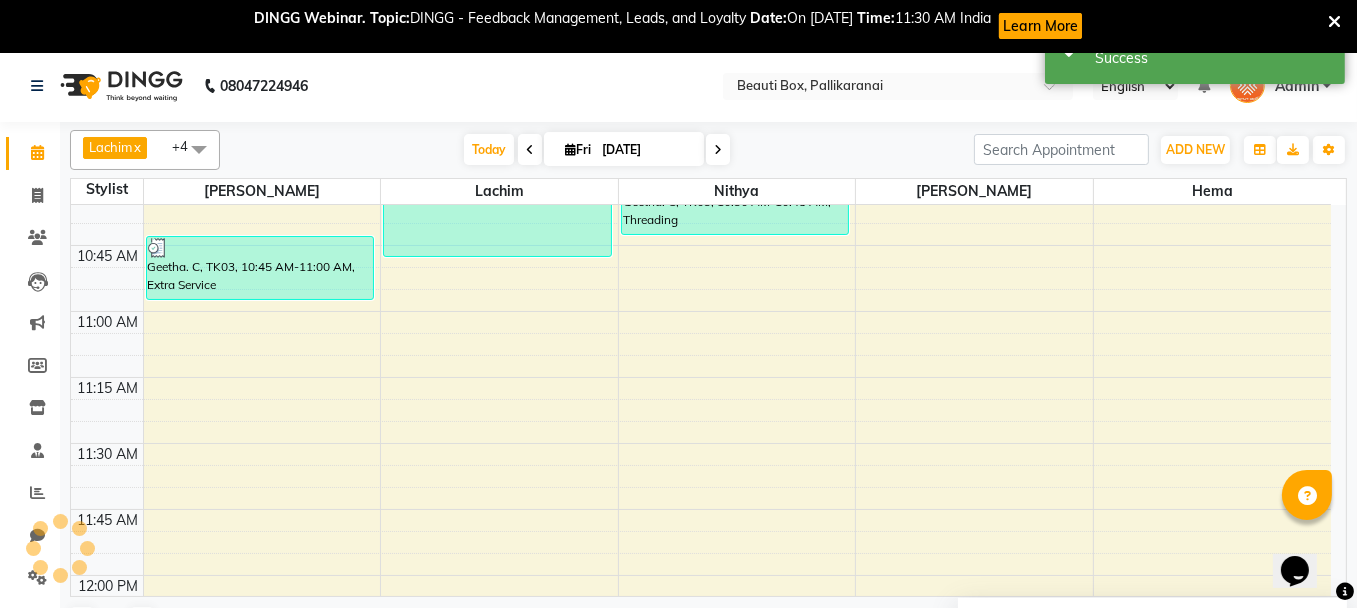 scroll, scrollTop: 0, scrollLeft: 0, axis: both 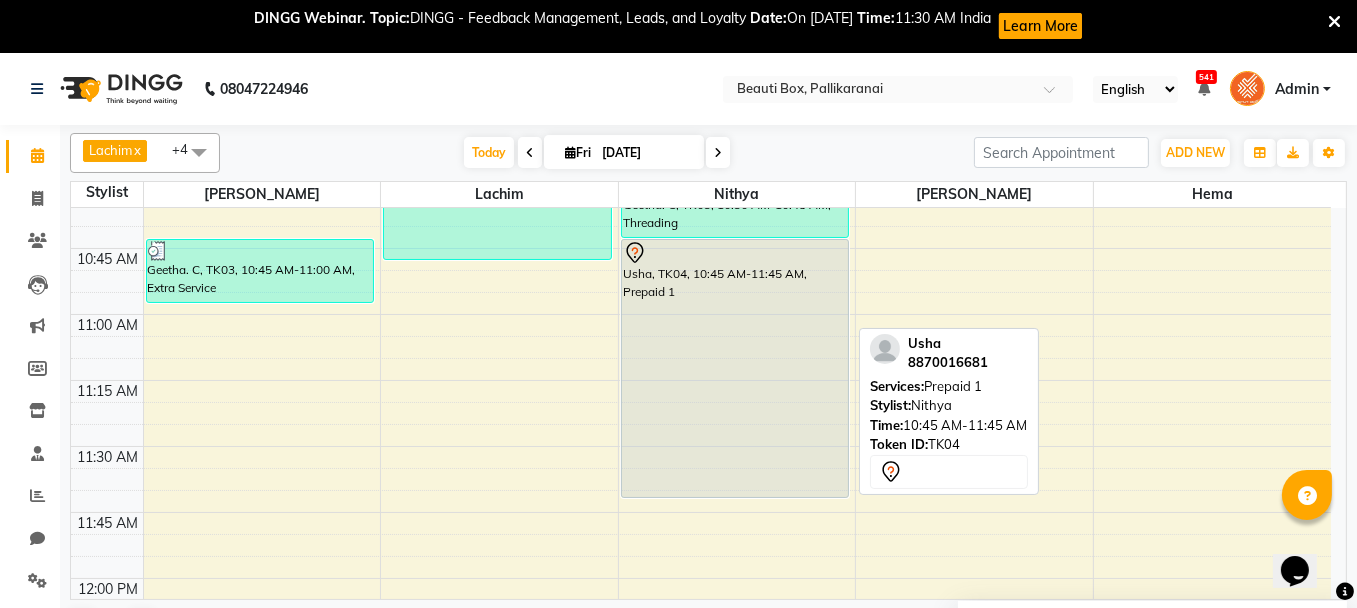 click on "Usha, TK04, 10:45 AM-11:45 AM, Prepaid 1" at bounding box center [735, 368] 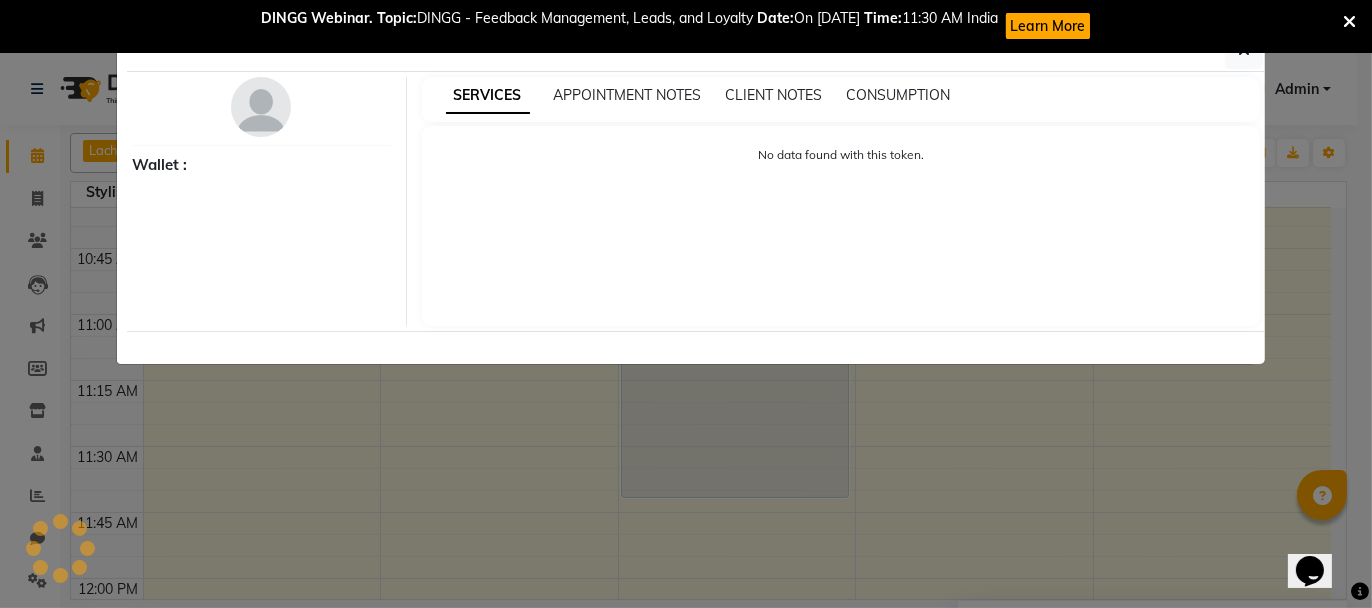select on "7" 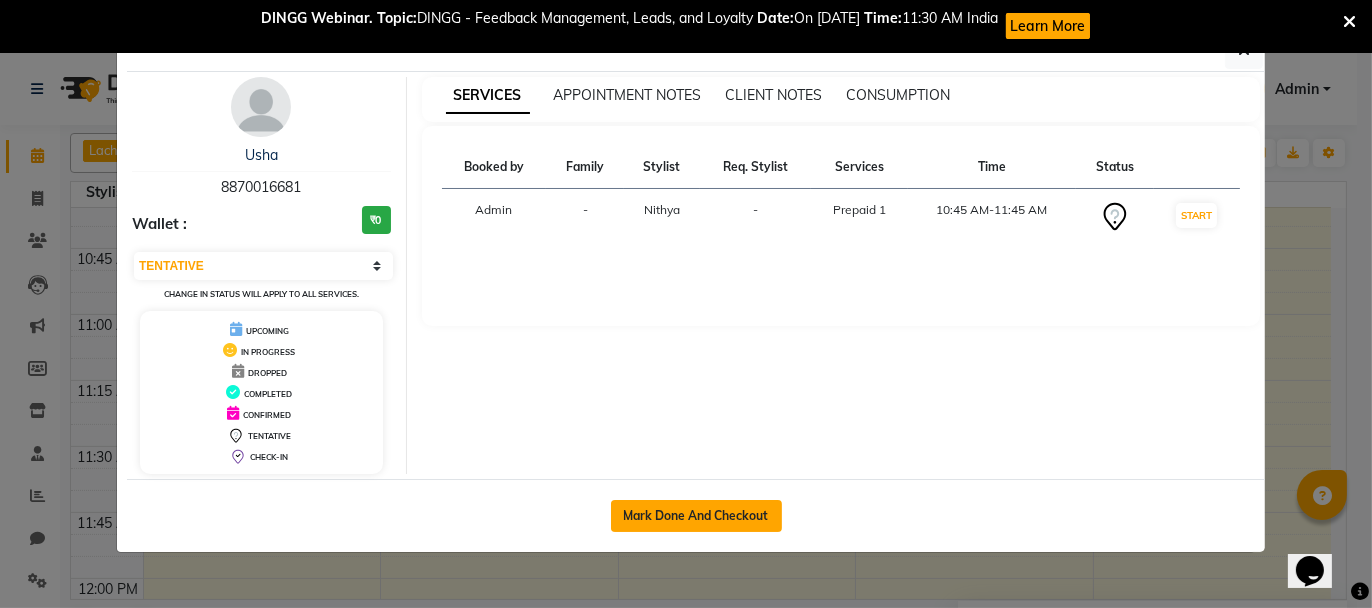 click on "Mark Done And Checkout" 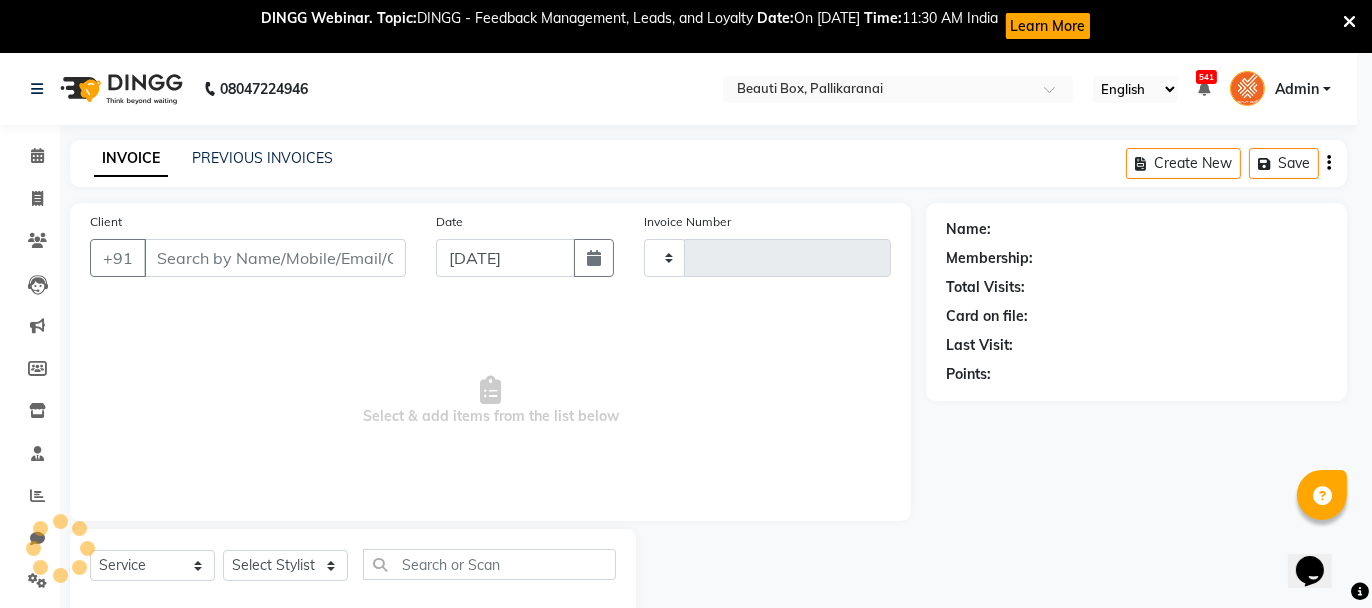 type on "1617" 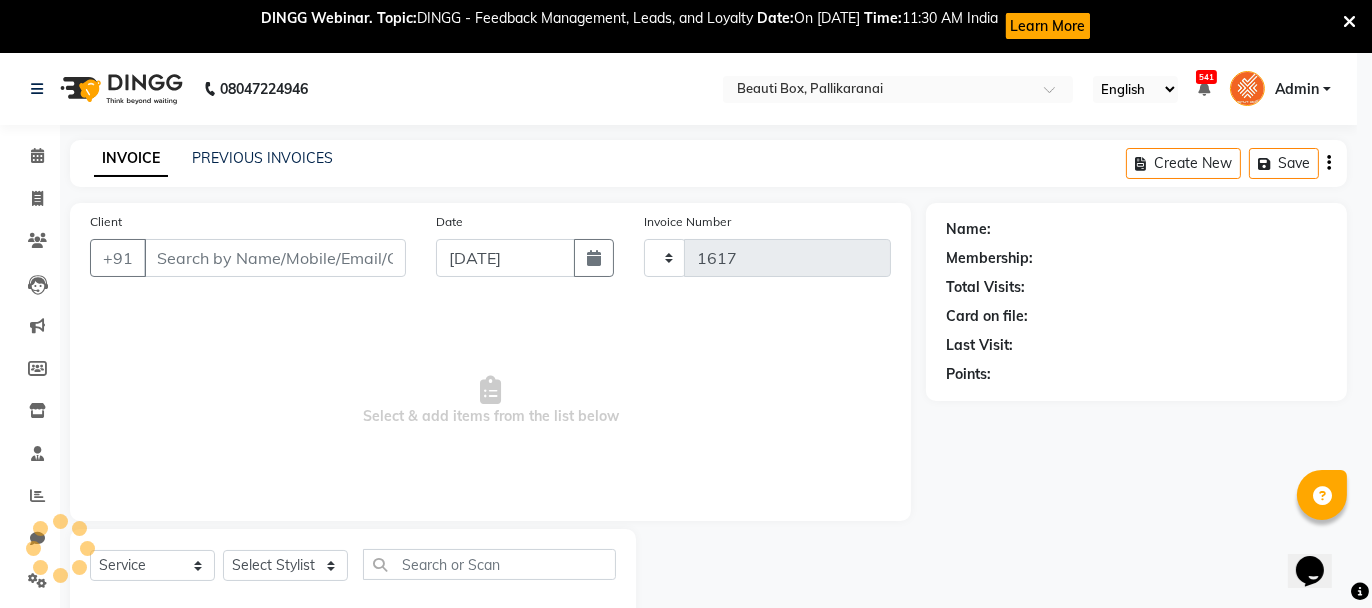 select on "11" 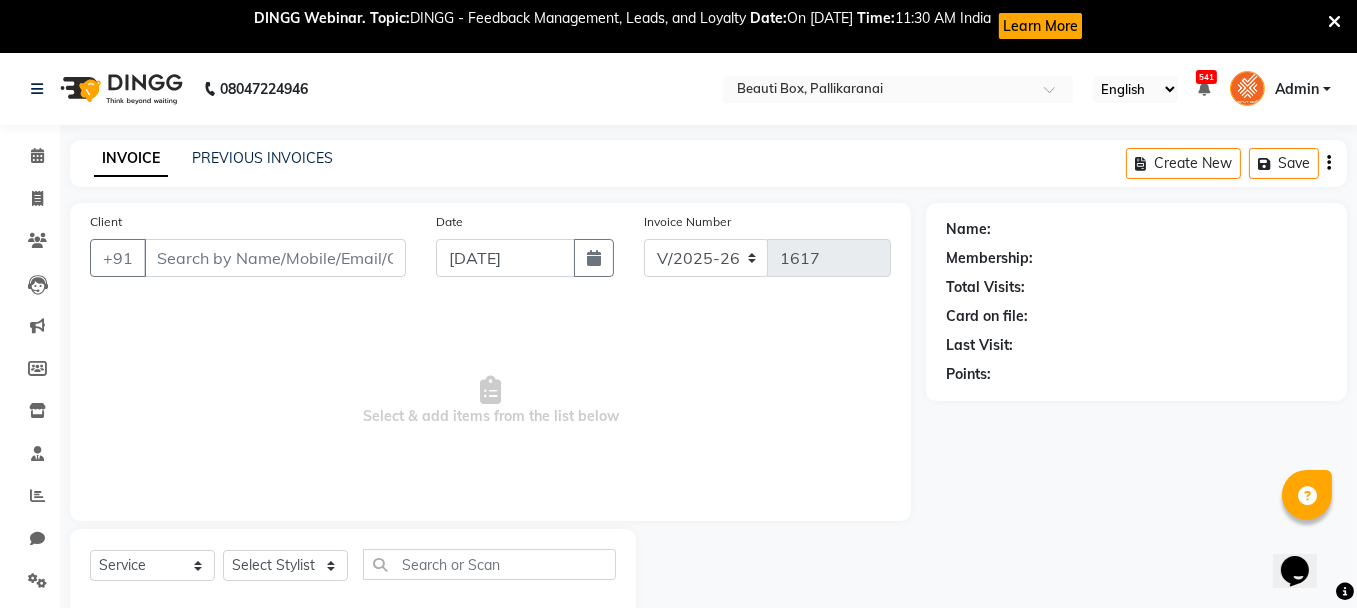 type on "8870016681" 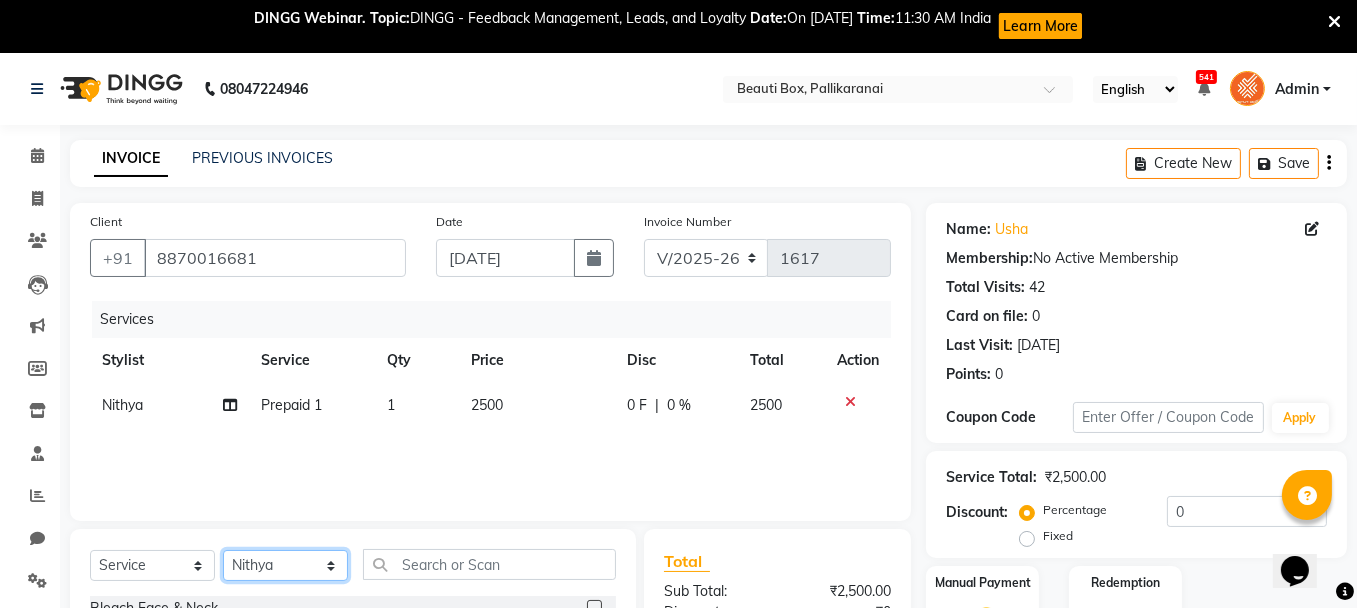 click on "Select Stylist [PERSON_NAME] [PERSON_NAME] Ifzan  [PERSON_NAME] Lachim Nandini  [PERSON_NAME] [PERSON_NAME]  [PERSON_NAME] [PERSON_NAME]" 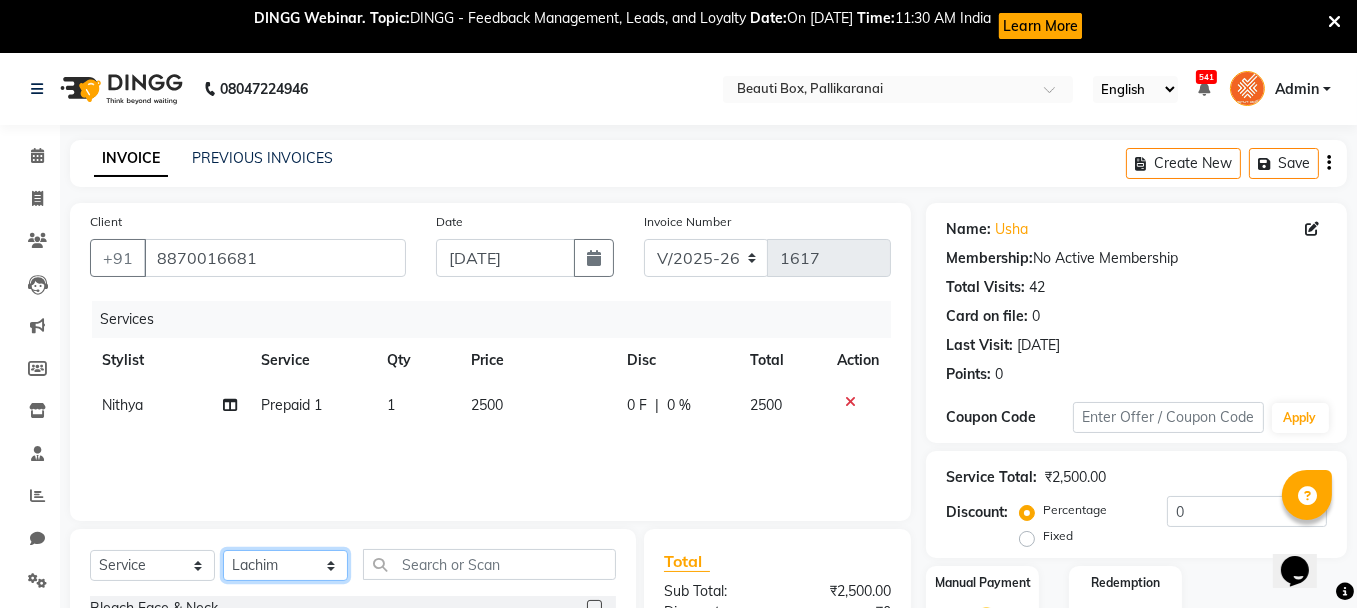 click on "Select Stylist [PERSON_NAME] [PERSON_NAME] Ifzan  [PERSON_NAME] Lachim Nandini  [PERSON_NAME] [PERSON_NAME]  [PERSON_NAME] [PERSON_NAME]" 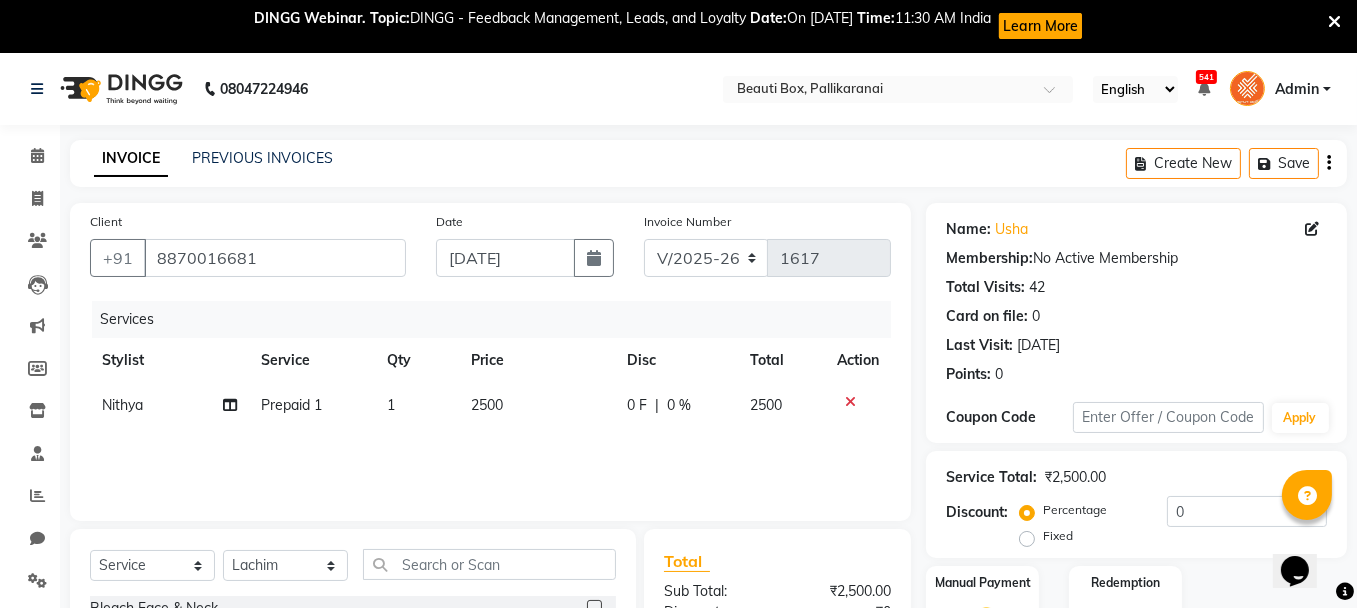 click on "Services Stylist Service Qty Price Disc Total Action Nithya  Prepaid 1  1 2500 0 F | 0 % 2500" 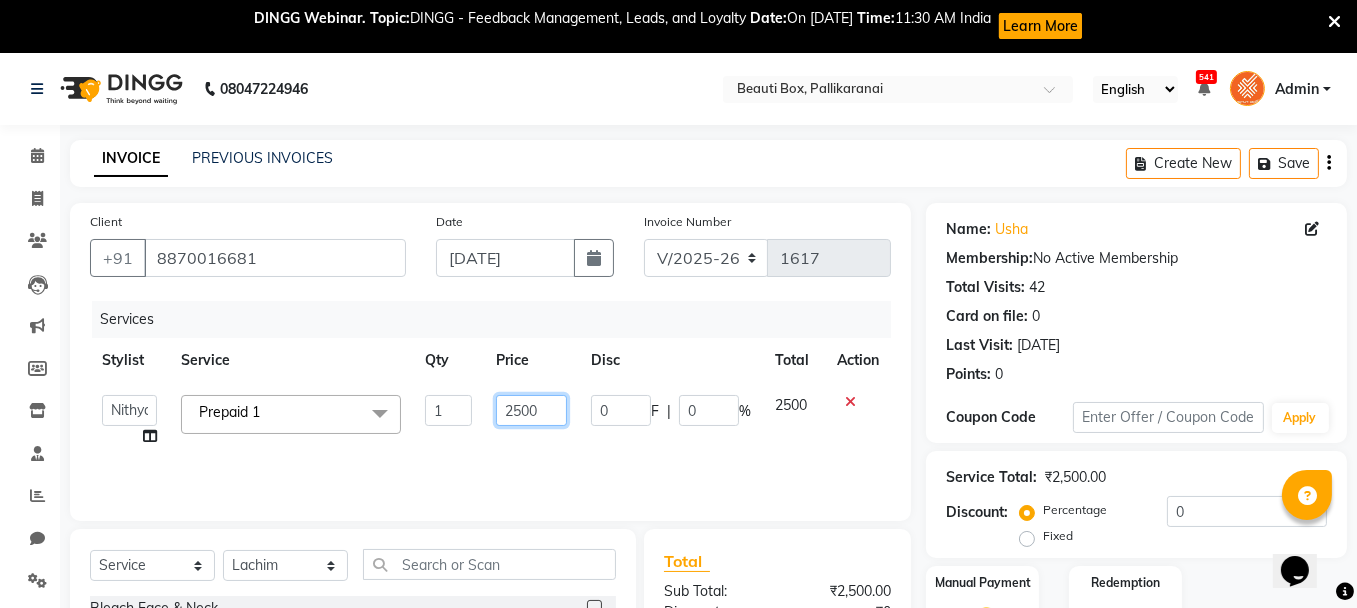 click on "2500" 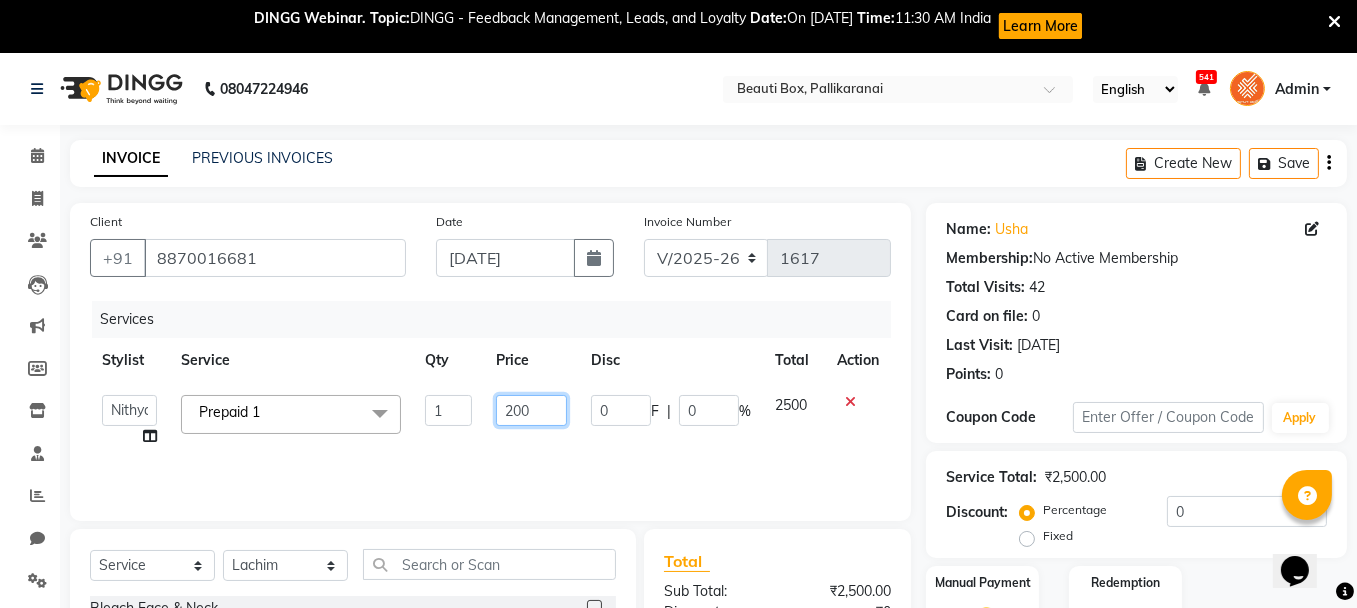type on "2200" 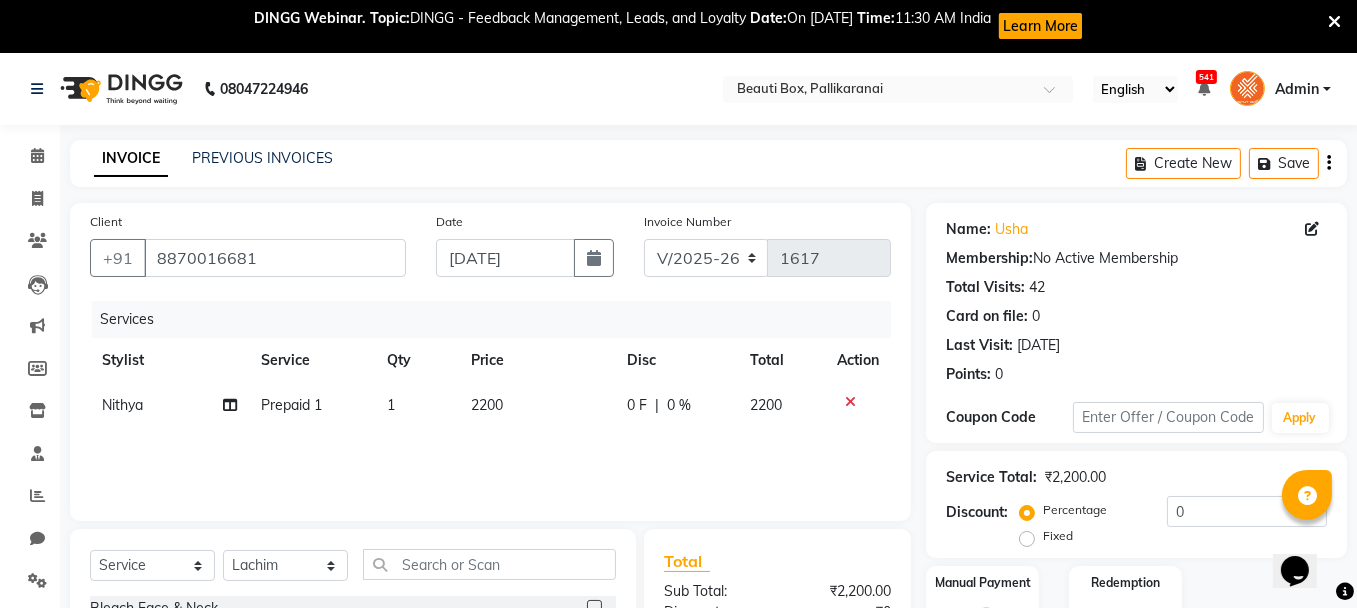 click on "Services Stylist Service Qty Price Disc Total Action Nithya  Prepaid 1  1 2200 0 F | 0 % 2200" 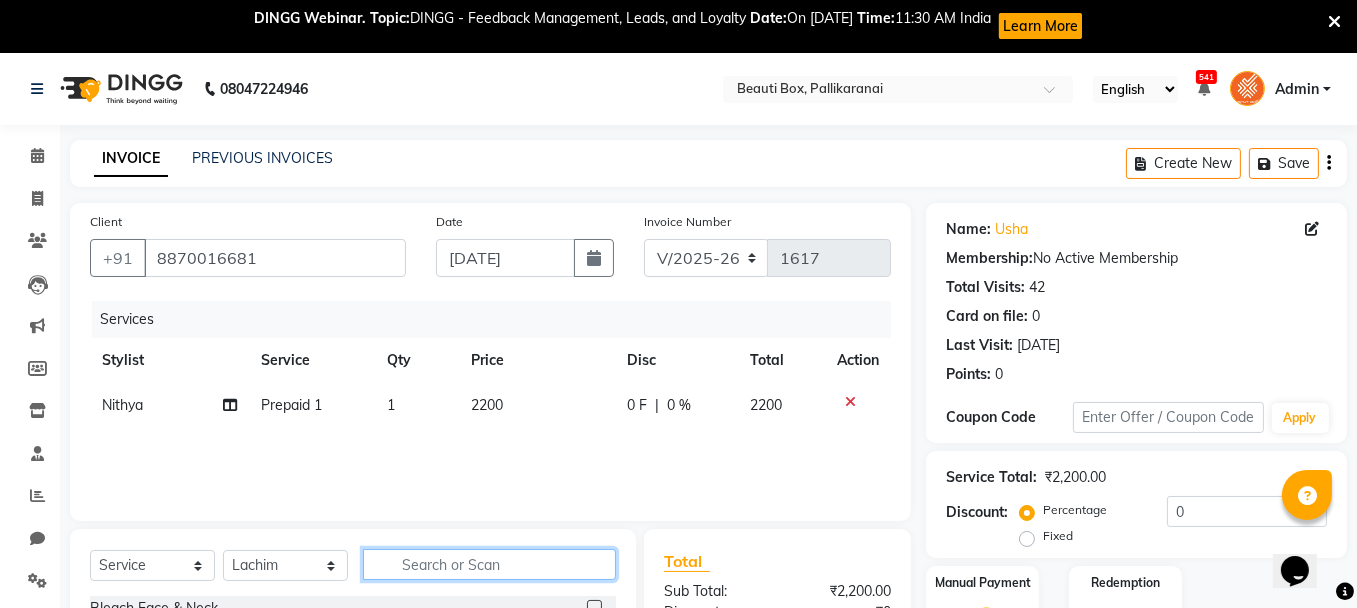 click 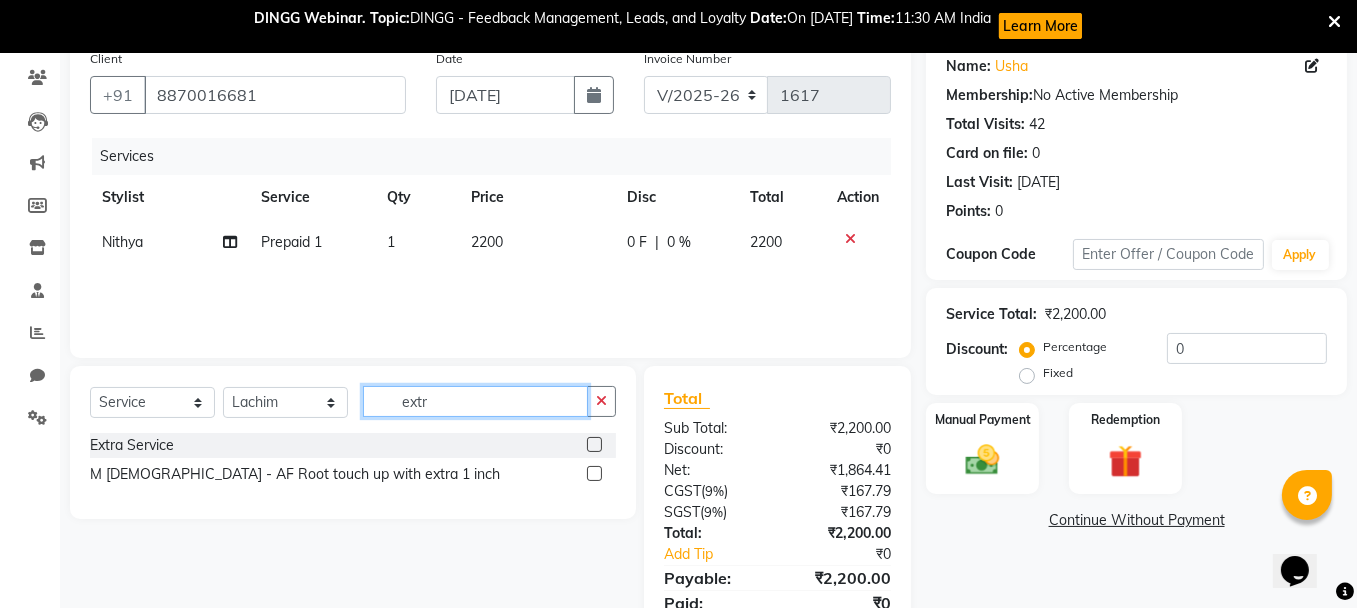 scroll, scrollTop: 200, scrollLeft: 0, axis: vertical 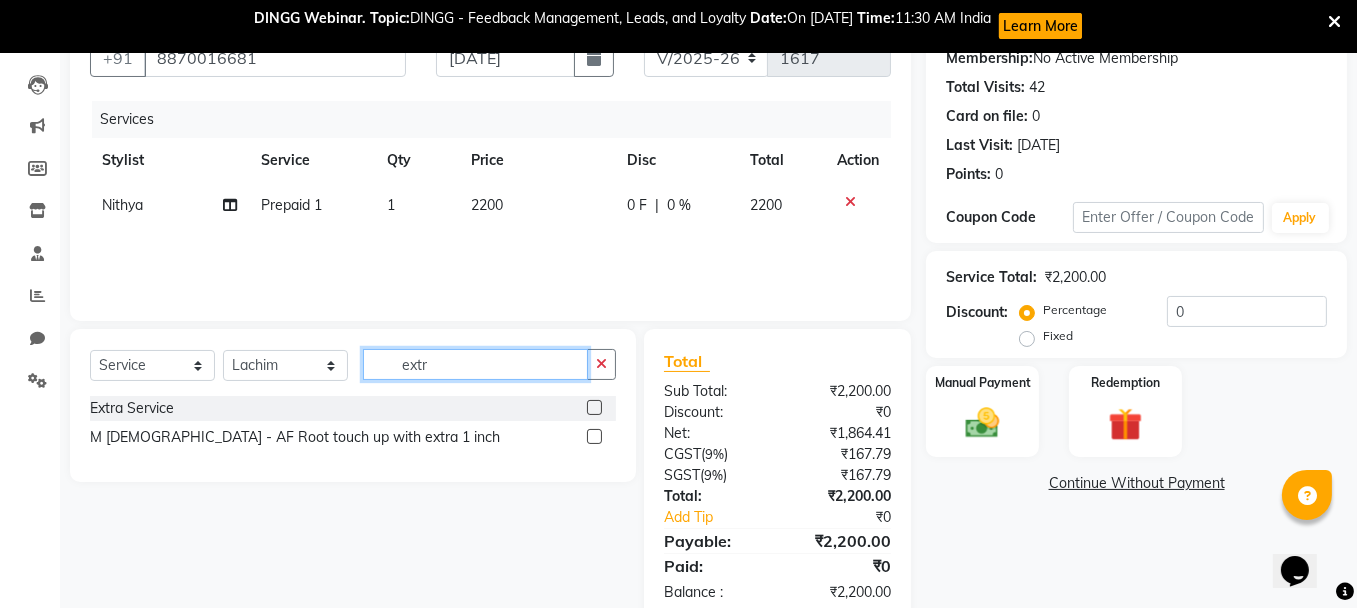 type on "extr" 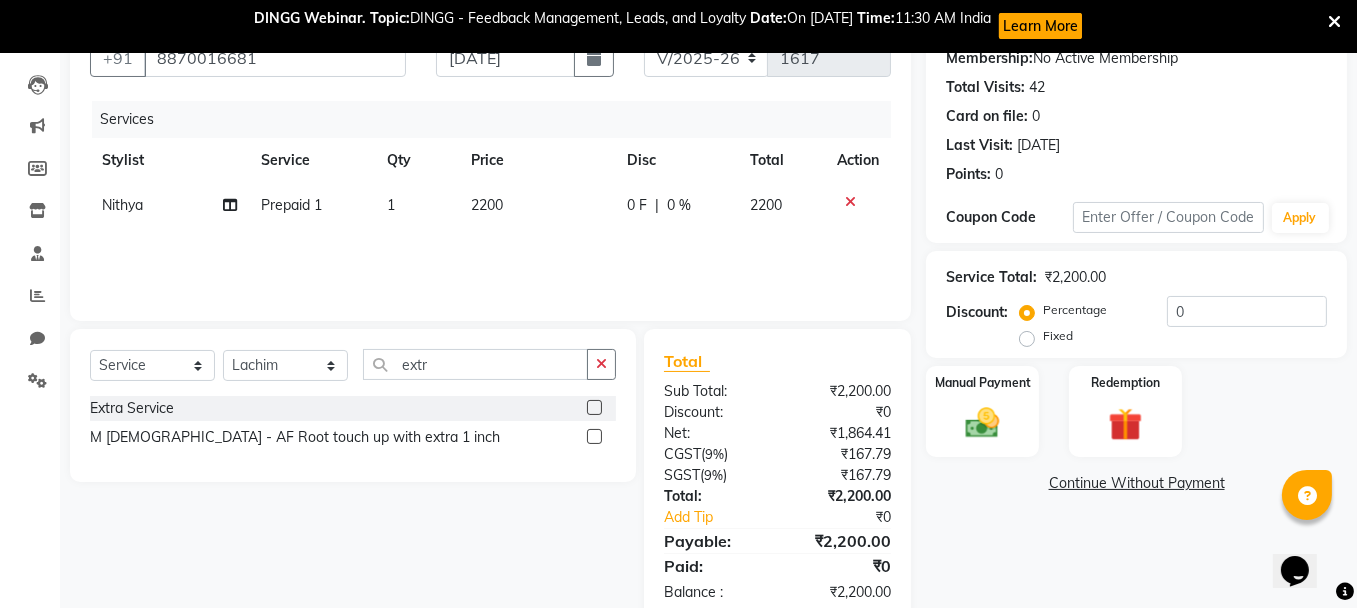 click 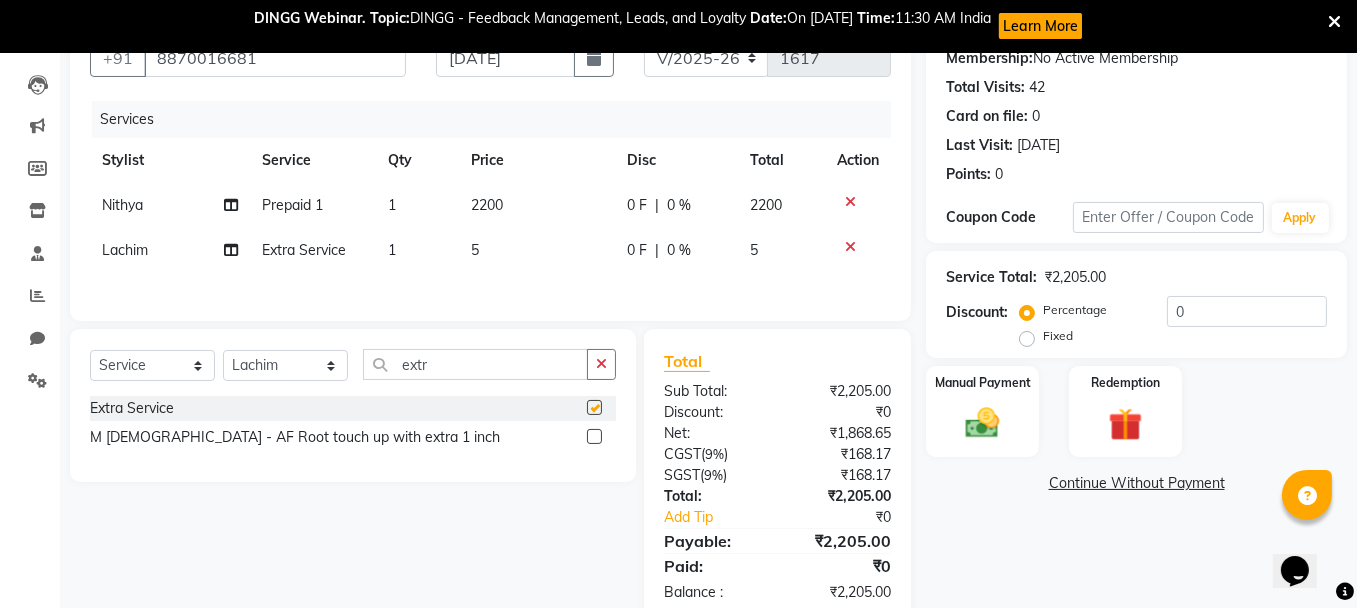 checkbox on "false" 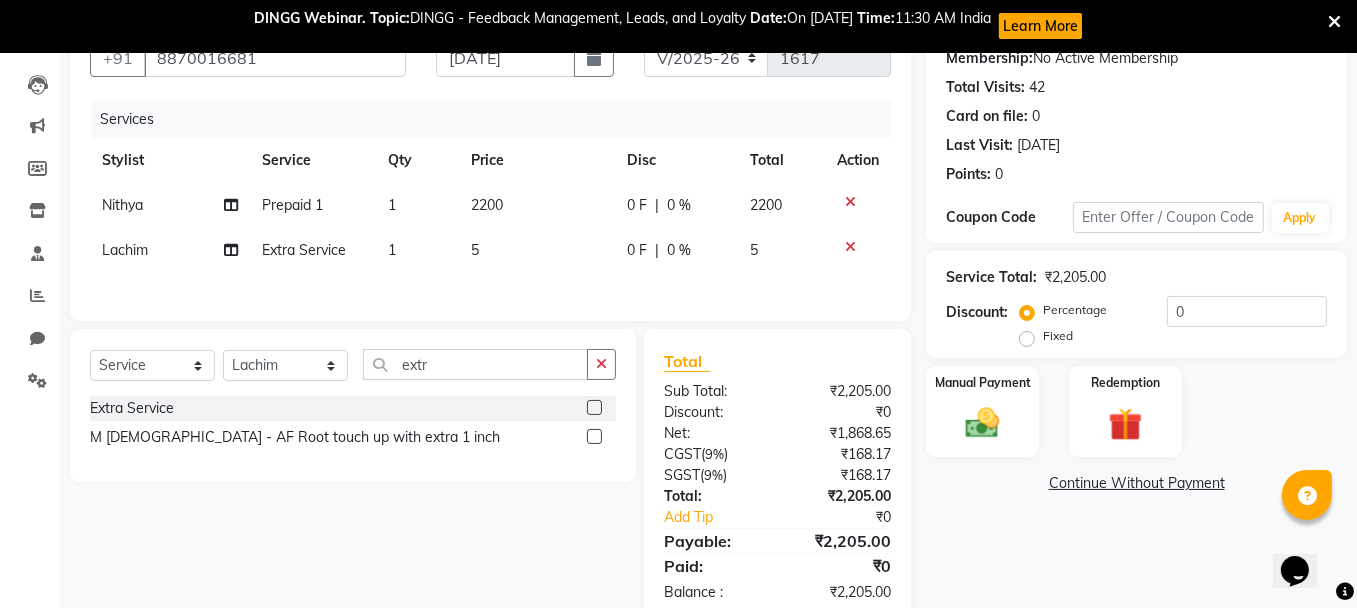 click on "5" 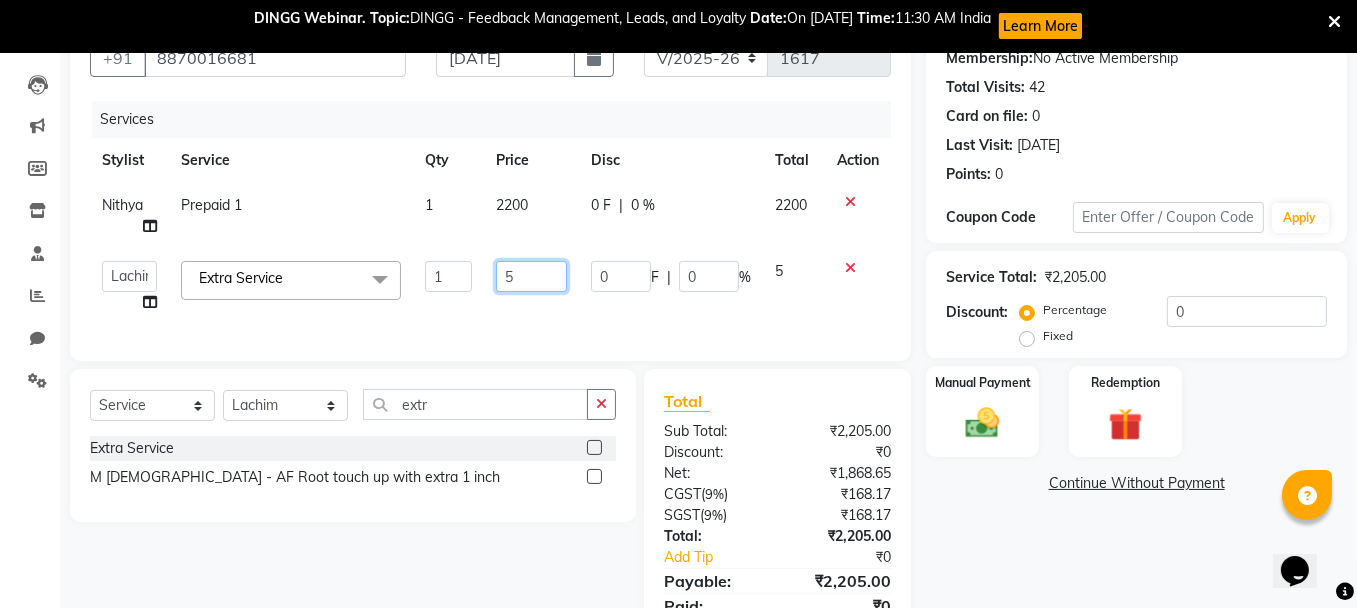 click on "5" 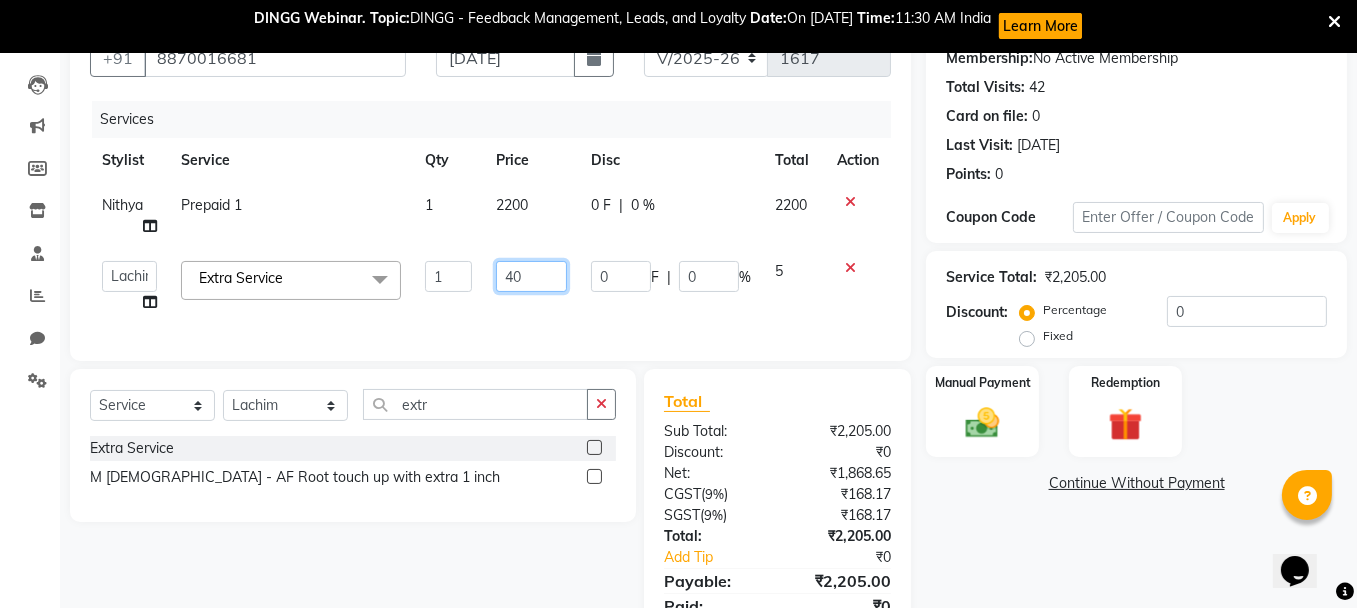 type on "400" 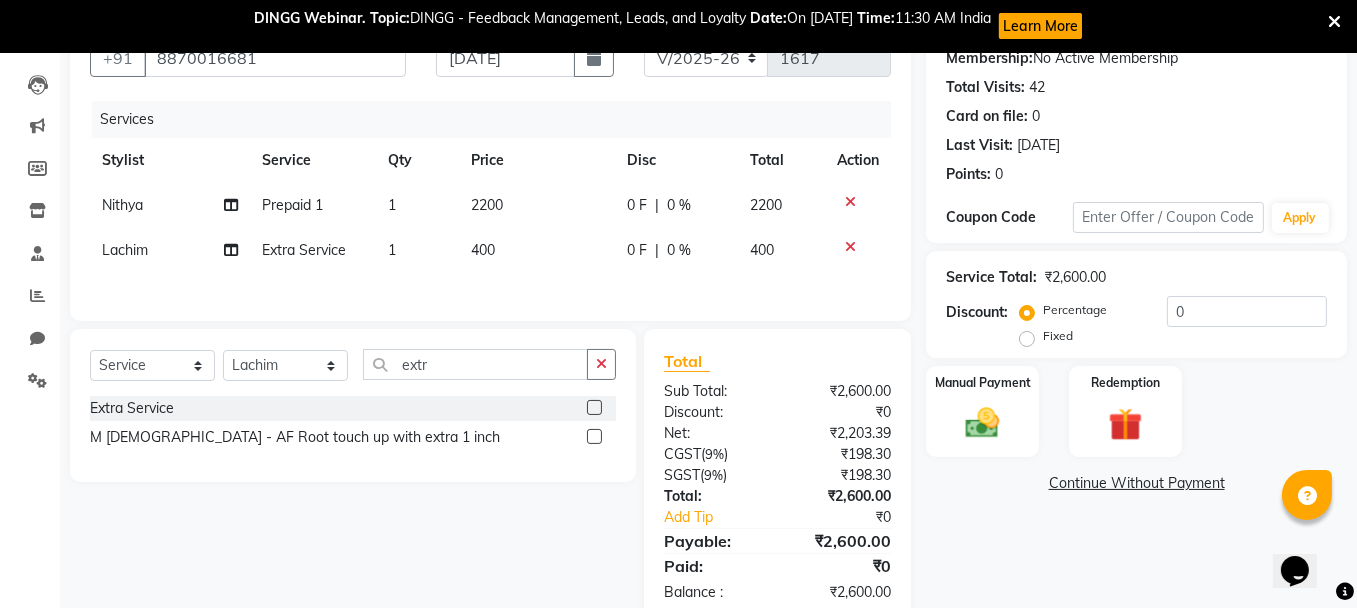 click on "Client [PHONE_NUMBER] Date [DATE] Invoice Number V/2025 V/[PHONE_NUMBER] Services Stylist Service Qty Price Disc Total Action Nithya  Prepaid 1  1 2200 0 F | 0 % 2200 Lachim Extra Service  1 400 0 F | 0 % 400" 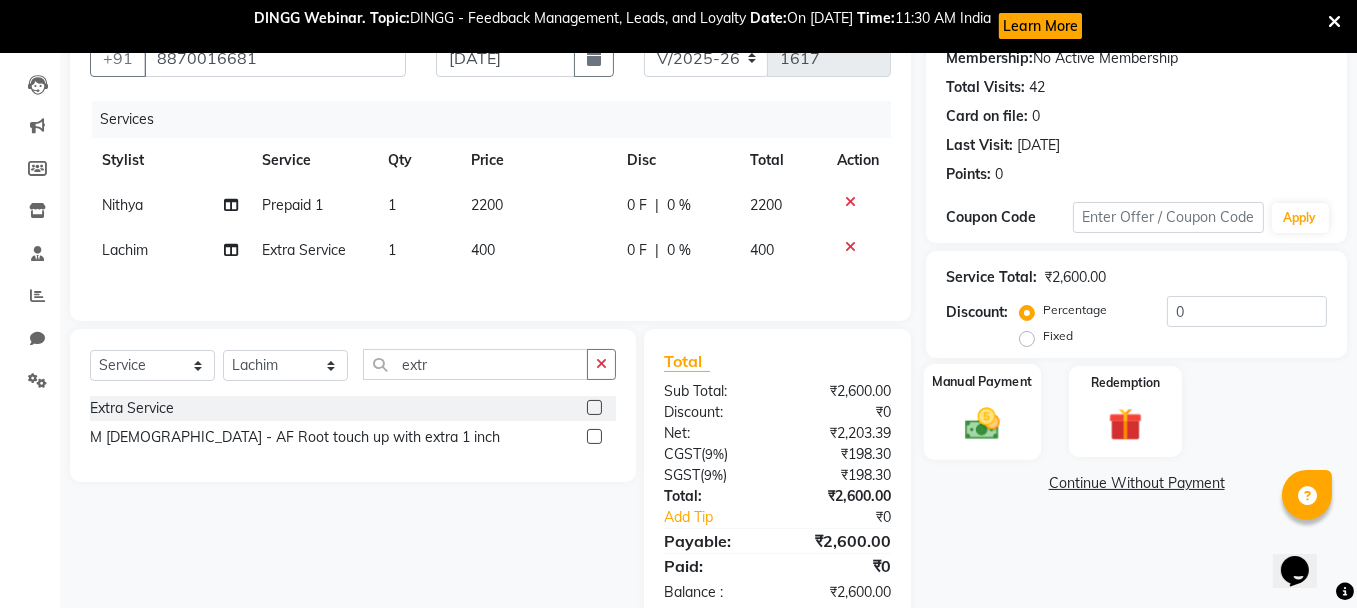click 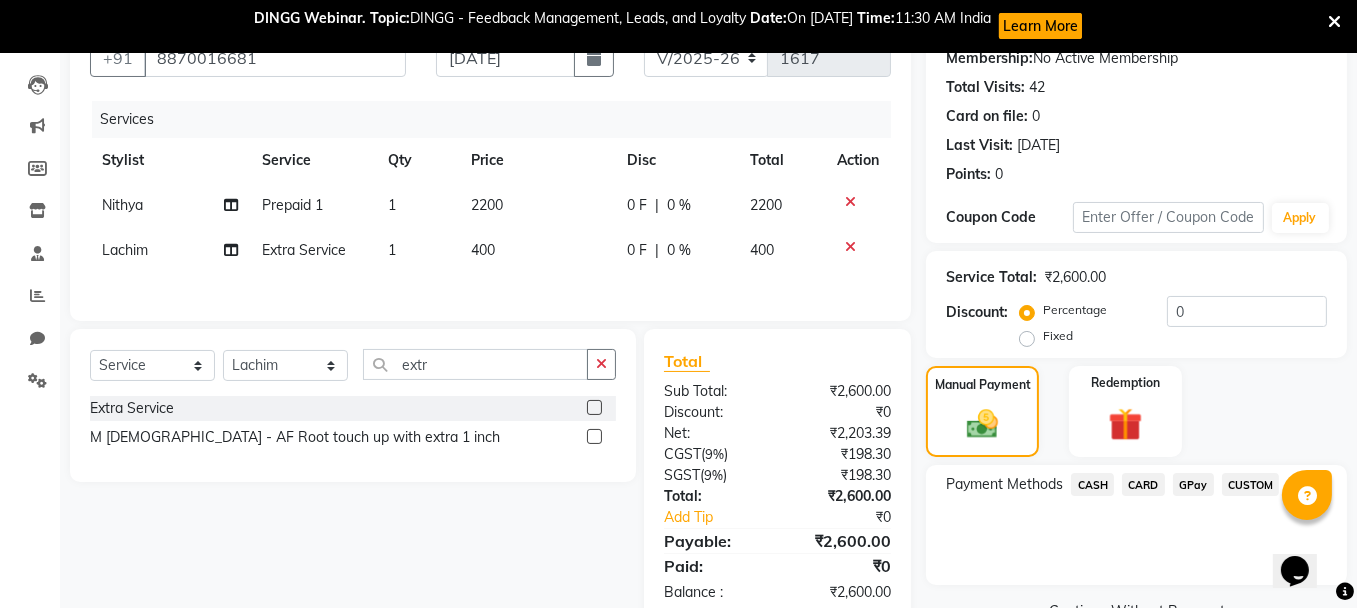 click on "GPay" 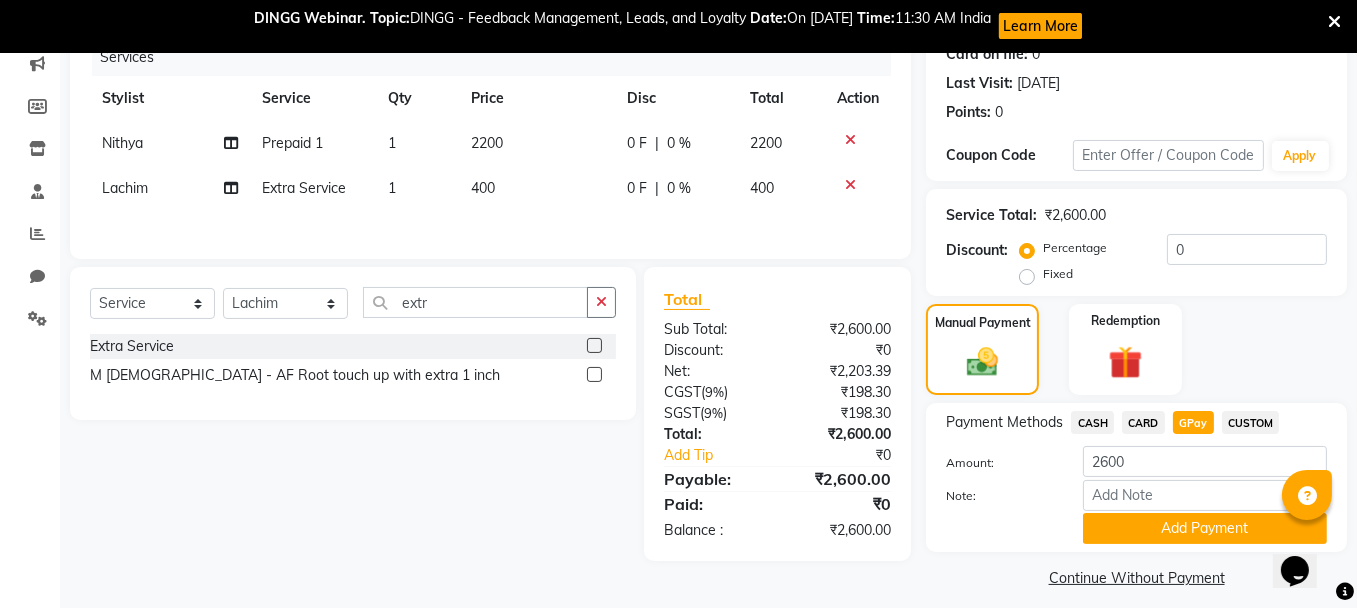 scroll, scrollTop: 275, scrollLeft: 0, axis: vertical 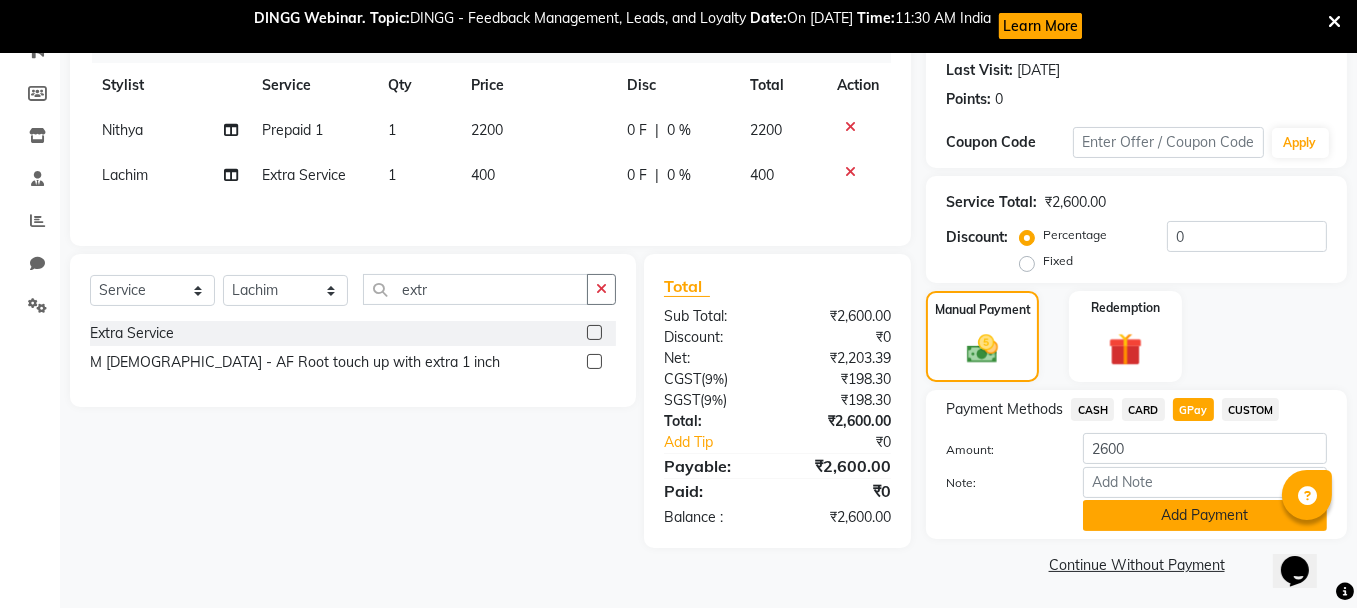 click on "Add Payment" 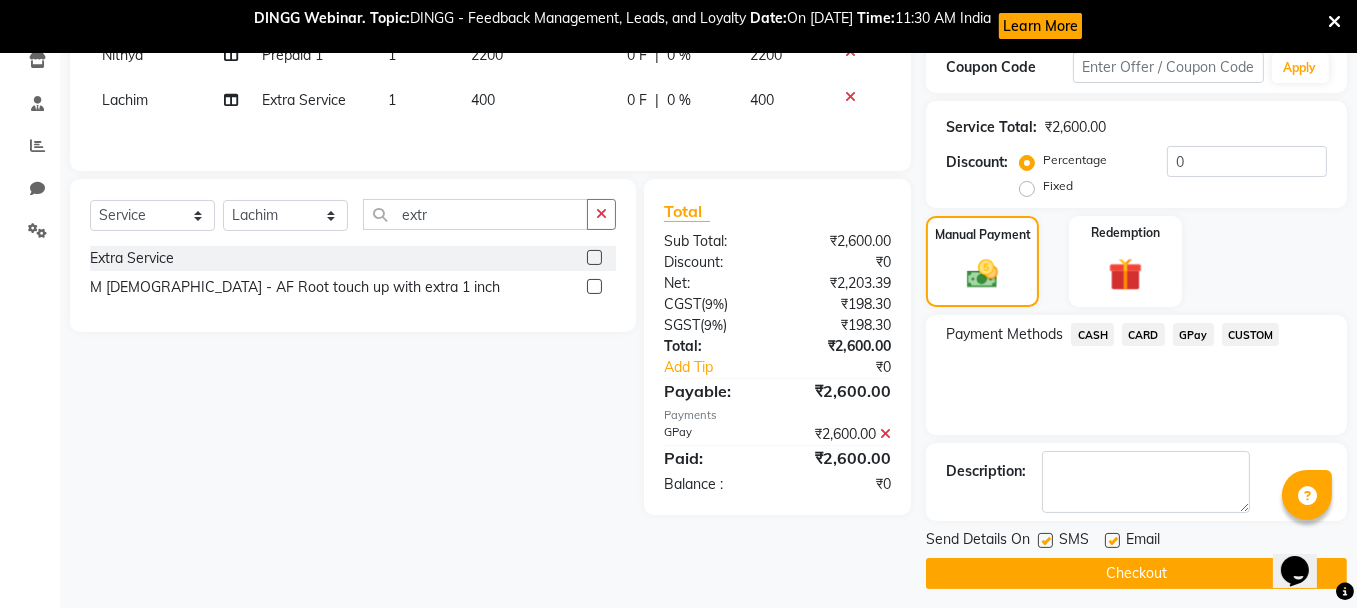 scroll, scrollTop: 358, scrollLeft: 0, axis: vertical 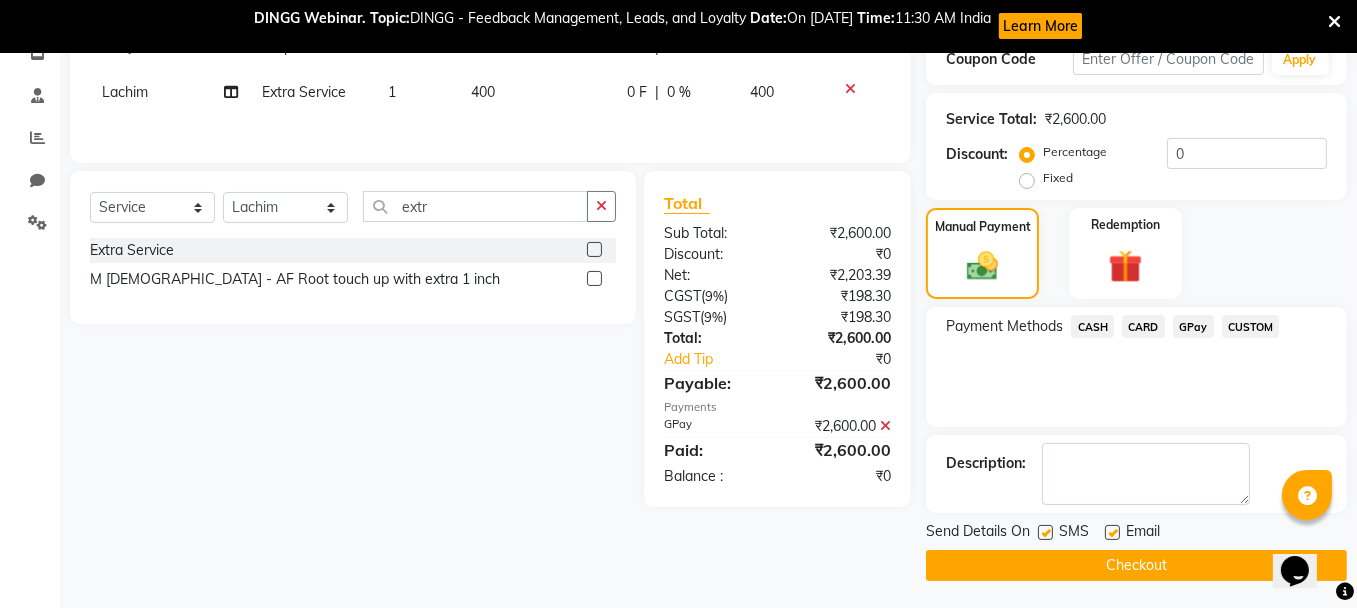 click on "Checkout" 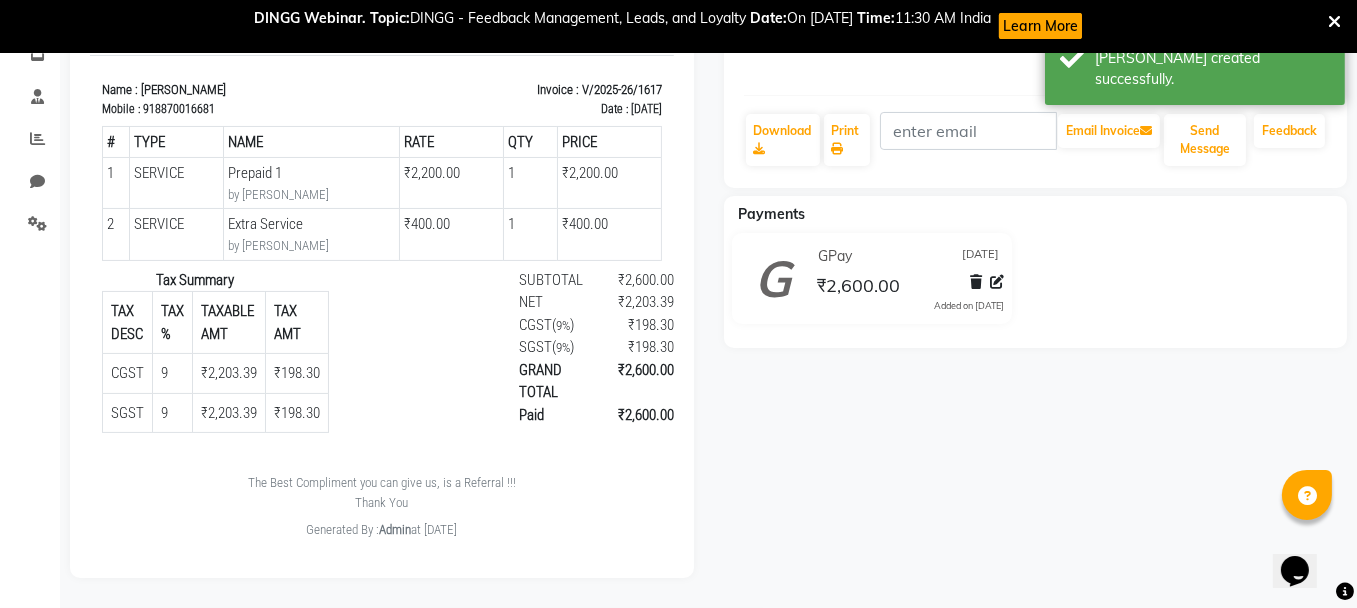 scroll, scrollTop: 0, scrollLeft: 0, axis: both 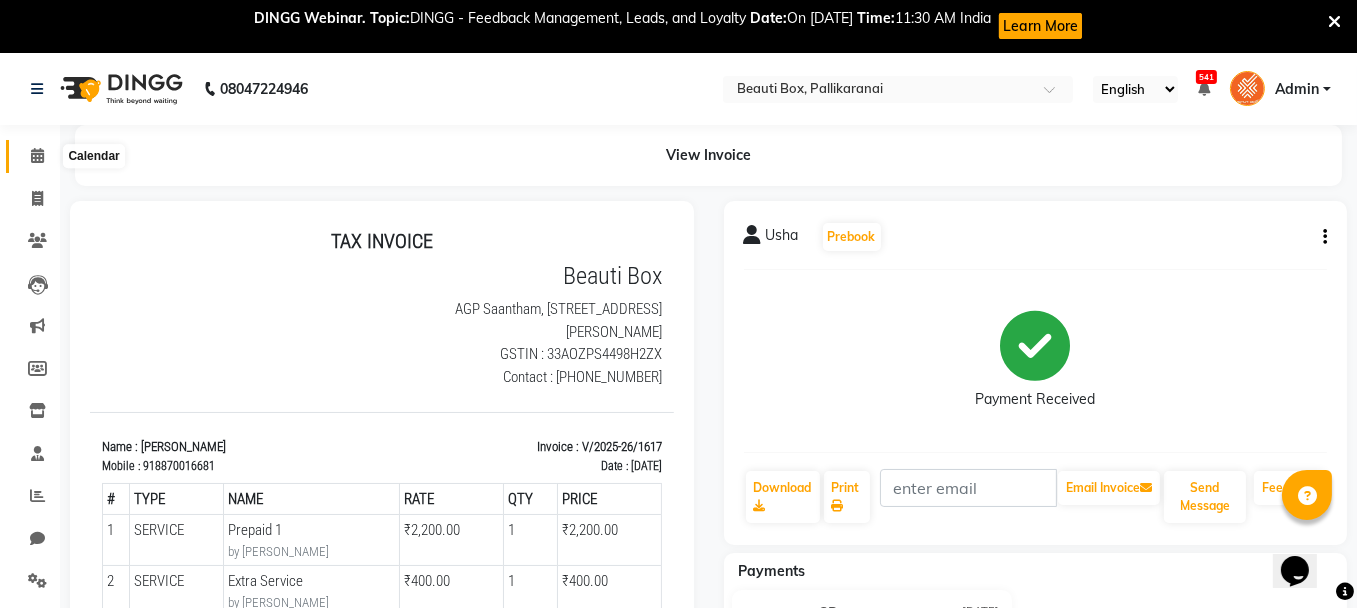 click 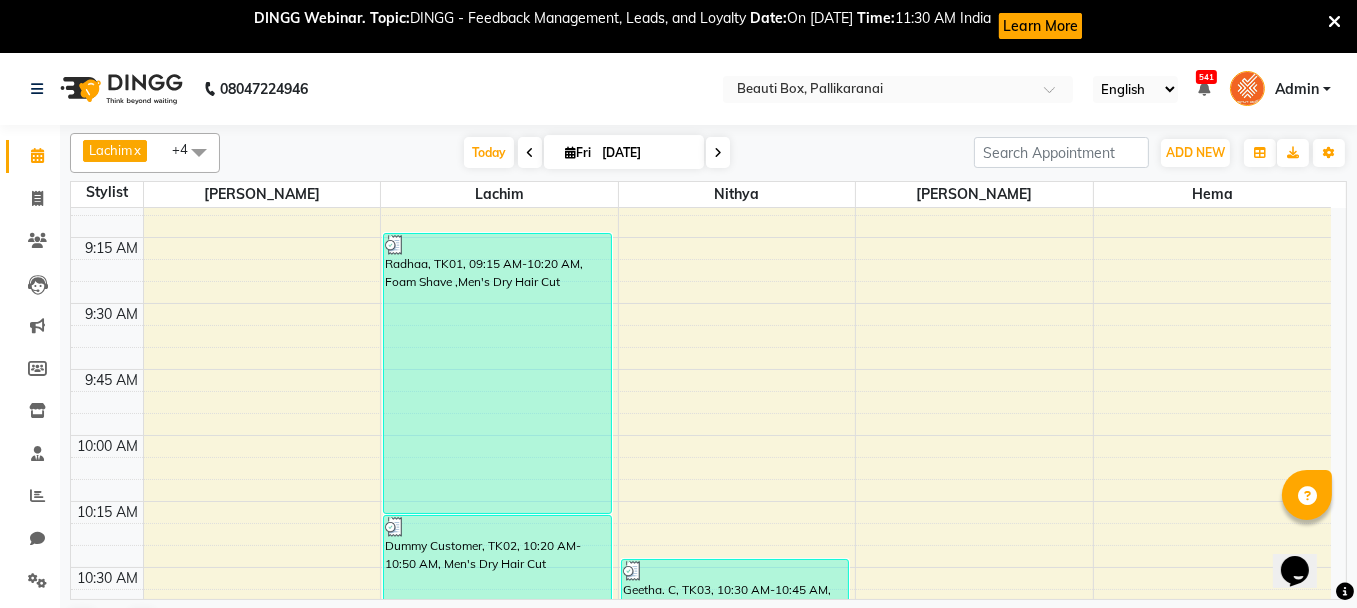 scroll, scrollTop: 300, scrollLeft: 0, axis: vertical 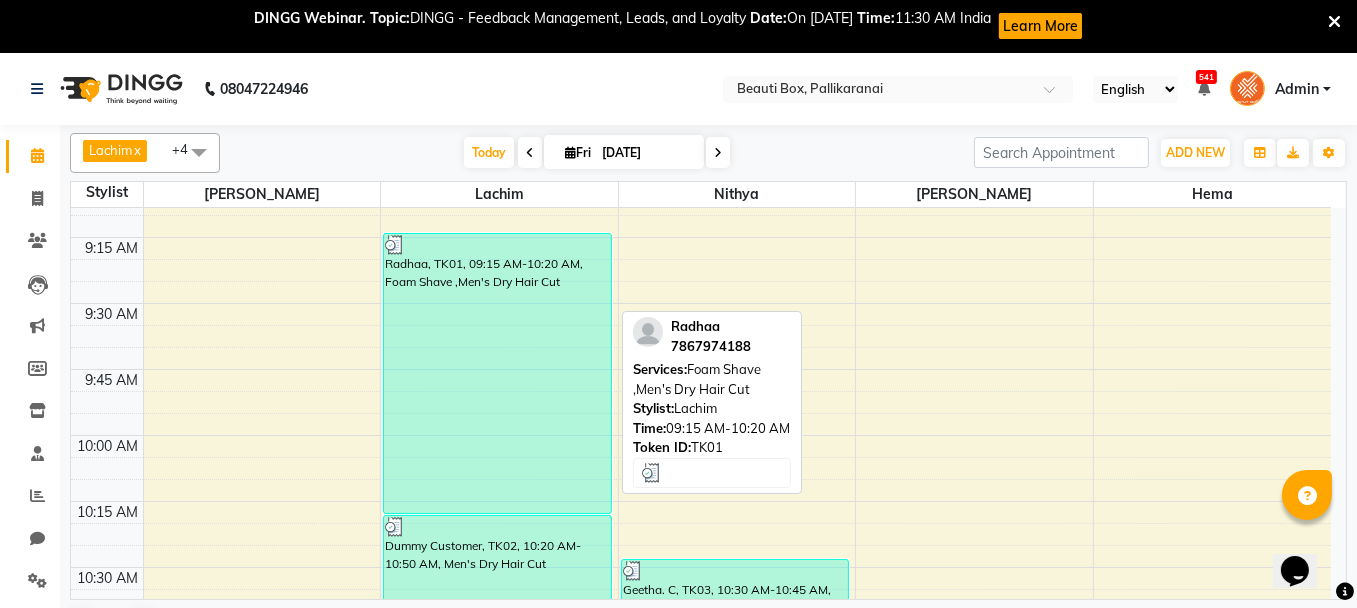 click on "Radhaa, TK01, 09:15 AM-10:20 AM, Foam Shave ,Men's Dry Hair Cut" at bounding box center (497, 373) 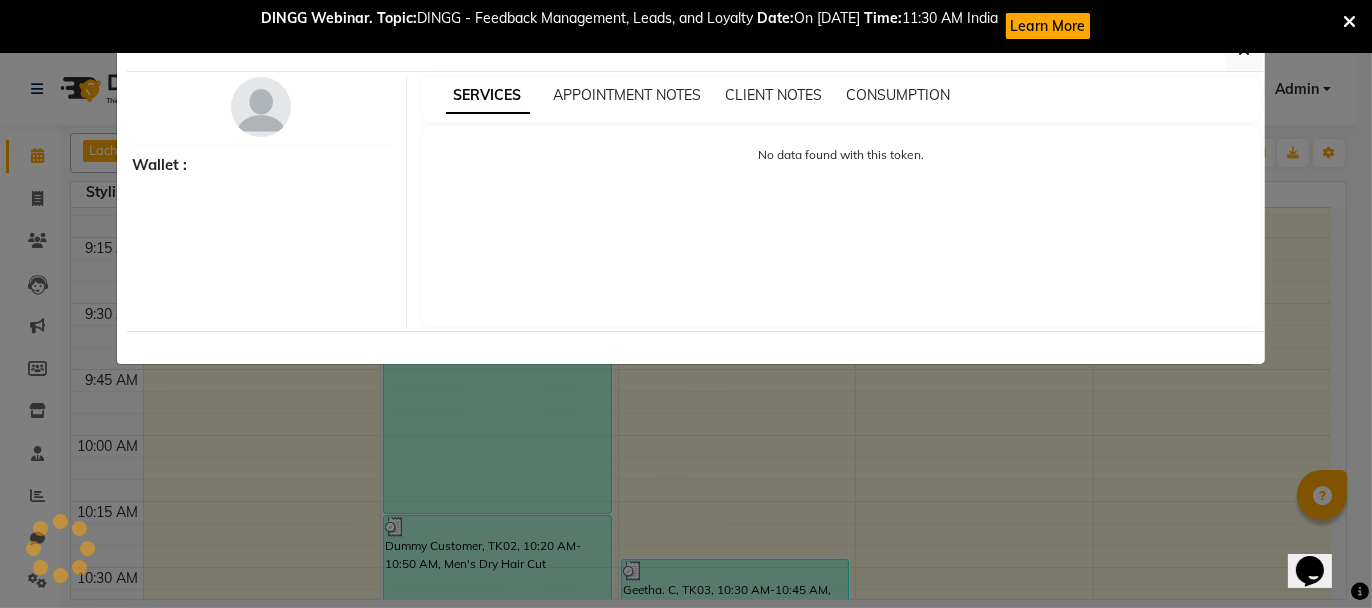 select on "3" 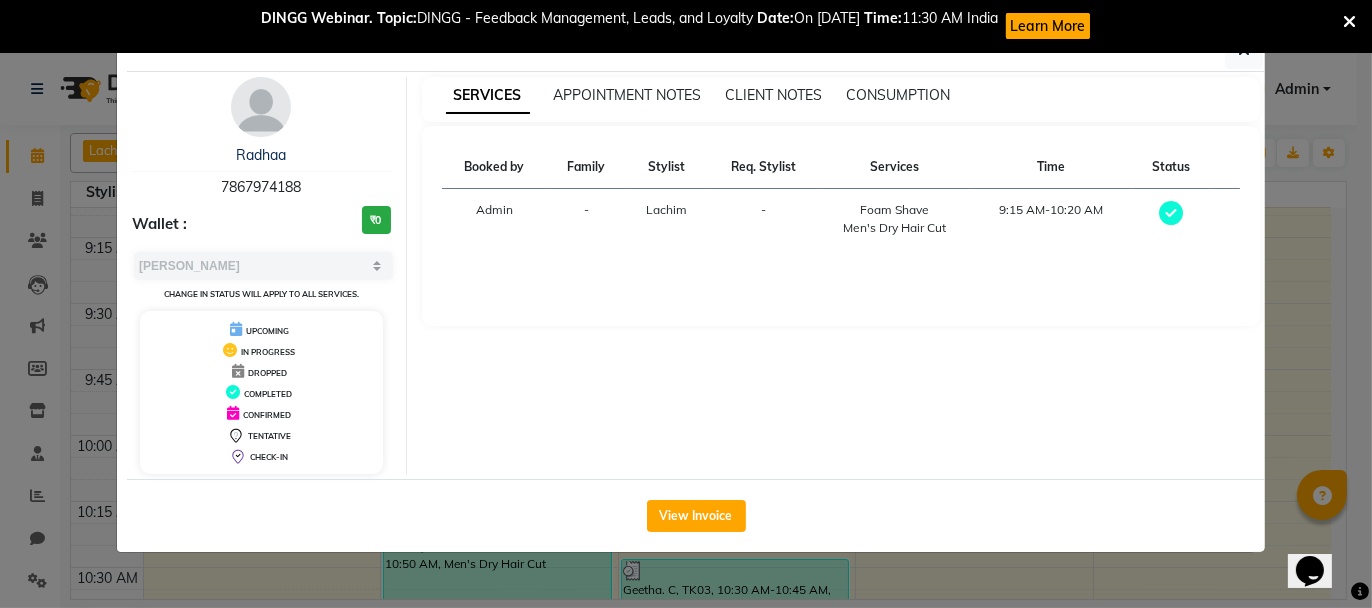 drag, startPoint x: 218, startPoint y: 184, endPoint x: 380, endPoint y: 189, distance: 162.07715 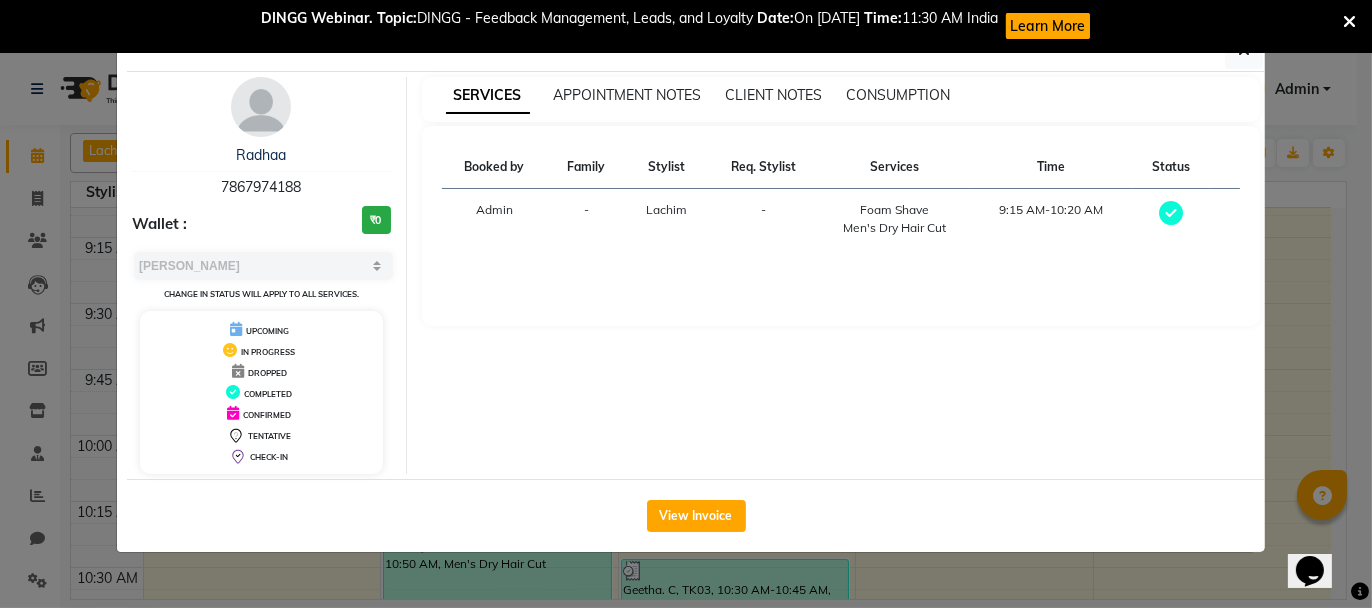 click on "Client Detail  Radhaa    7867974188 Wallet : ₹0 Select MARK DONE UPCOMING Change in status will apply to all services. UPCOMING IN PROGRESS DROPPED COMPLETED CONFIRMED TENTATIVE CHECK-IN SERVICES APPOINTMENT NOTES CLIENT NOTES CONSUMPTION Booked by Family Stylist Req. Stylist Services Time Status  Admin  - Lachim -  Foam Shave    Men's Dry Hair Cut    9:15 AM-10:20 AM   View Invoice" 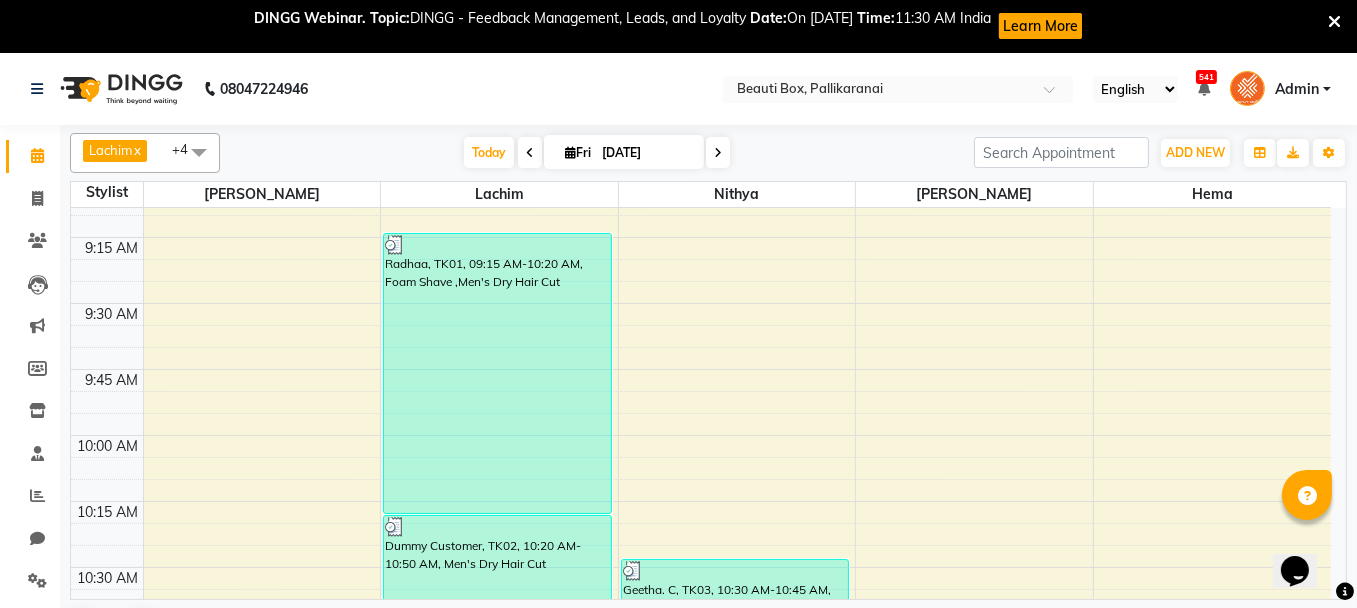 scroll, scrollTop: 300, scrollLeft: 0, axis: vertical 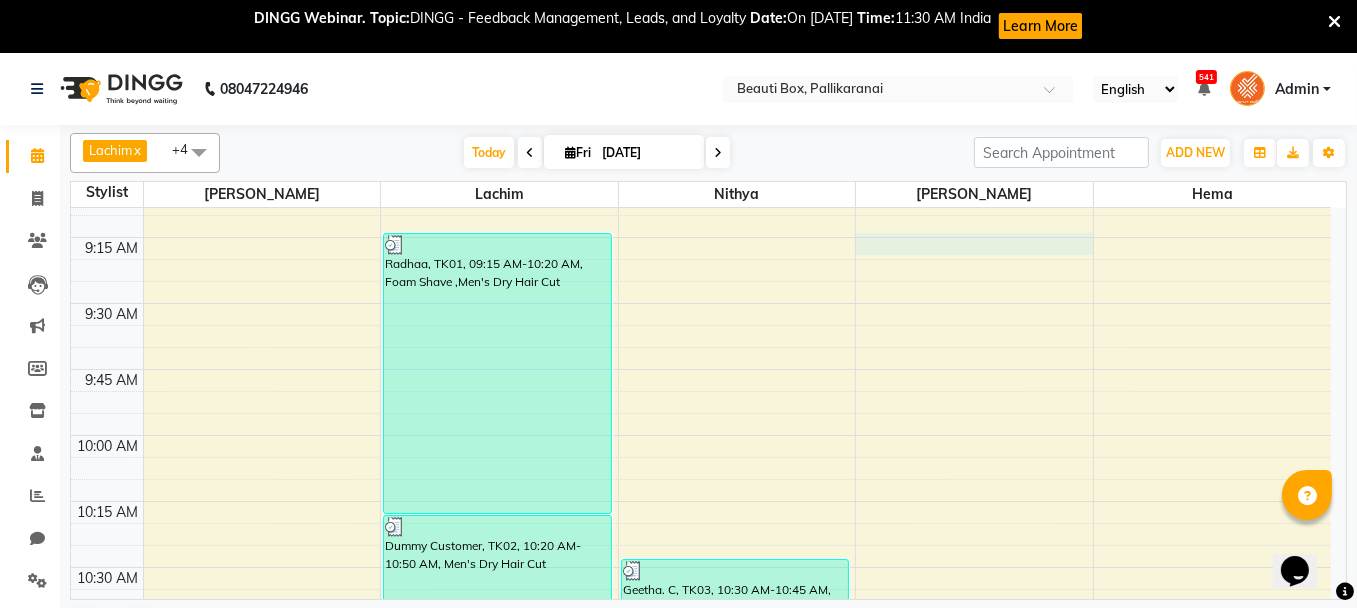 click on "8:00 AM 8:15 AM 8:30 AM 8:45 AM 9:00 AM 9:15 AM 9:30 AM 9:45 AM 10:00 AM 10:15 AM 10:30 AM 10:45 AM 11:00 AM 11:15 AM 11:30 AM 11:45 AM 12:00 PM 12:15 PM 12:30 PM 12:45 PM 1:00 PM 1:15 PM 1:30 PM 1:45 PM 2:00 PM 2:15 PM 2:30 PM 2:45 PM 3:00 PM 3:15 PM 3:30 PM 3:45 PM 4:00 PM 4:15 PM 4:30 PM 4:45 PM 5:00 PM 5:15 PM 5:30 PM 5:45 PM 6:00 PM 6:15 PM 6:30 PM 6:45 PM 7:00 PM 7:15 PM 7:30 PM 7:45 PM 8:00 PM 8:15 PM 8:30 PM 8:45 PM 9:00 PM 9:15 PM 9:30 PM 9:45 PM     Geetha. C, TK03, 10:45 AM-11:00 AM, Extra Service      Radhaa, TK01, 09:15 AM-10:20 AM, Foam Shave ,Men's Dry Hair Cut      Dummy Customer, TK02, 10:20 AM-10:50 AM, Men's Dry Hair Cut      Usha, TK04, 11:45 AM-12:00 PM, Extra Service      Geetha. C, TK03, 10:30 AM-10:45 AM, Threading     Usha, TK04, 10:45 AM-11:45 AM, Prepaid 1" at bounding box center (701, 1755) 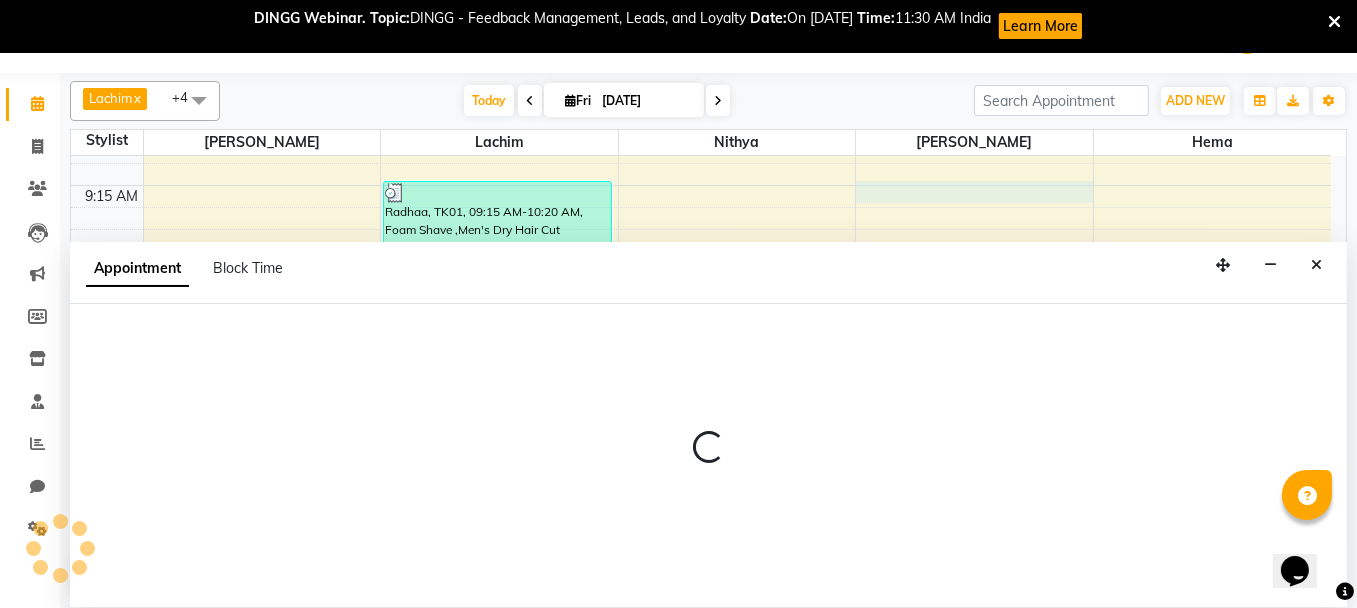 scroll, scrollTop: 52, scrollLeft: 0, axis: vertical 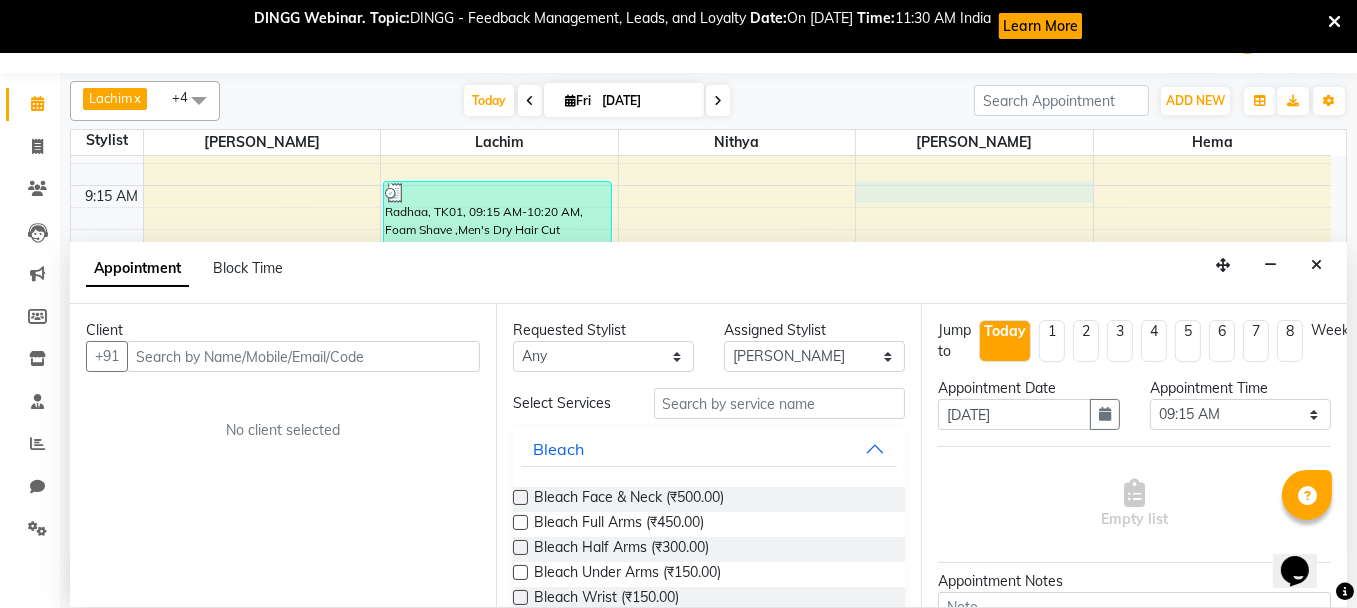 click at bounding box center [303, 356] 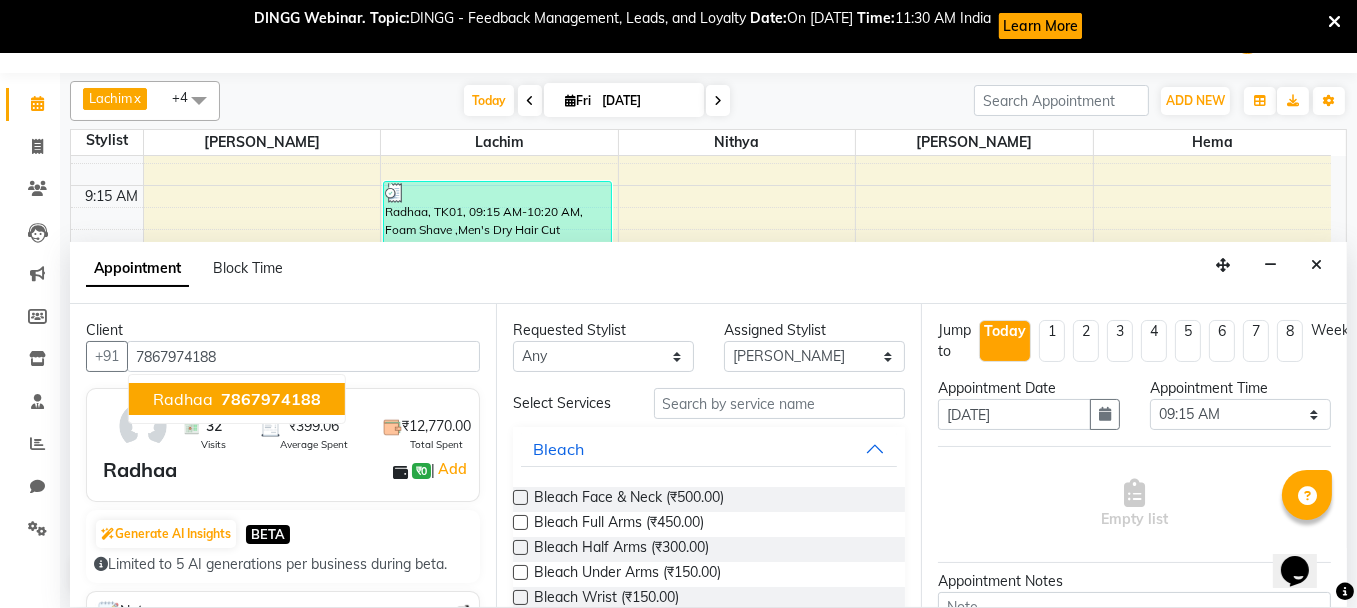 click on "7867974188" at bounding box center (271, 399) 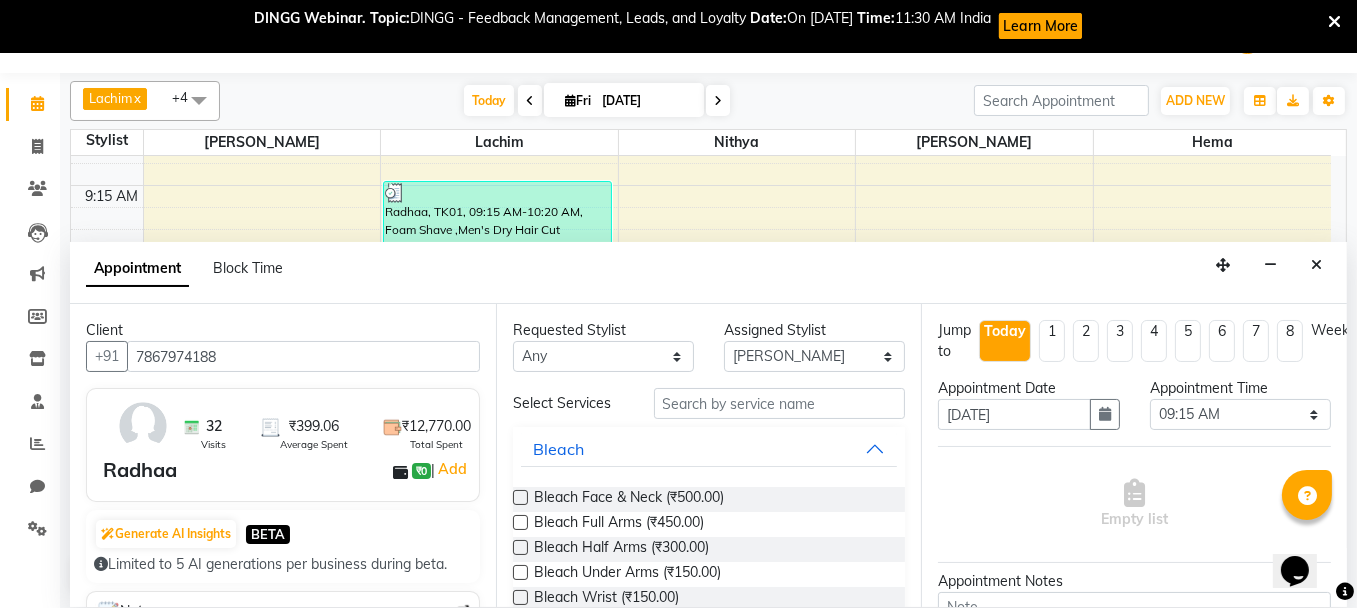 type on "7867974188" 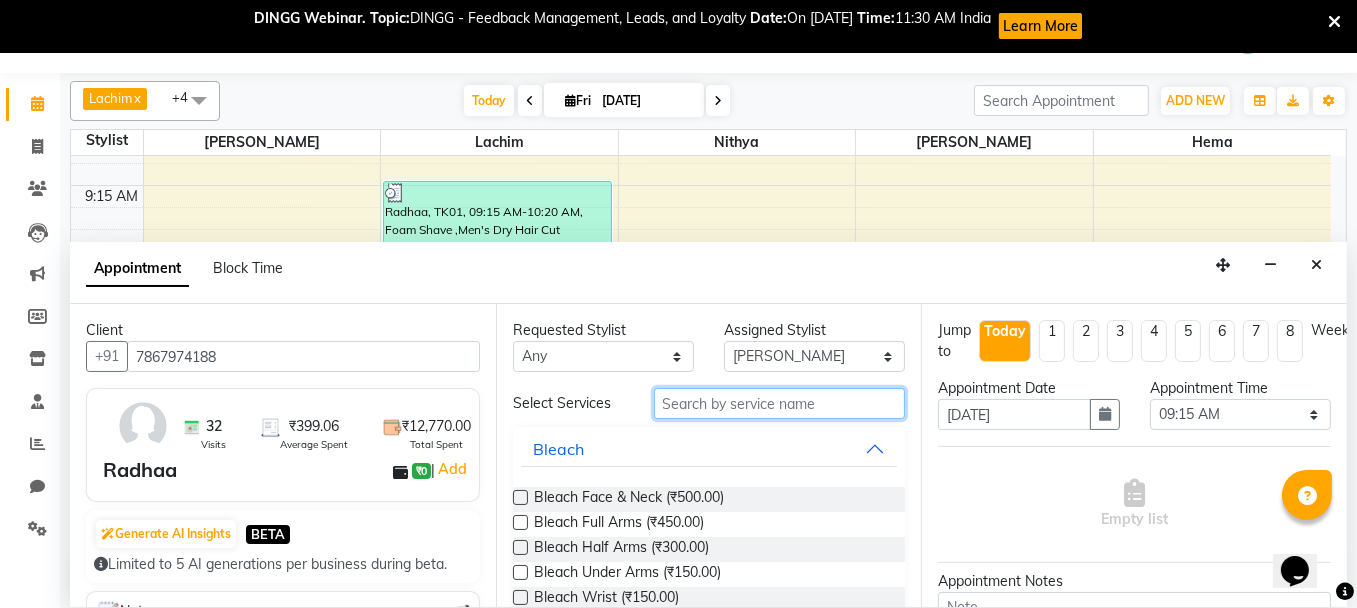 click at bounding box center [780, 403] 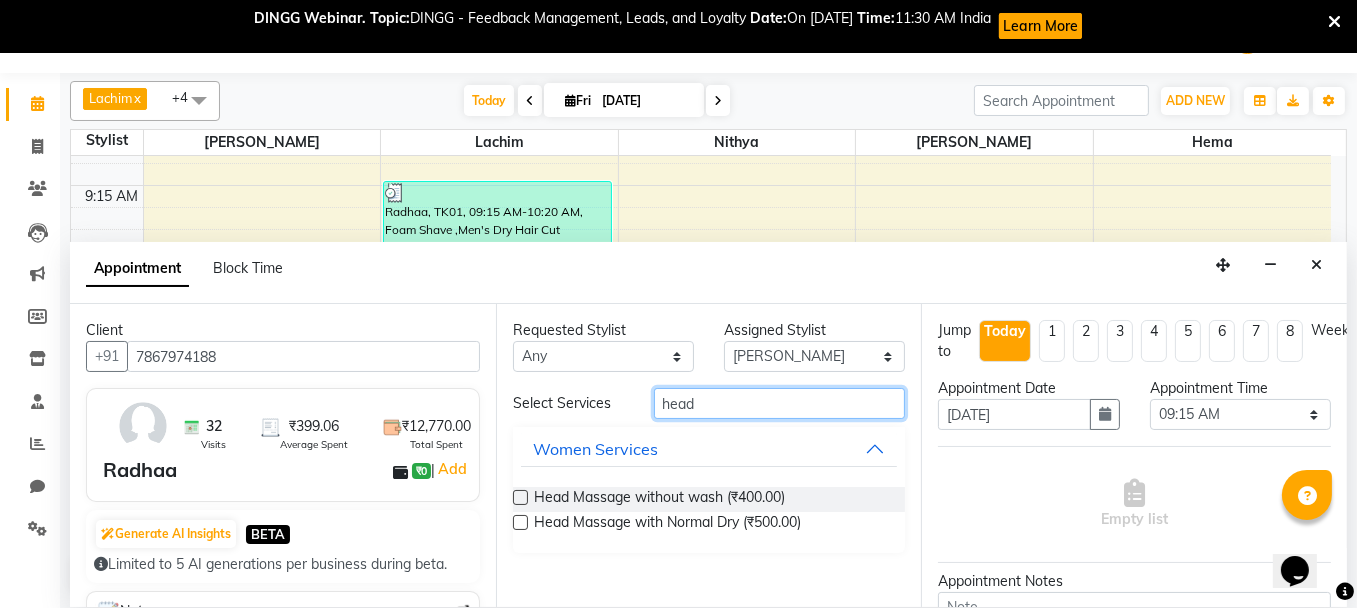 type on "head" 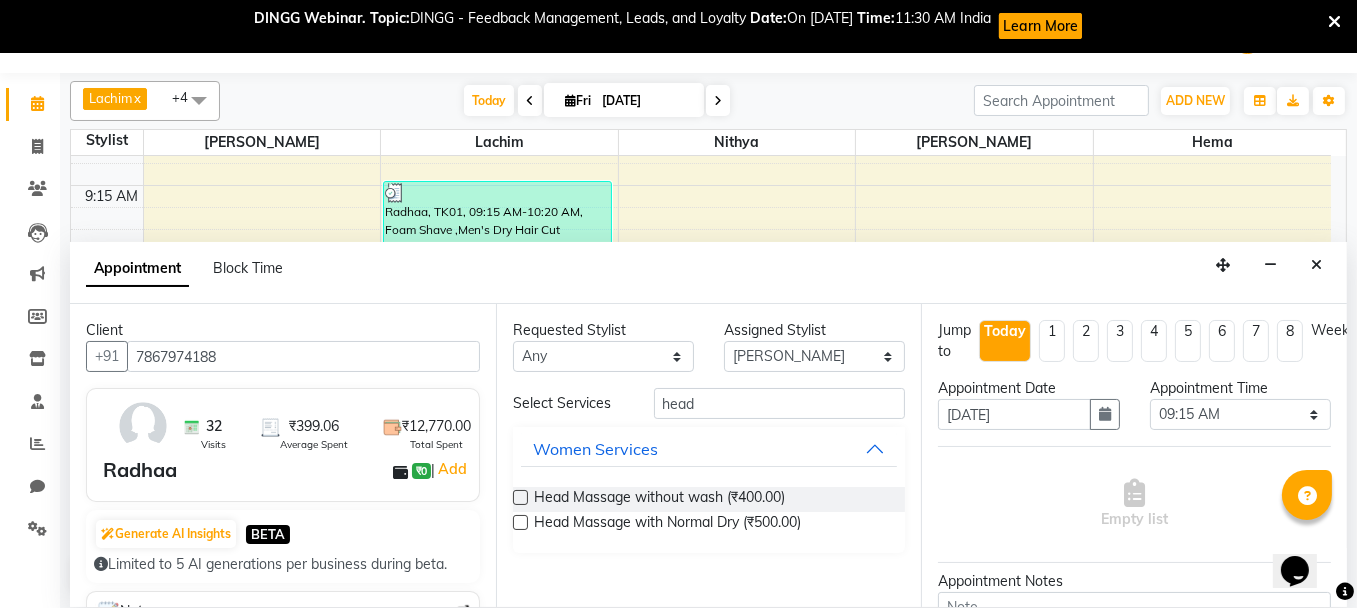 click at bounding box center [520, 497] 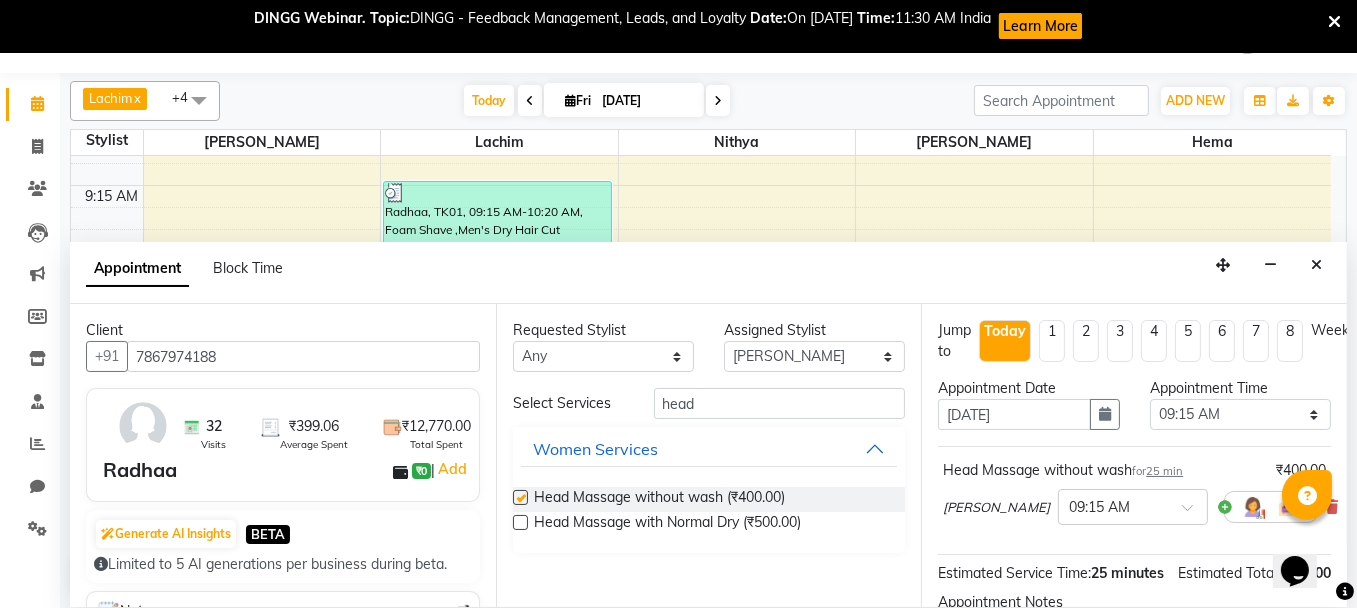 checkbox on "false" 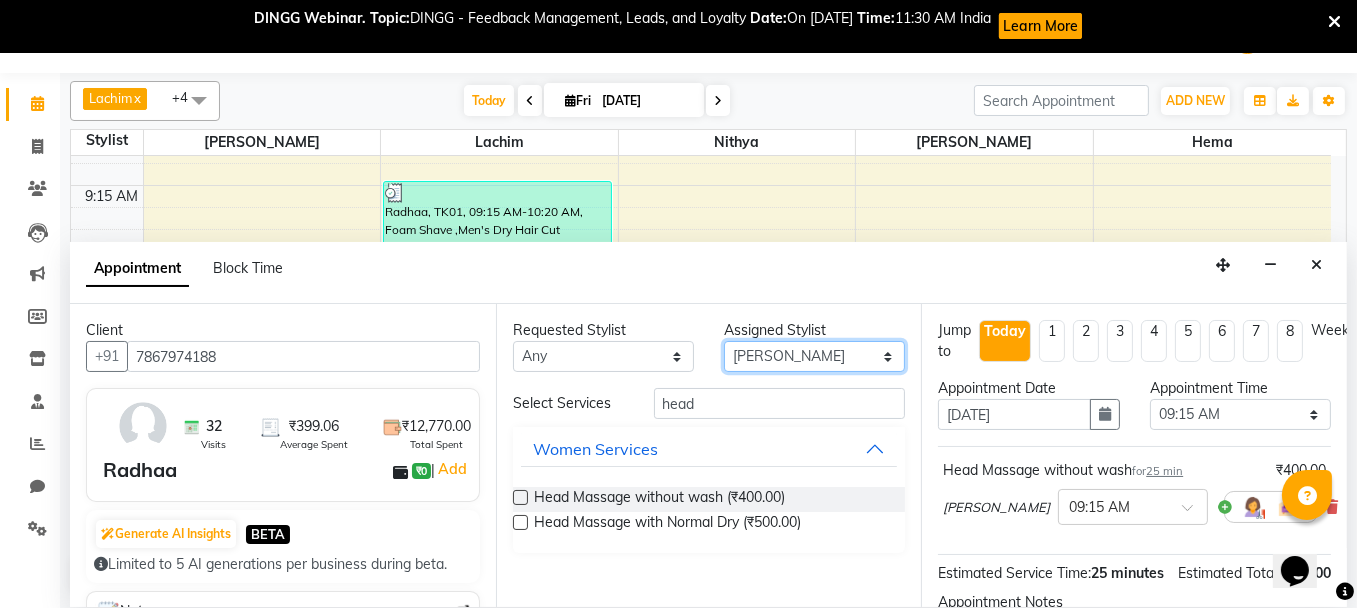 click on "Select [PERSON_NAME] [PERSON_NAME] Ifzan  [PERSON_NAME] Lachim [PERSON_NAME] Sakeem [PERSON_NAME]" at bounding box center (814, 356) 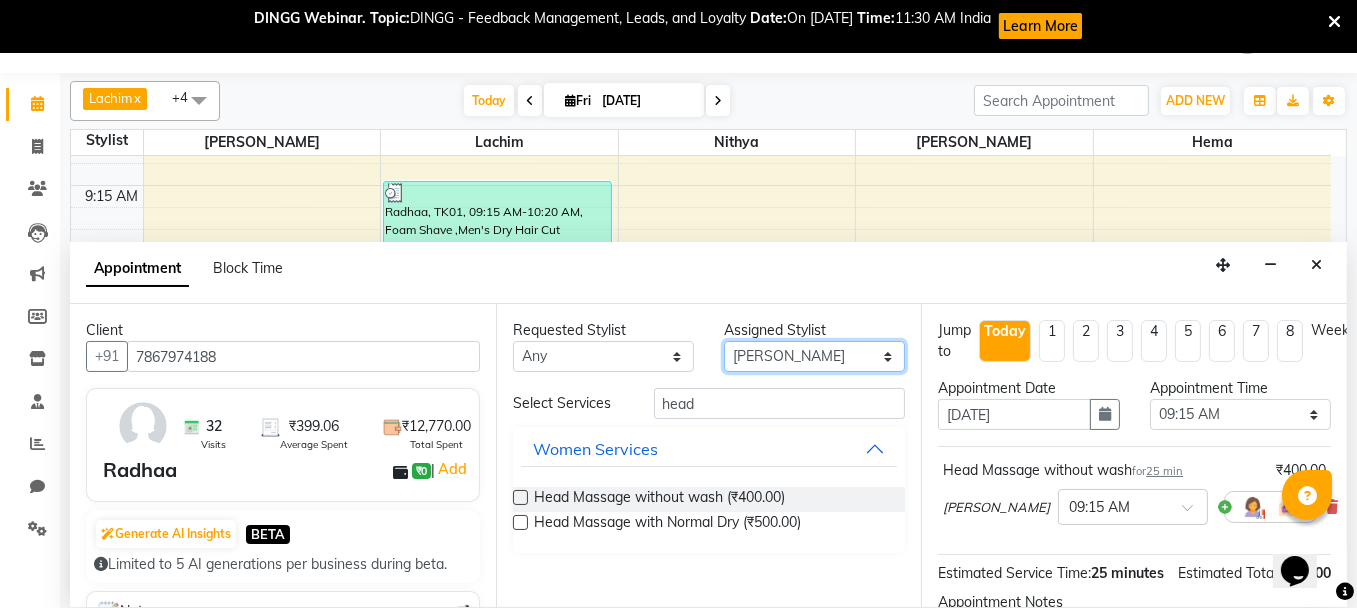 select on "1755" 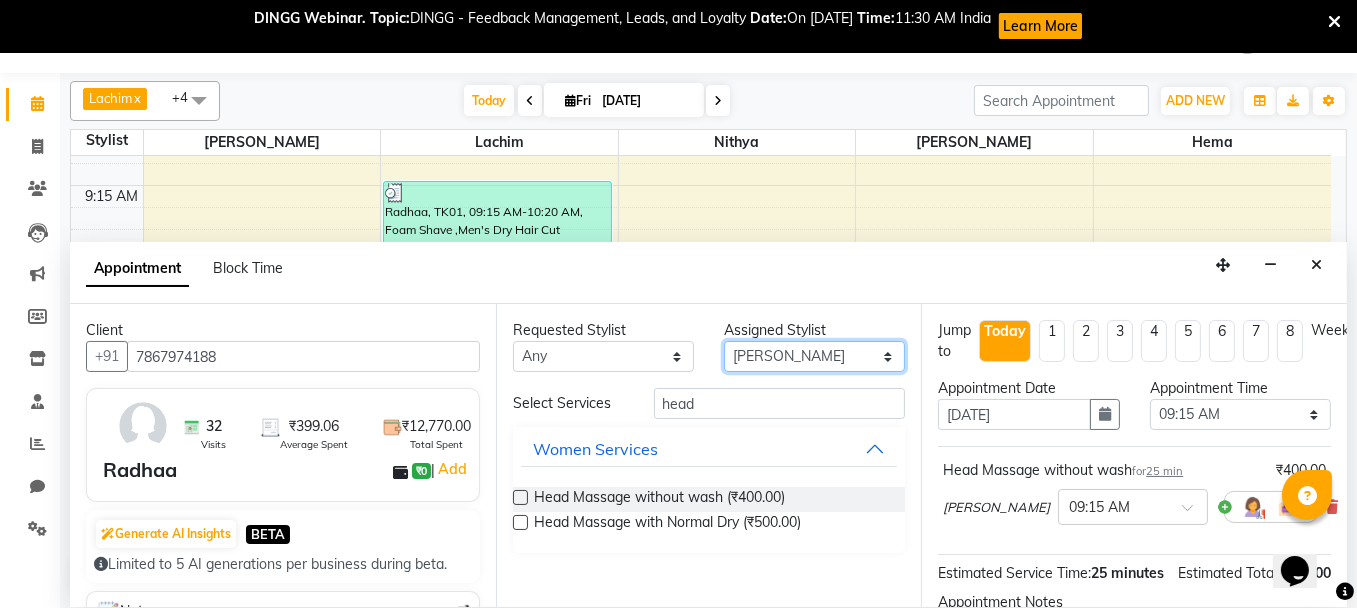 click on "Select [PERSON_NAME] [PERSON_NAME] Ifzan  [PERSON_NAME] Lachim [PERSON_NAME] Sakeem [PERSON_NAME]" at bounding box center [814, 356] 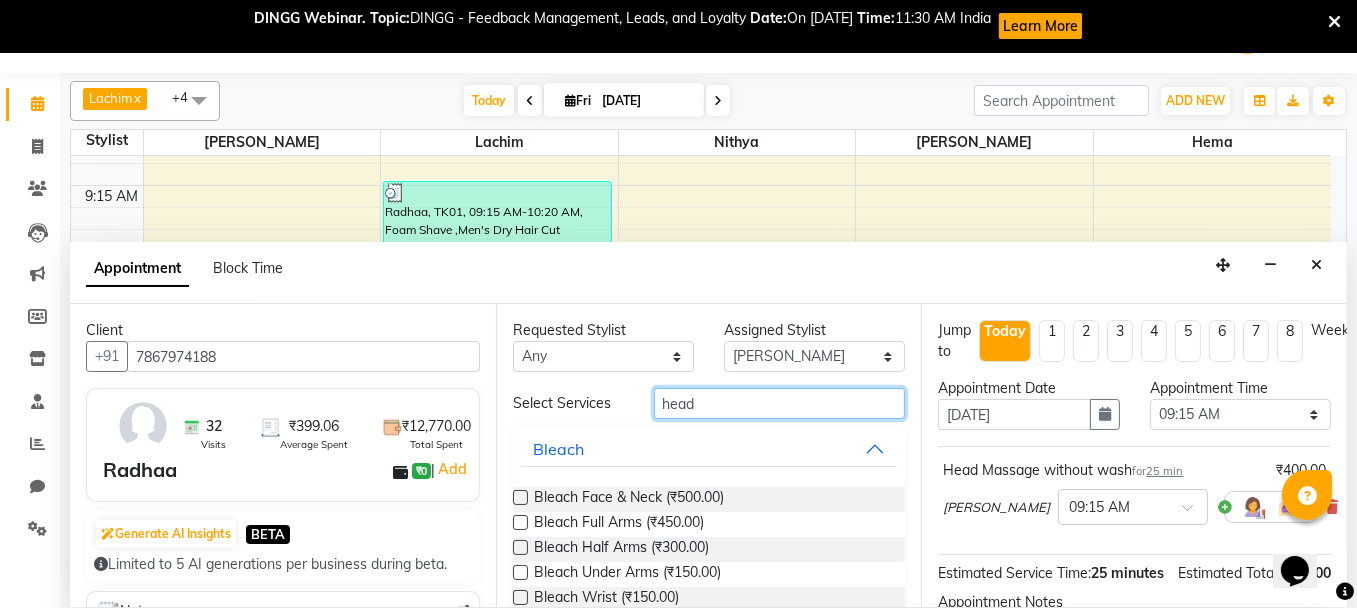 click on "head" at bounding box center [780, 403] 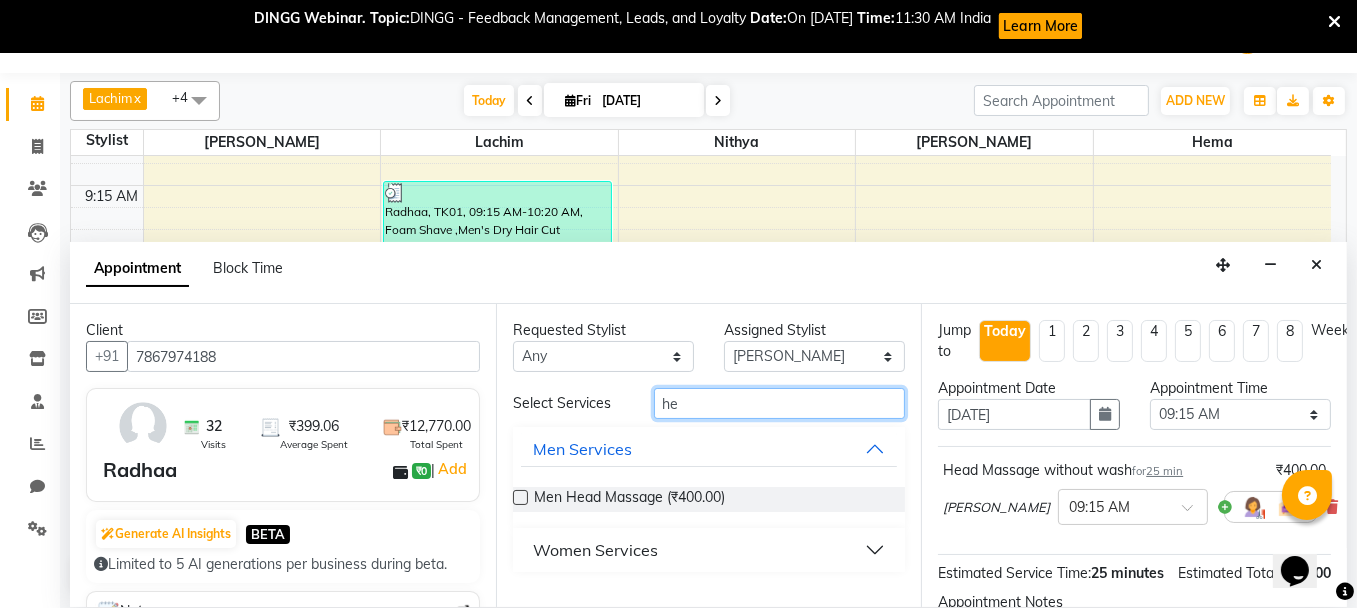 type on "h" 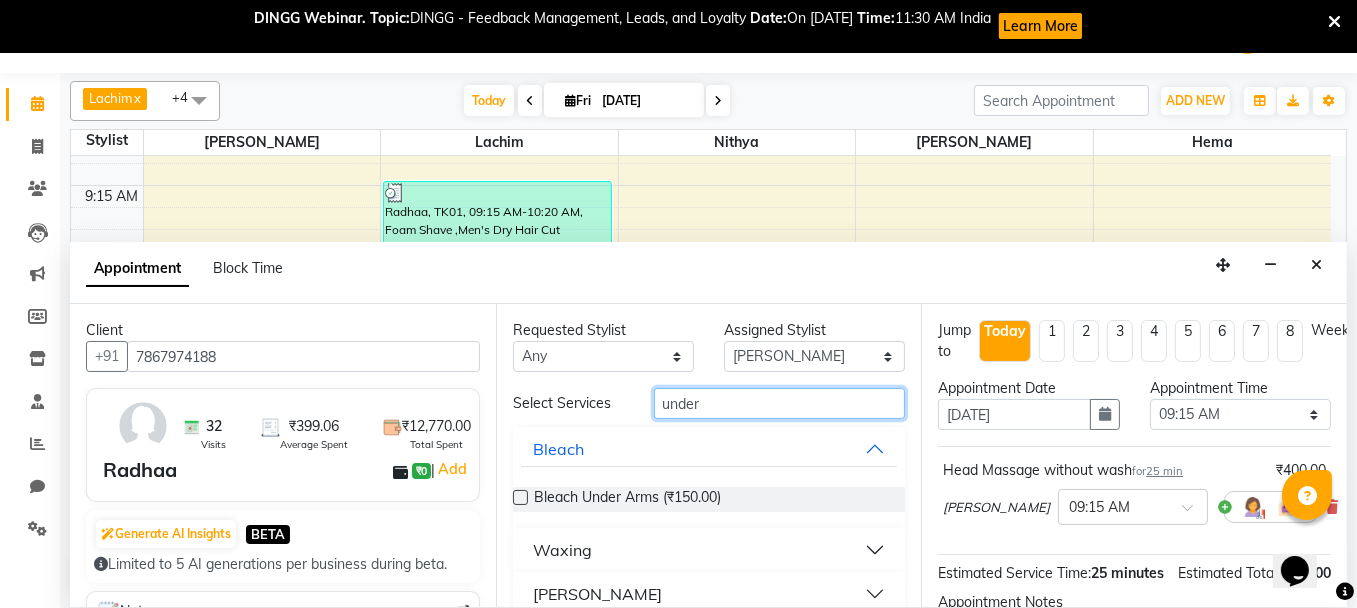 type on "under" 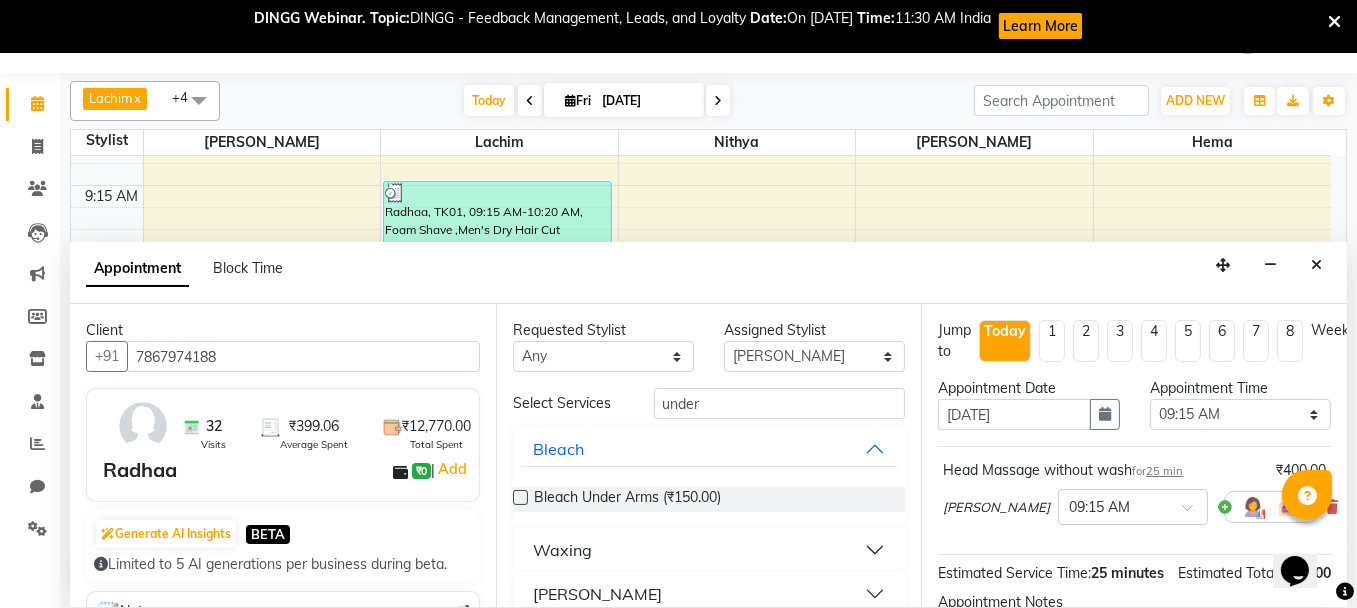click on "Waxing" at bounding box center [709, 550] 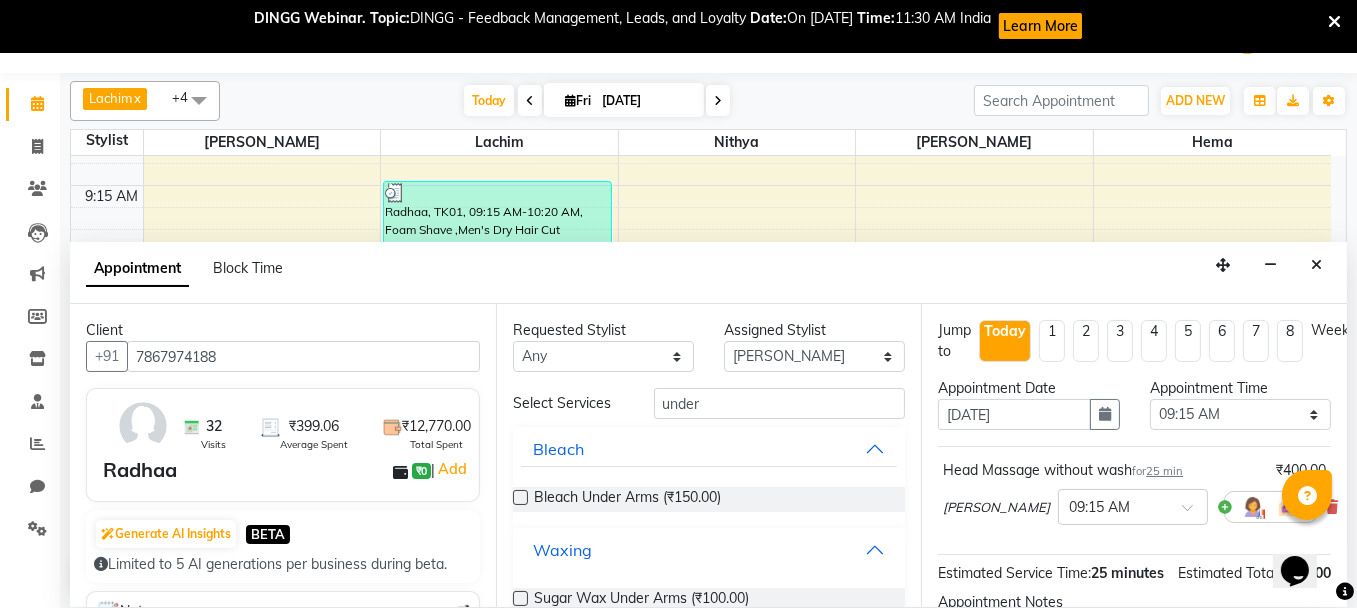 scroll, scrollTop: 106, scrollLeft: 0, axis: vertical 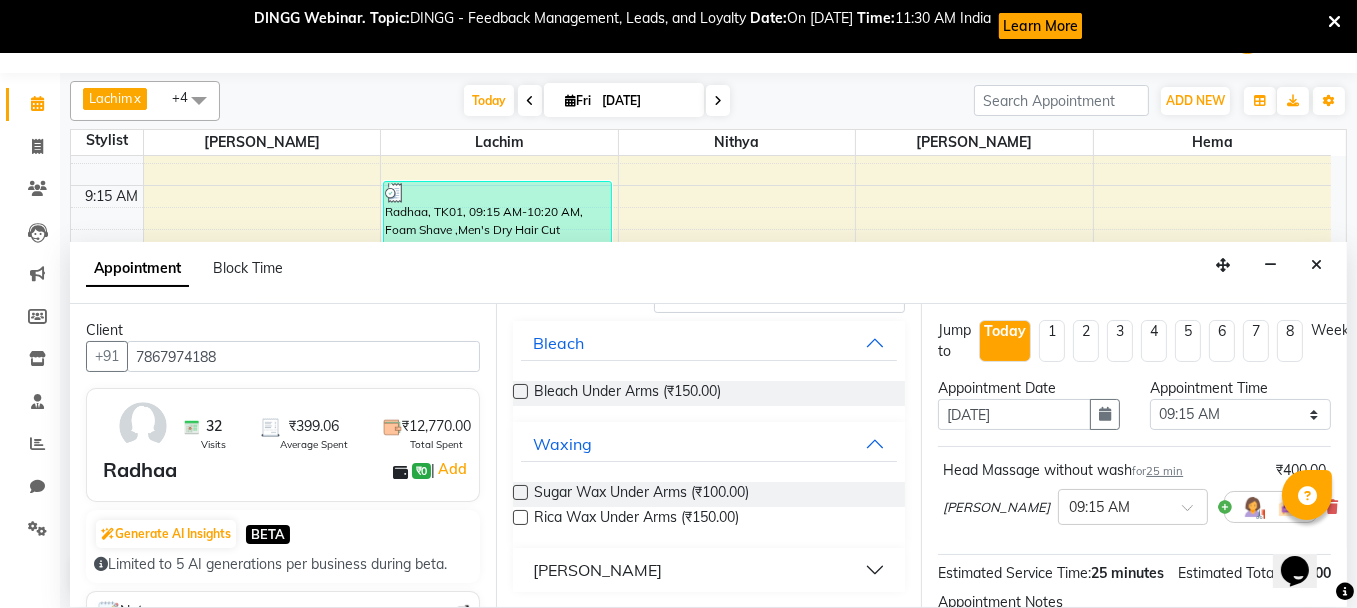 click at bounding box center [520, 517] 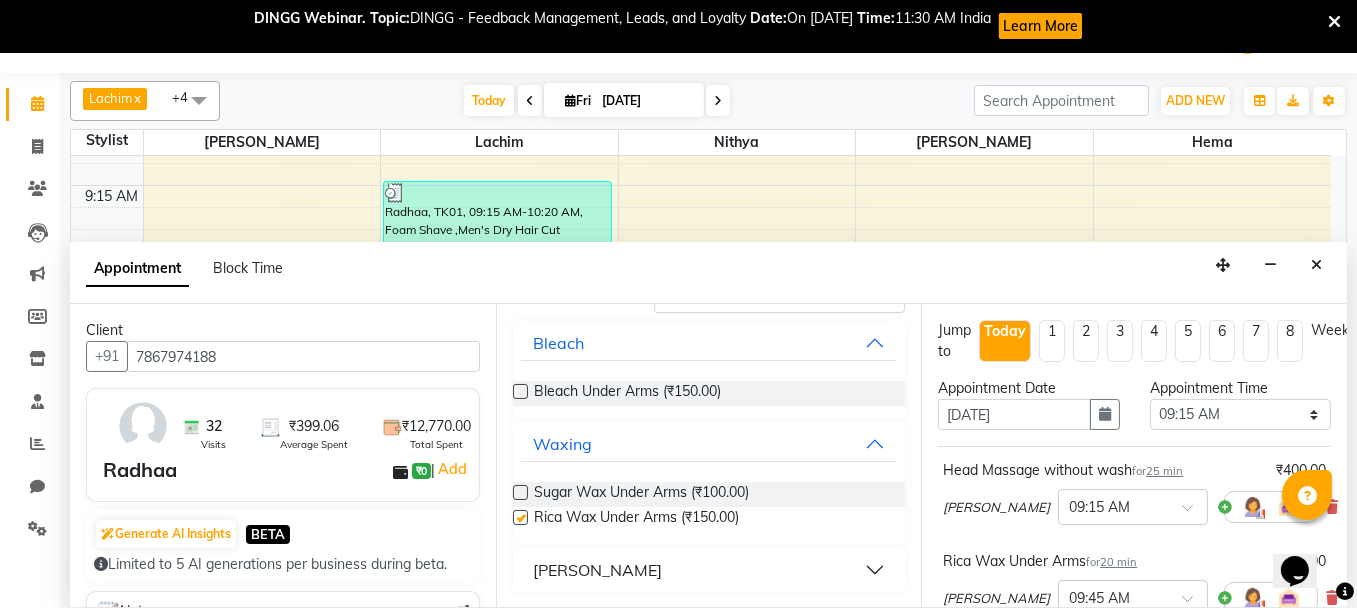 checkbox on "false" 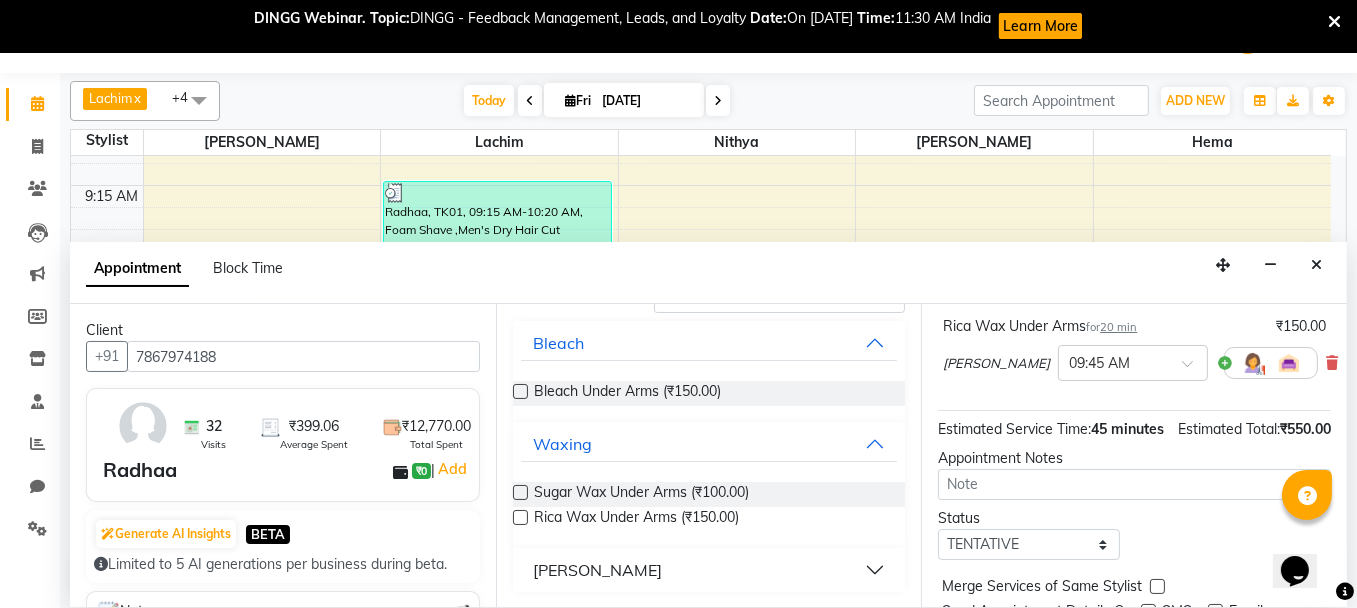 scroll, scrollTop: 252, scrollLeft: 0, axis: vertical 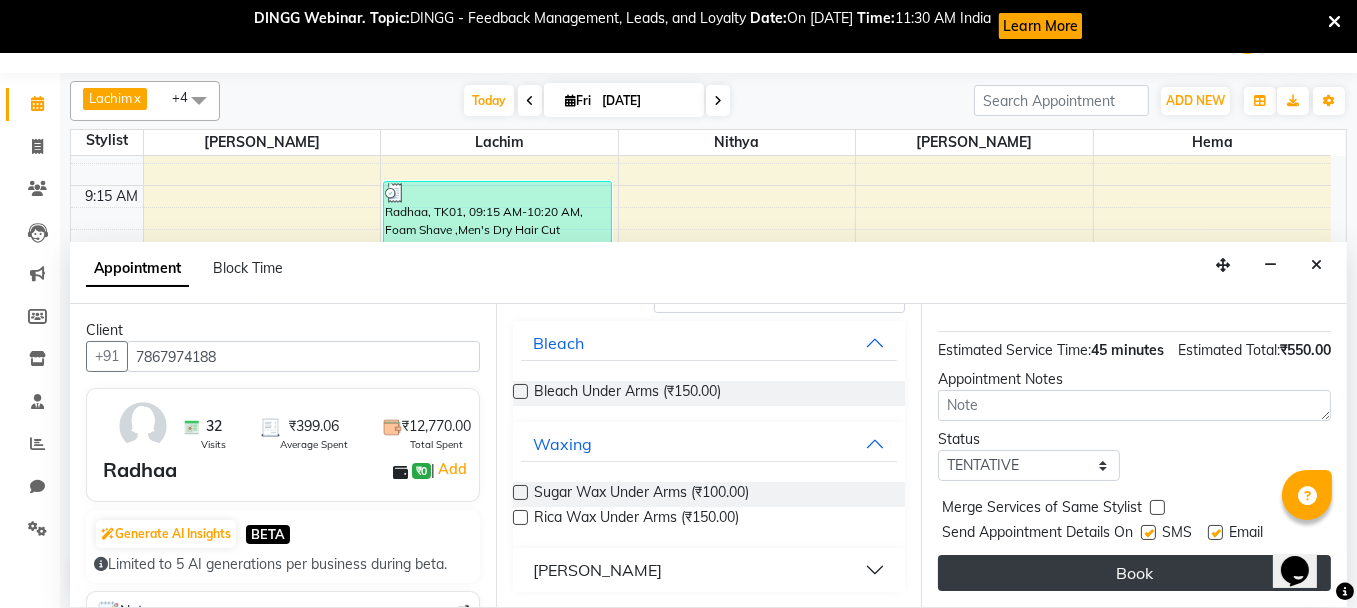 click on "Book" at bounding box center (1134, 573) 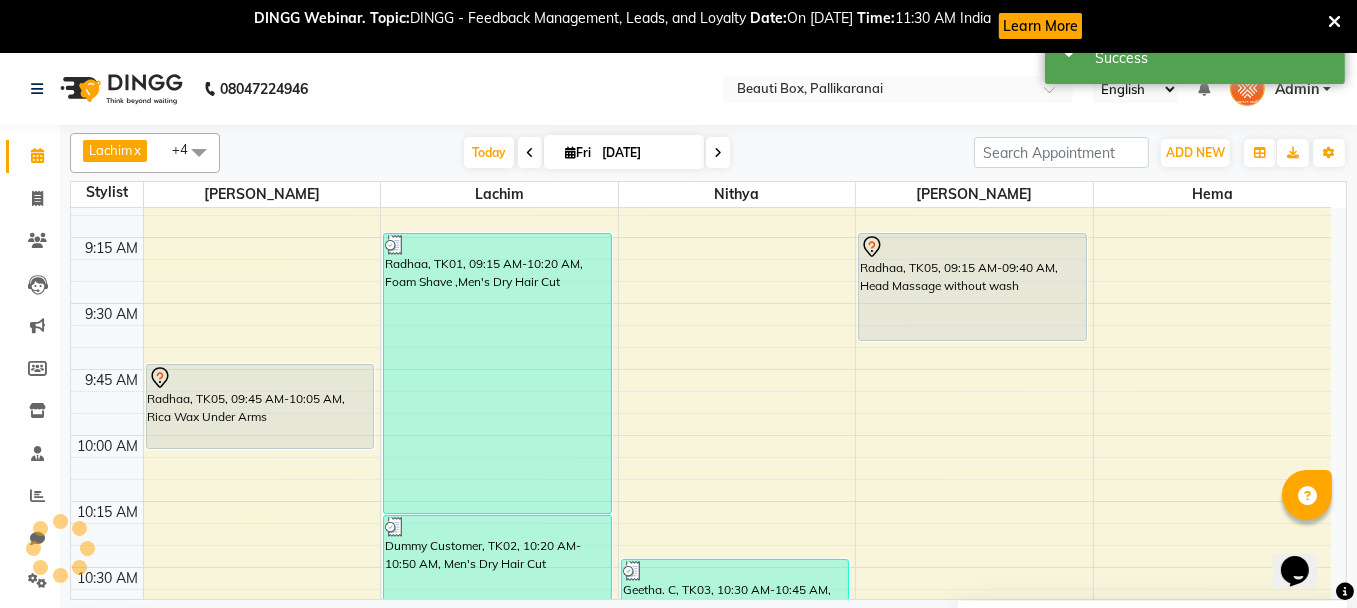 scroll, scrollTop: 0, scrollLeft: 0, axis: both 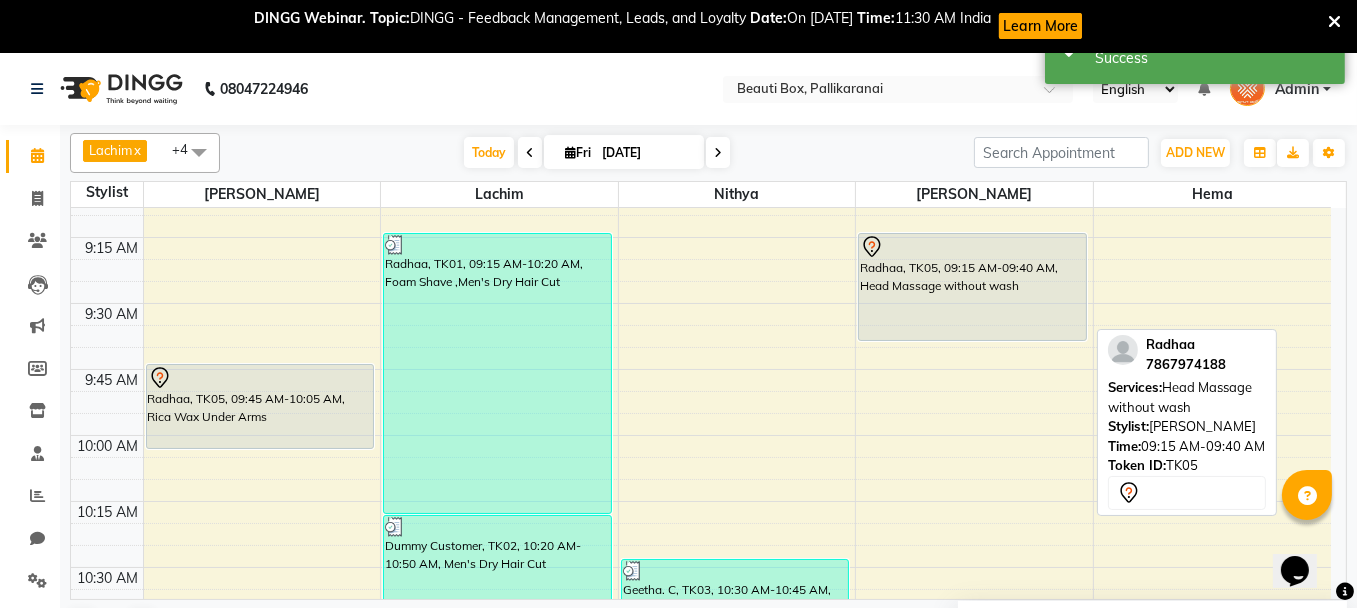 click on "Radhaa, TK05, 09:15 AM-09:40 AM, Head Massage without wash" at bounding box center [972, 287] 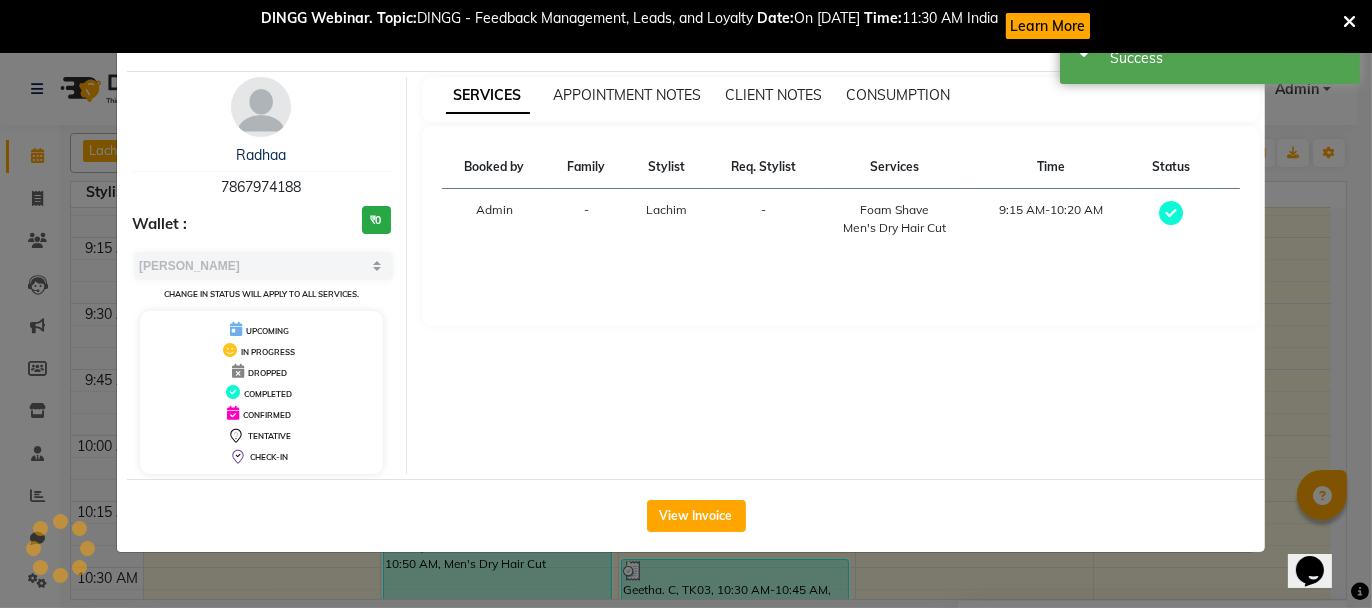 select on "7" 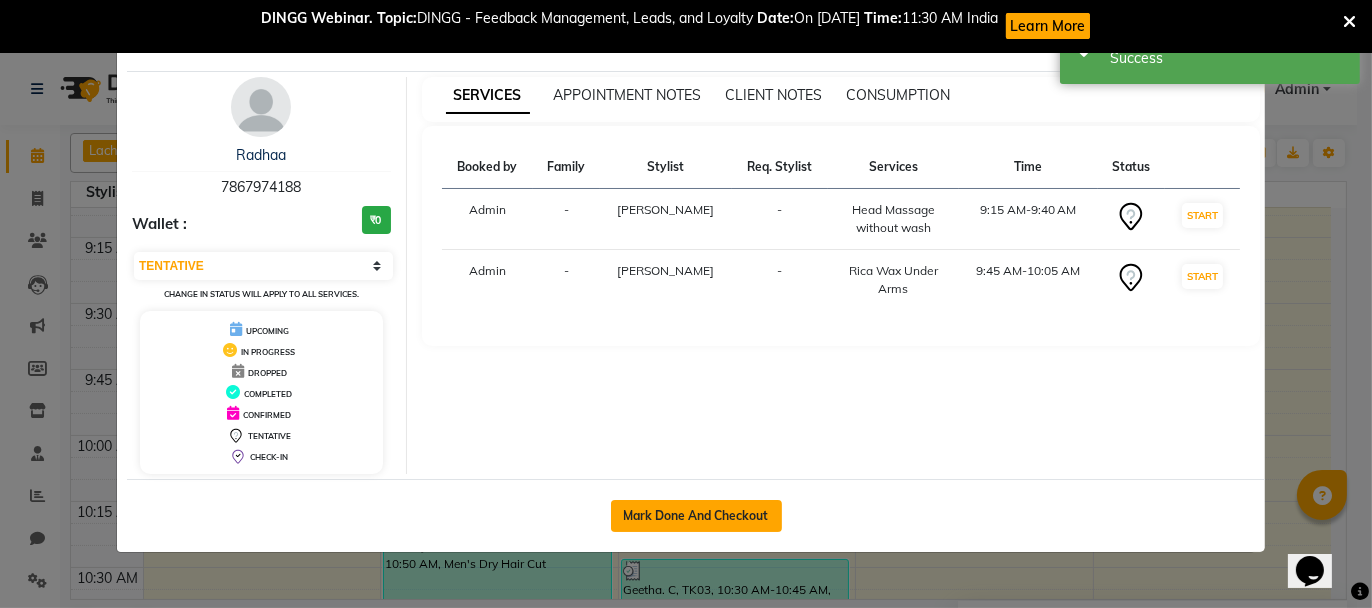 click on "Mark Done And Checkout" 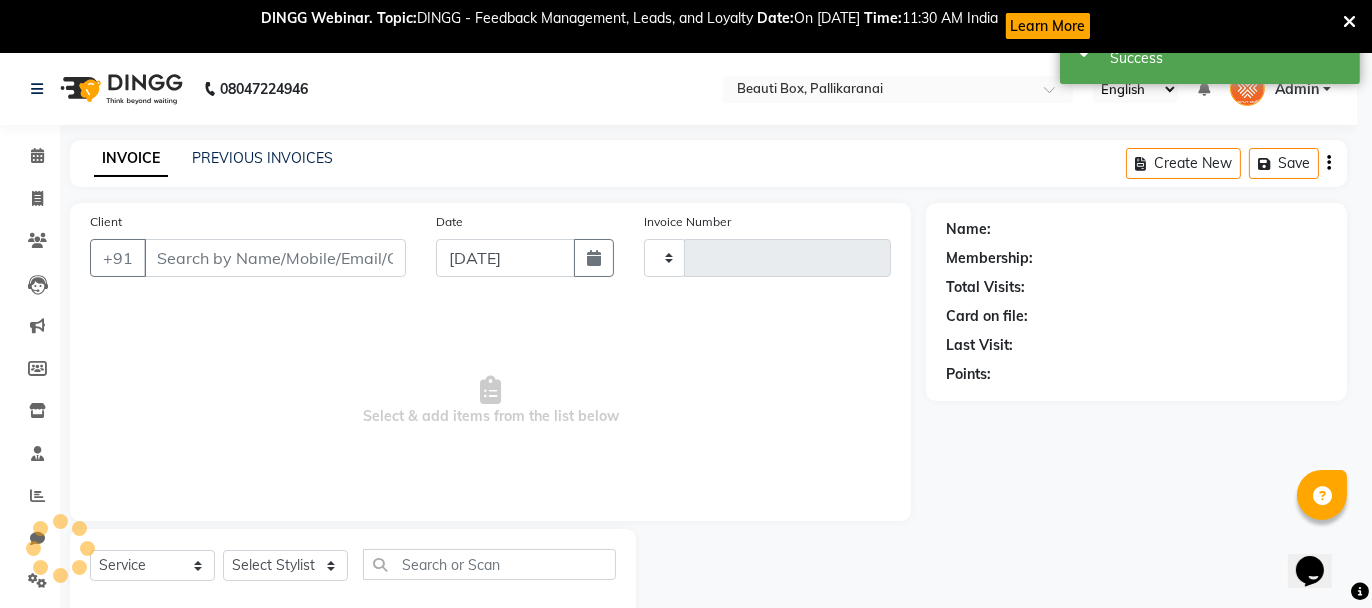 type on "1618" 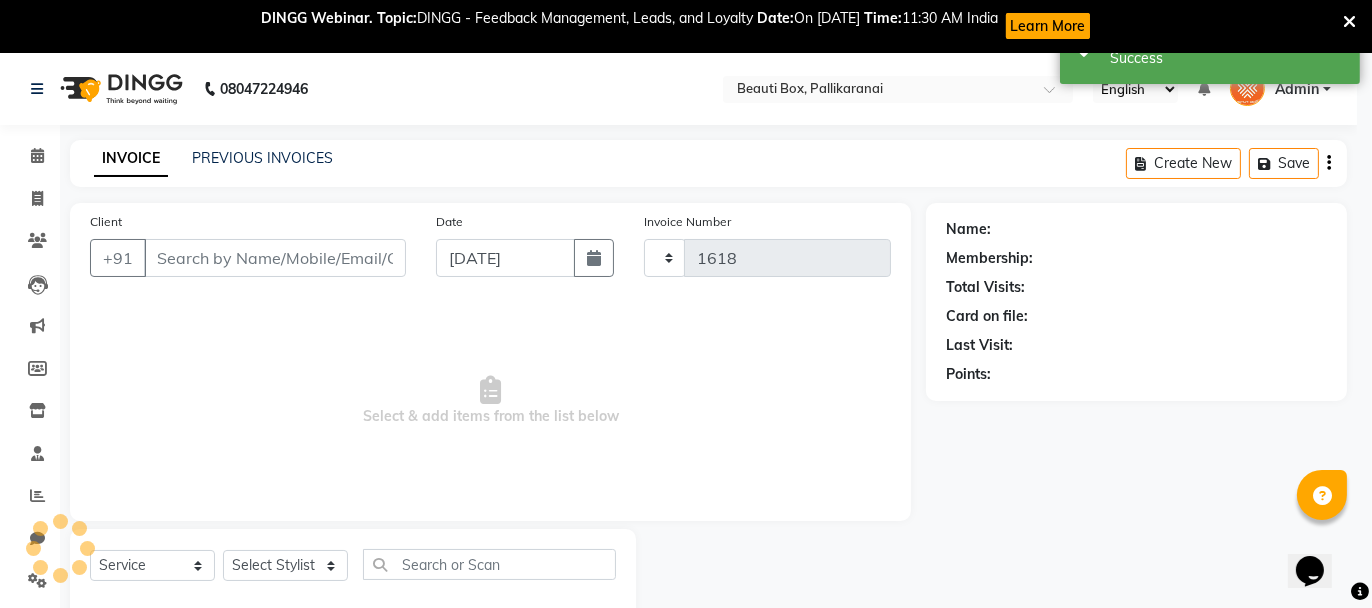 select on "11" 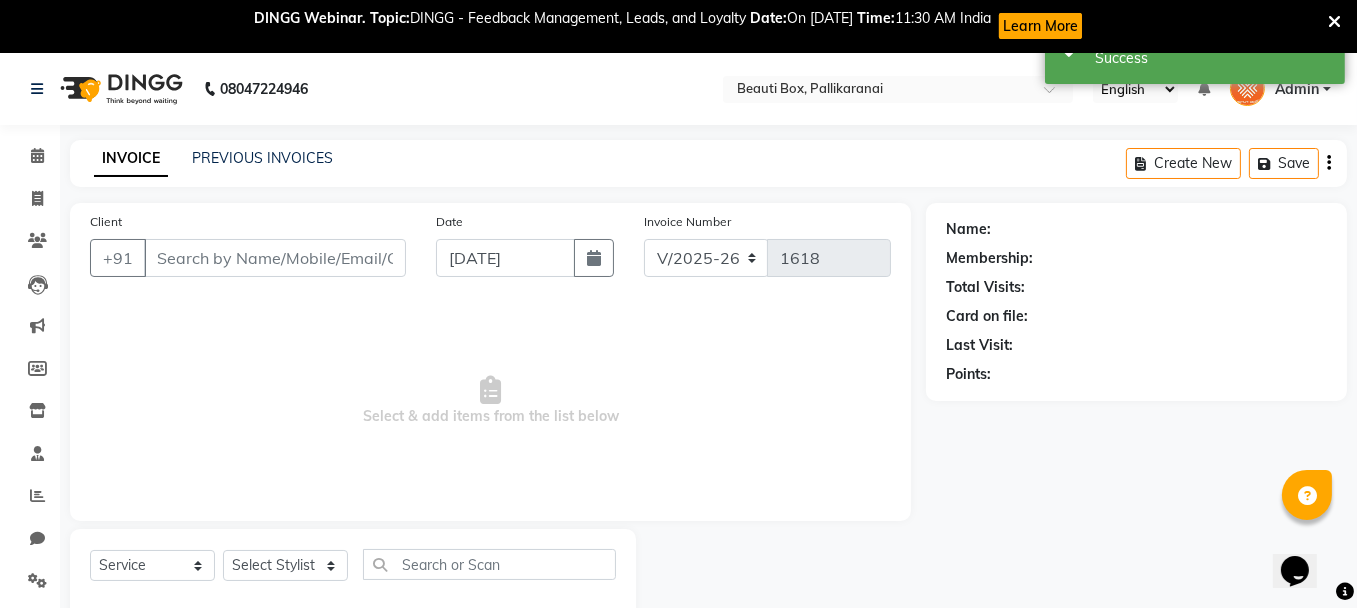 type on "7867974188" 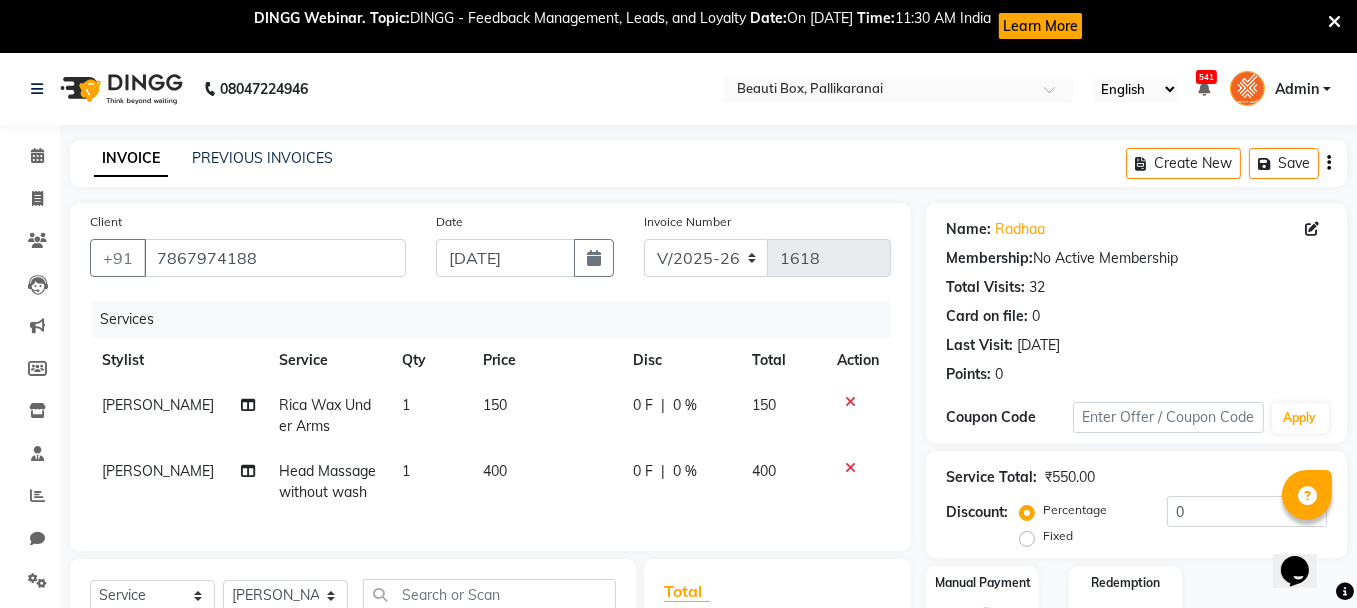 scroll, scrollTop: 290, scrollLeft: 0, axis: vertical 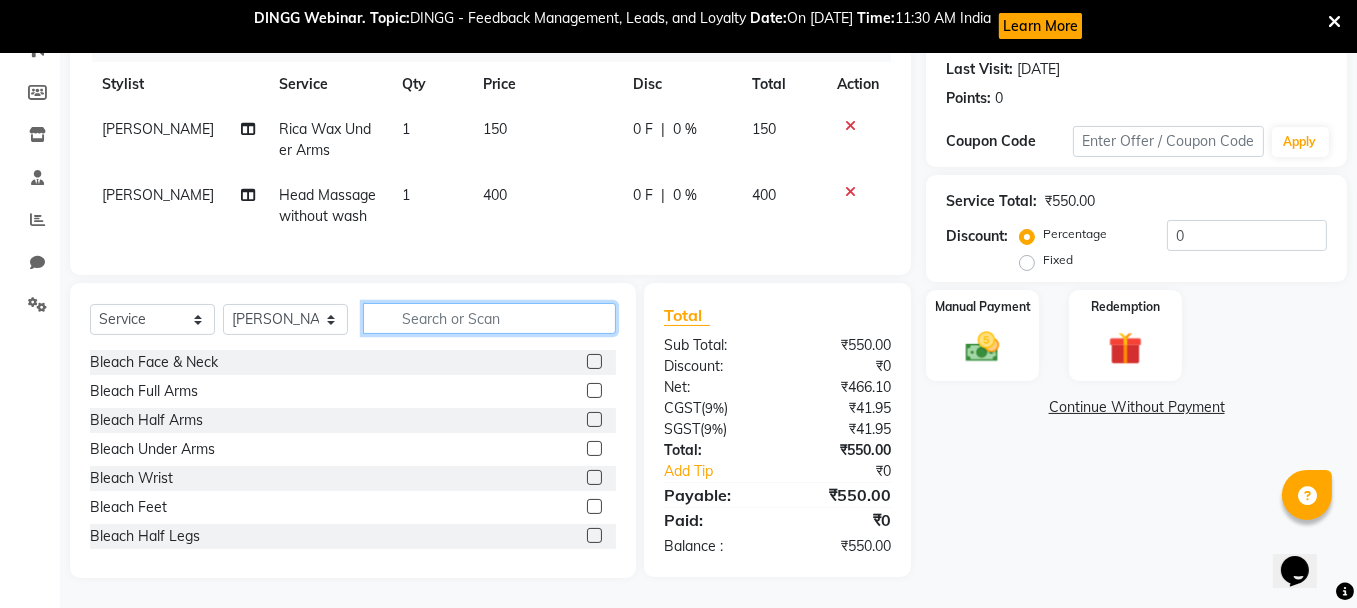 click 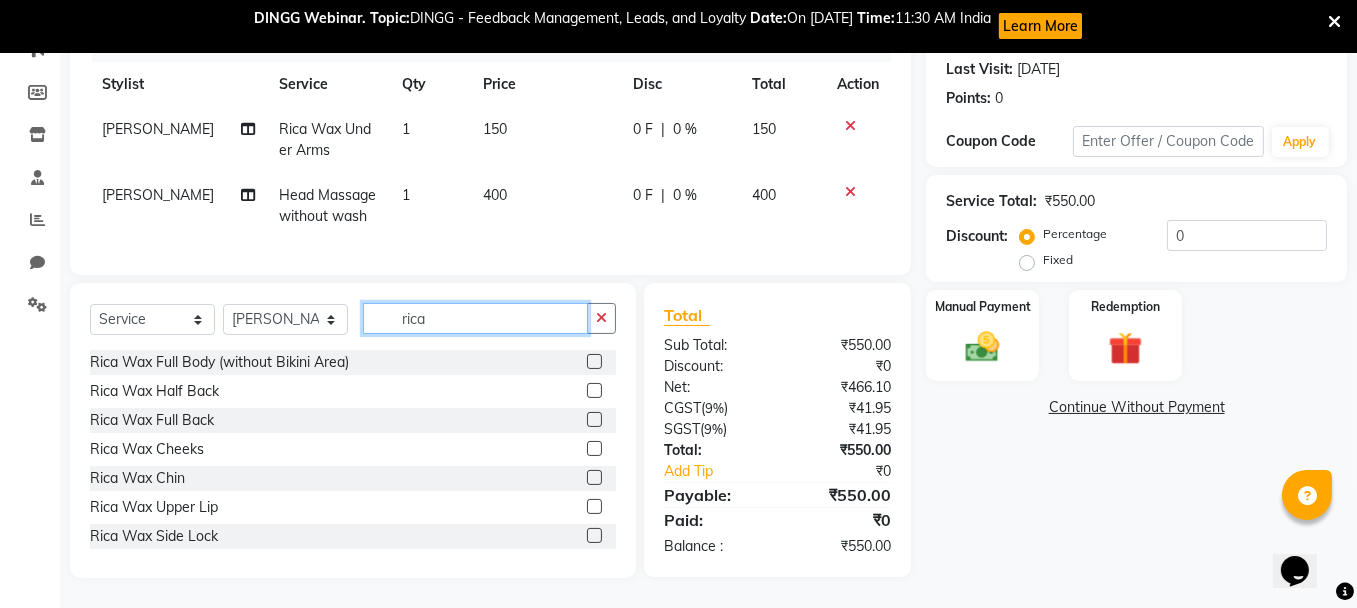 scroll, scrollTop: 175, scrollLeft: 0, axis: vertical 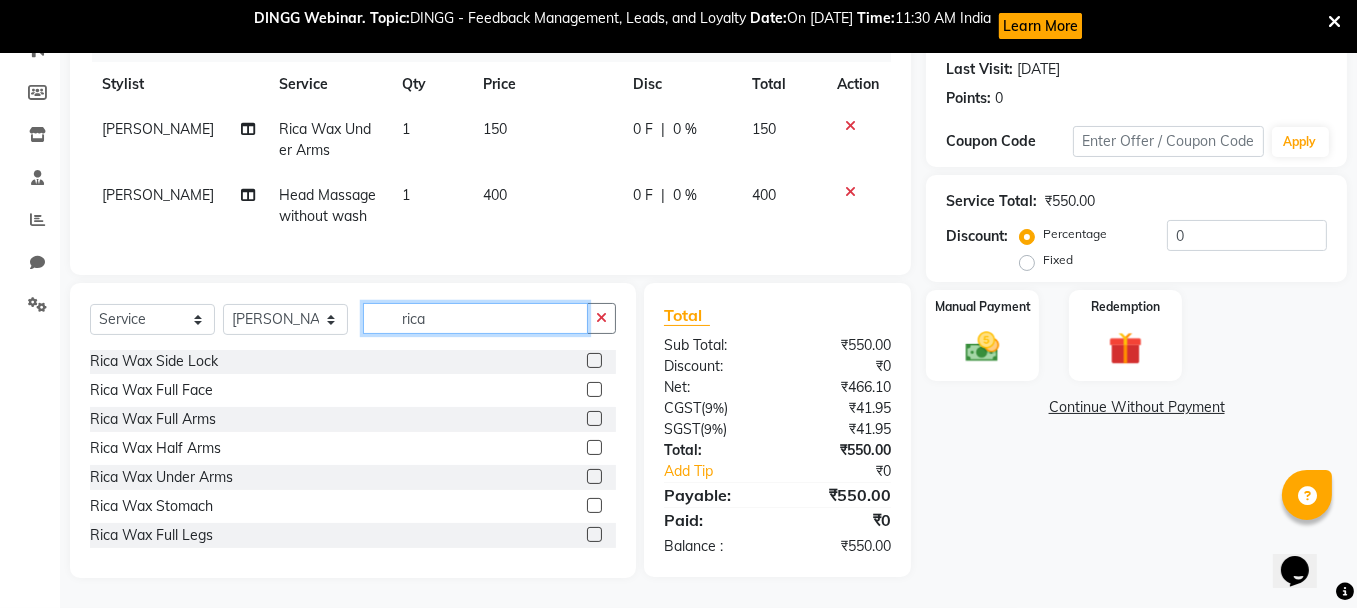 type on "rica" 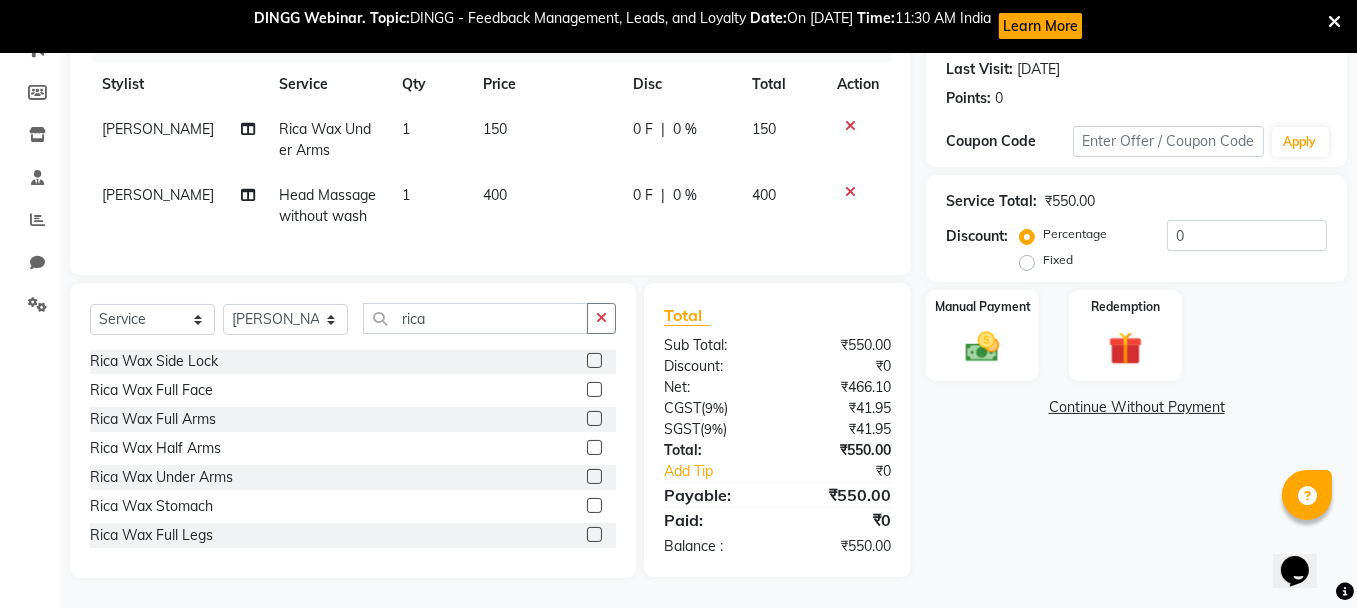 click 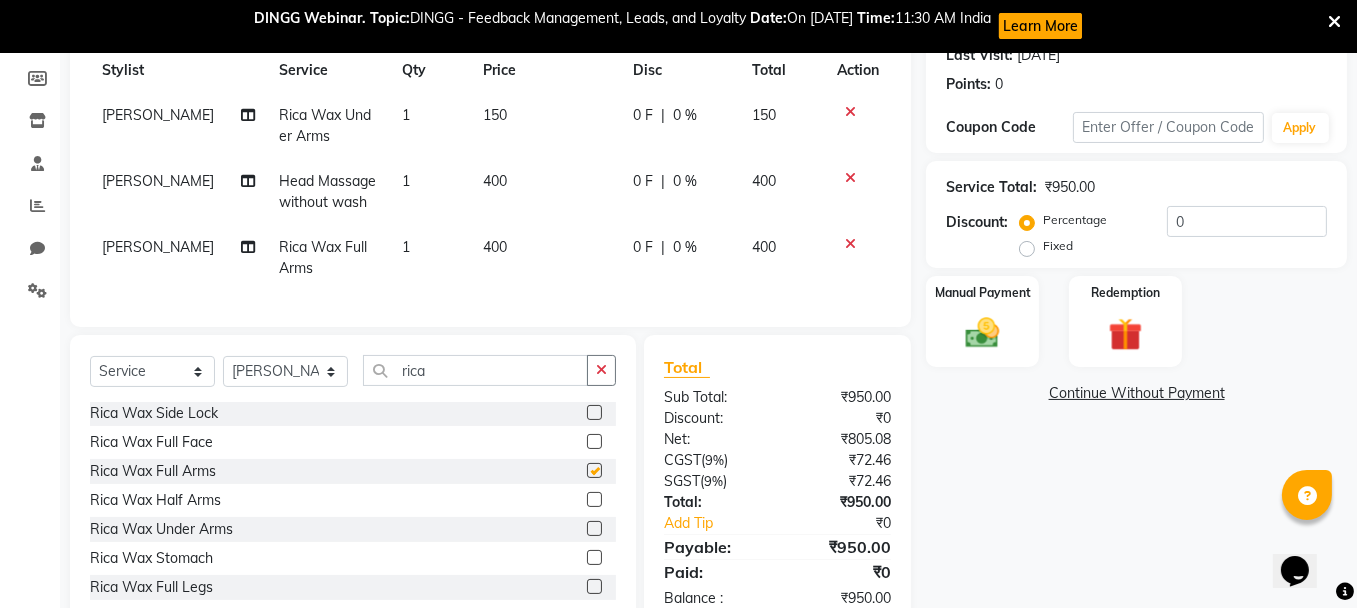 checkbox on "false" 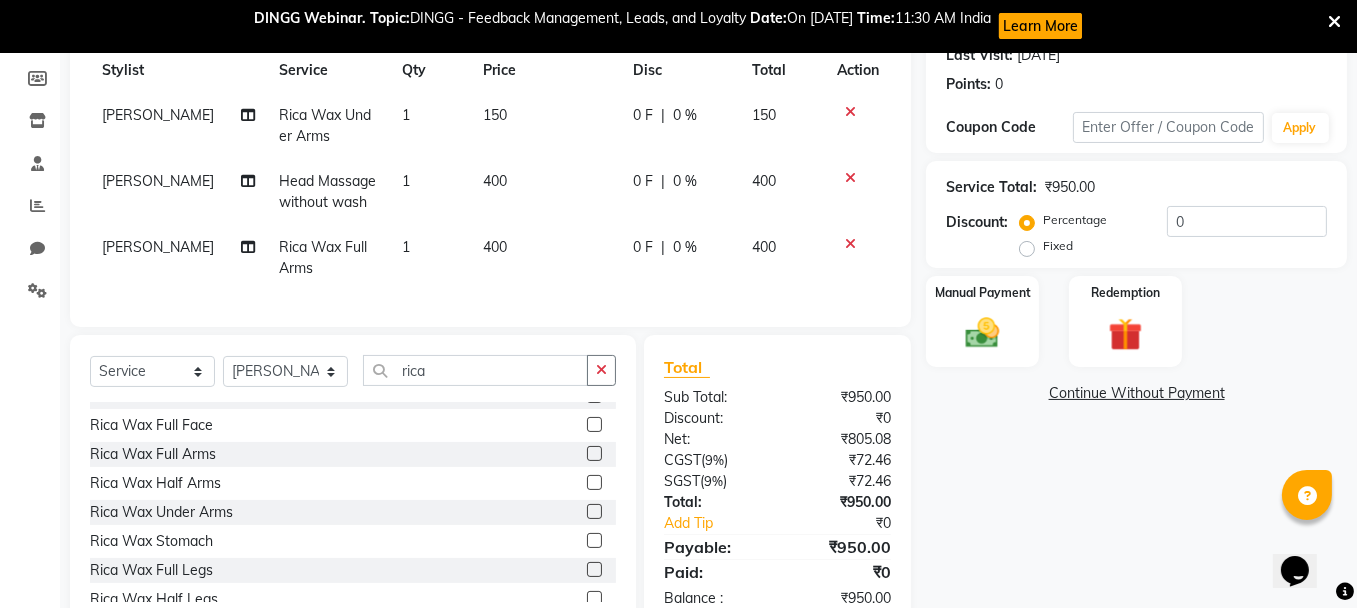 scroll, scrollTop: 205, scrollLeft: 0, axis: vertical 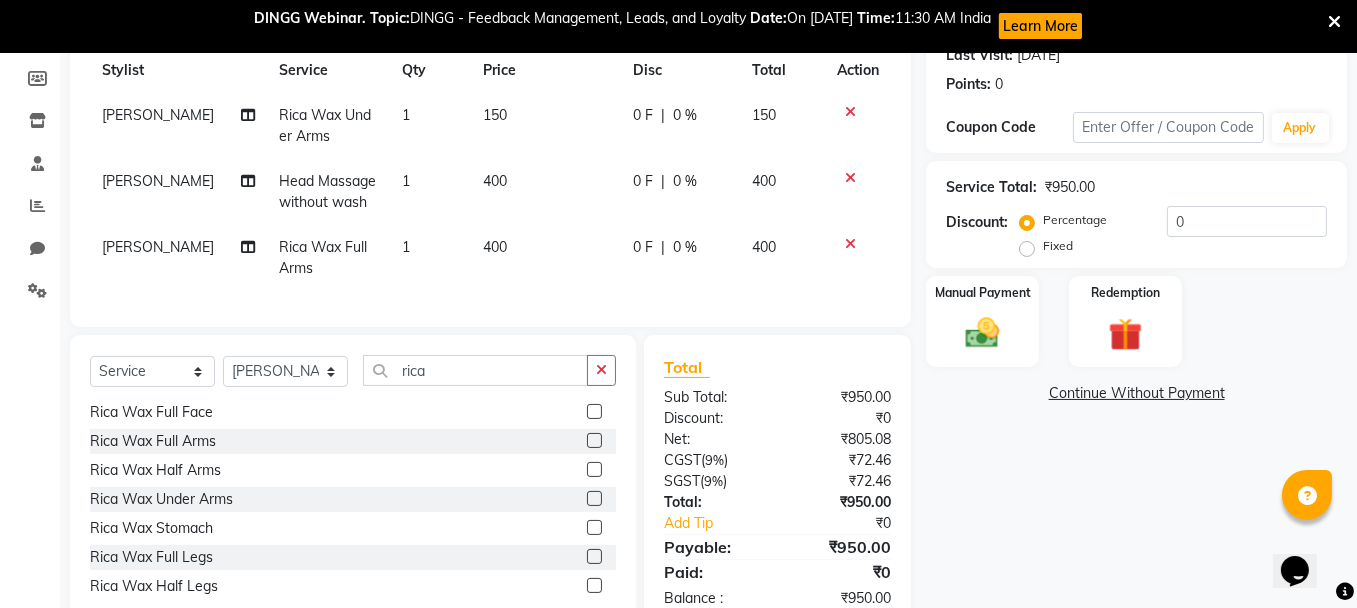 click 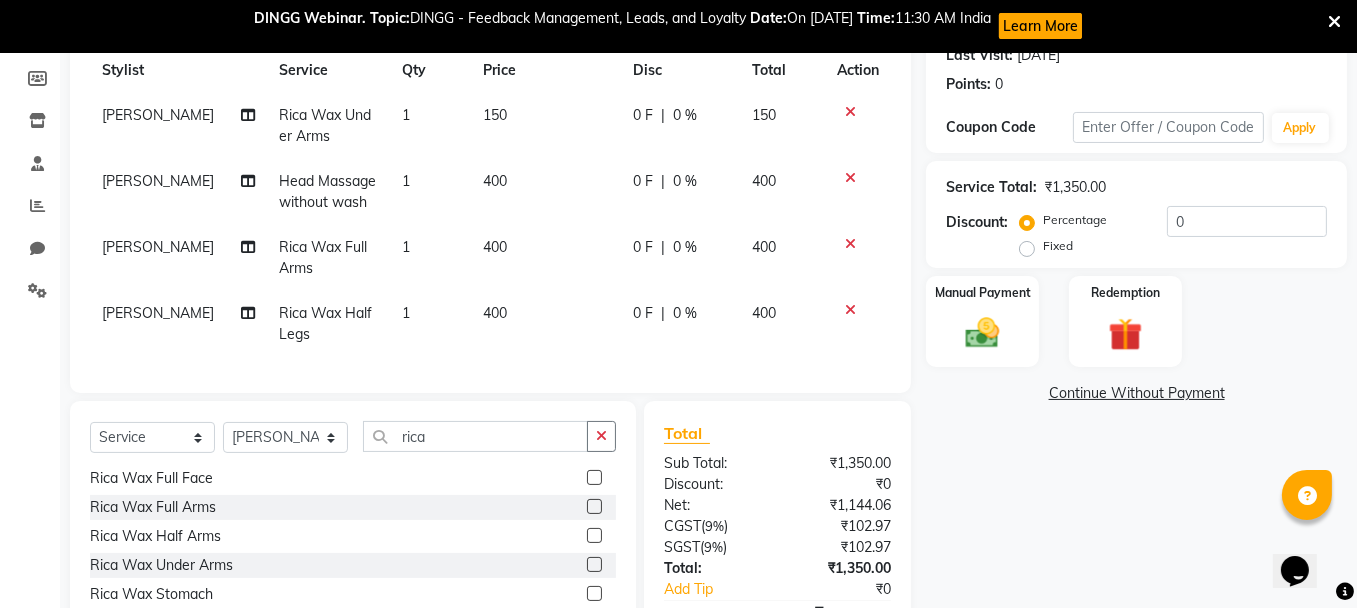 checkbox on "false" 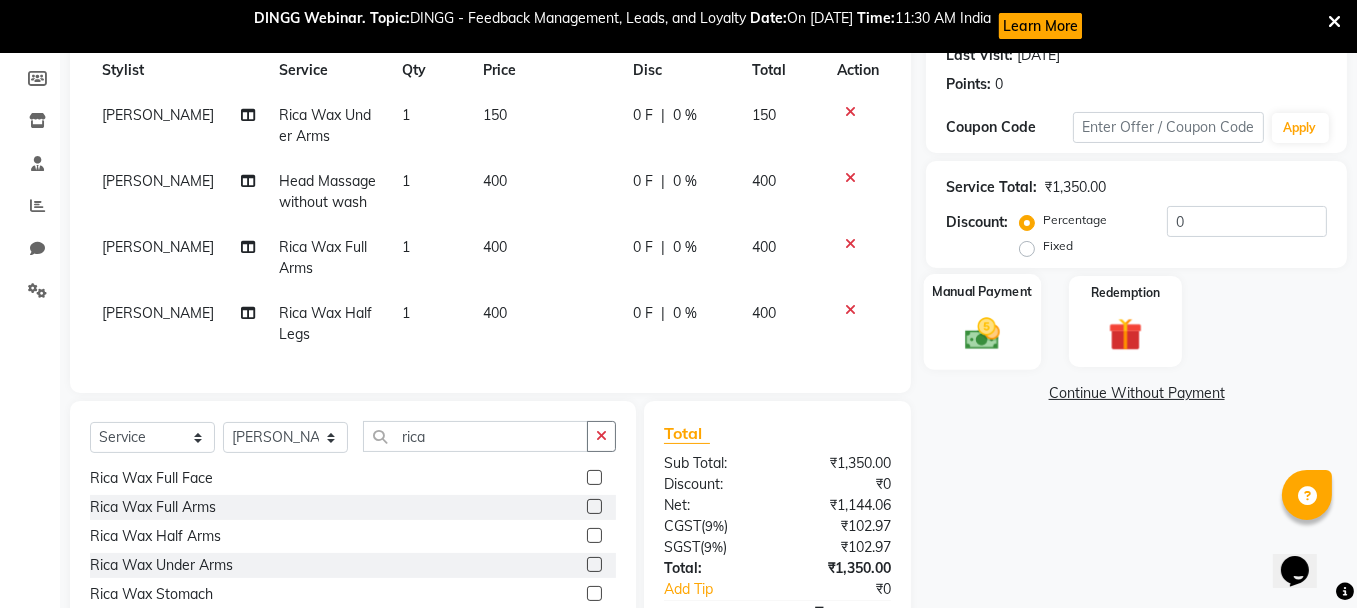click 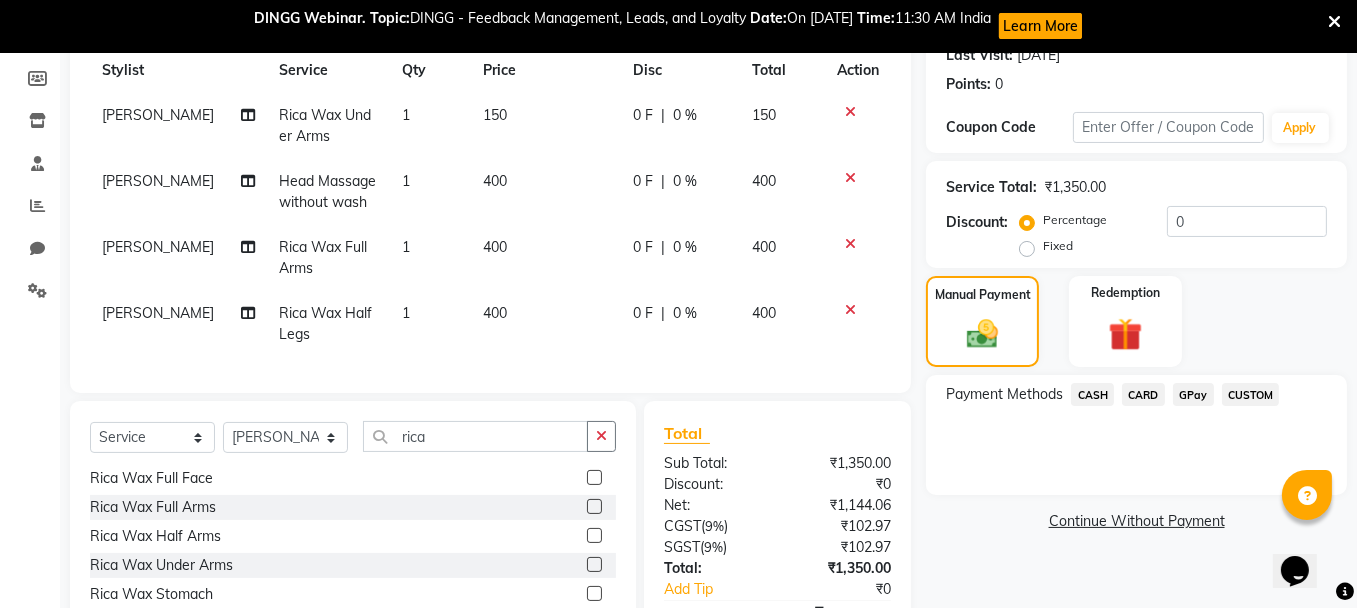 click on "CASH" 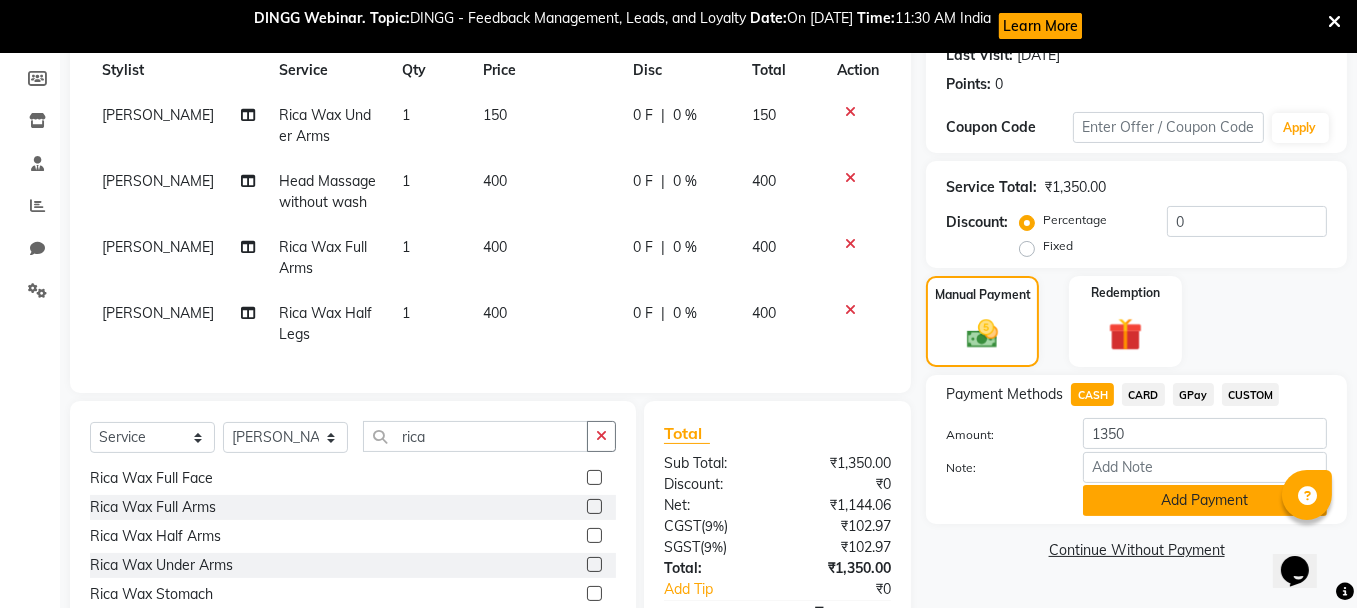 click on "Add Payment" 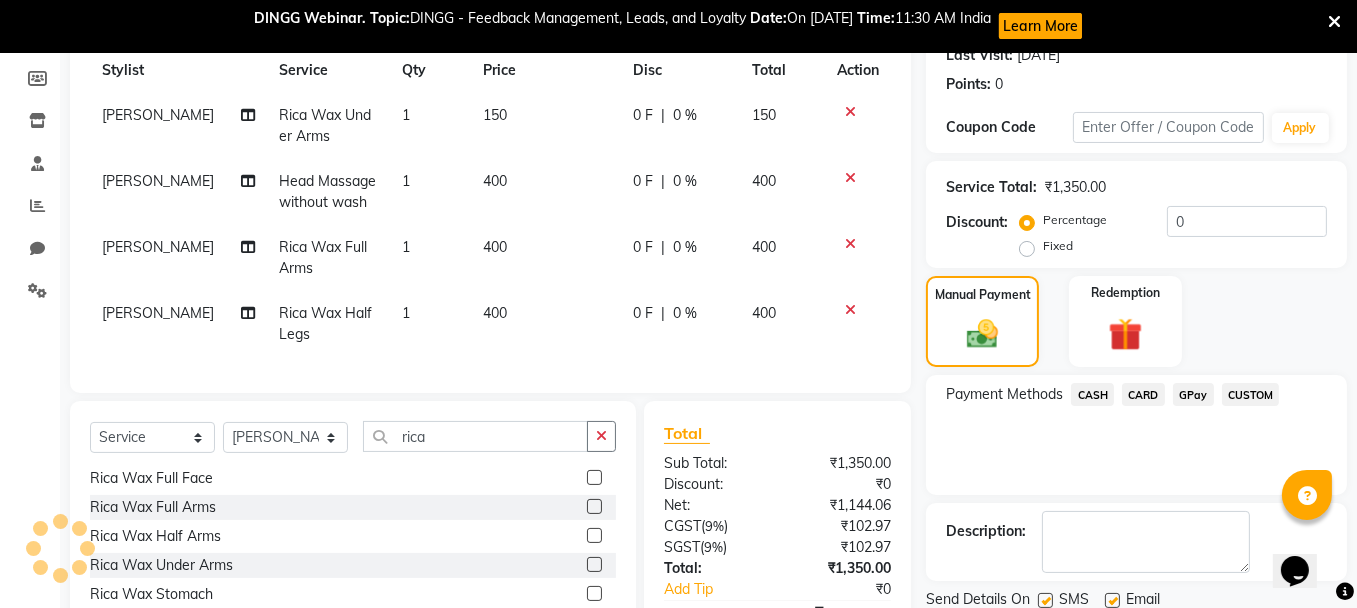 scroll, scrollTop: 490, scrollLeft: 0, axis: vertical 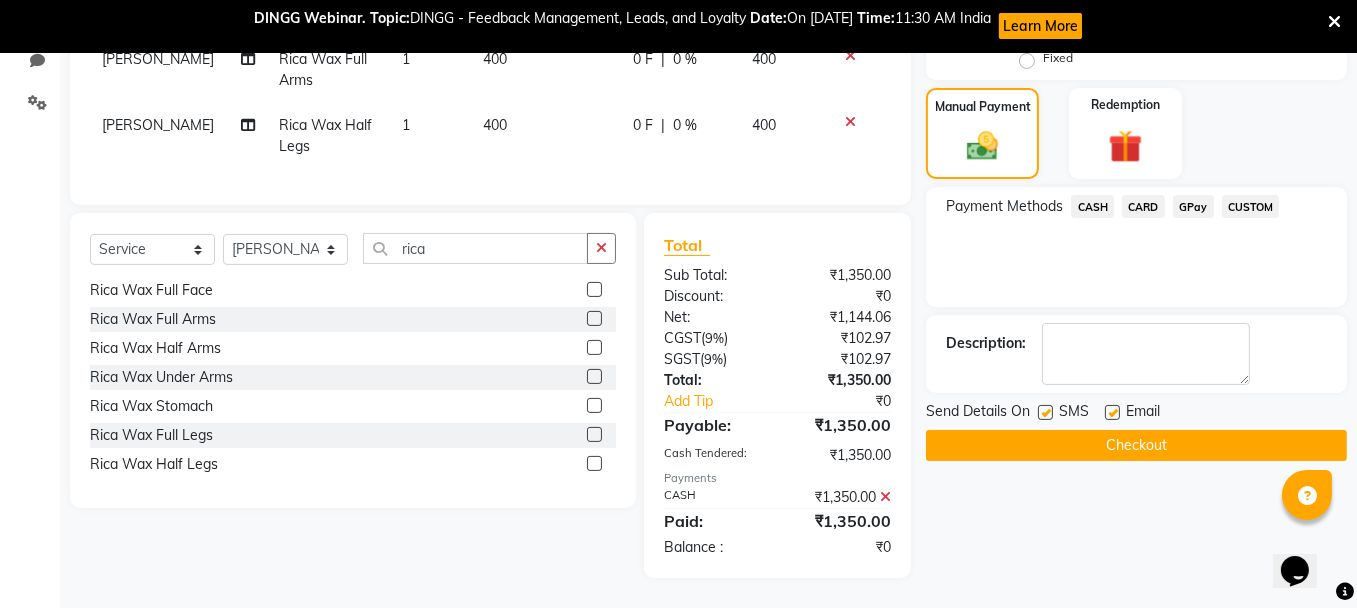 click on "Checkout" 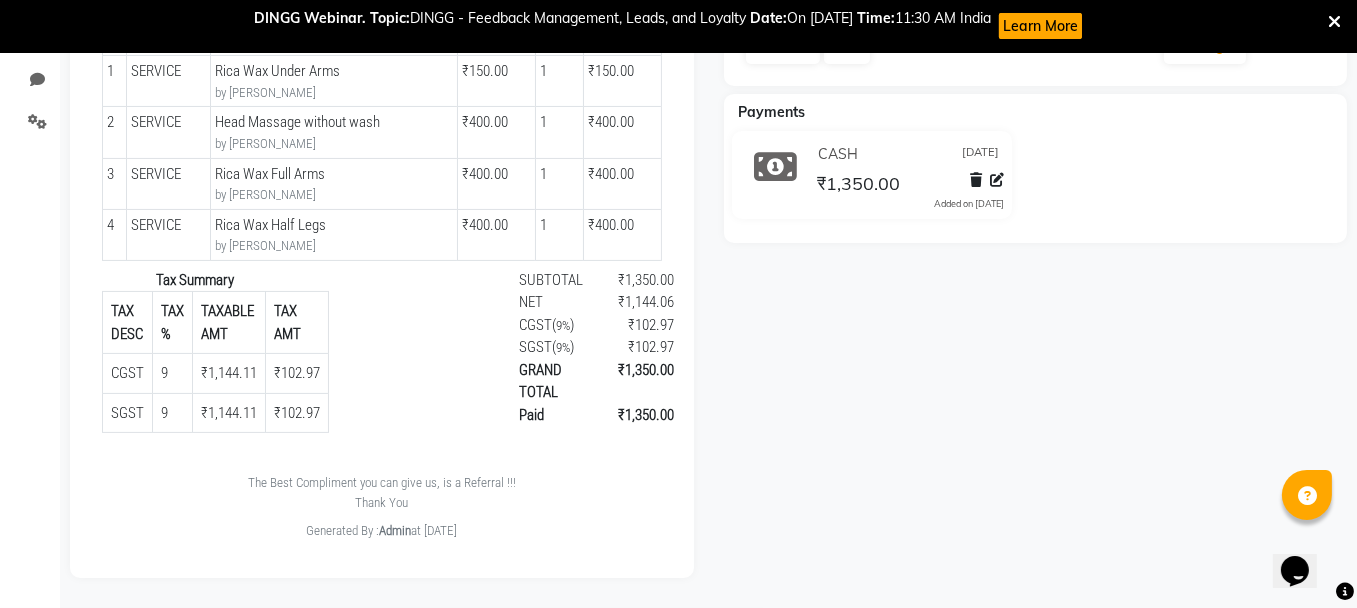 scroll, scrollTop: 0, scrollLeft: 0, axis: both 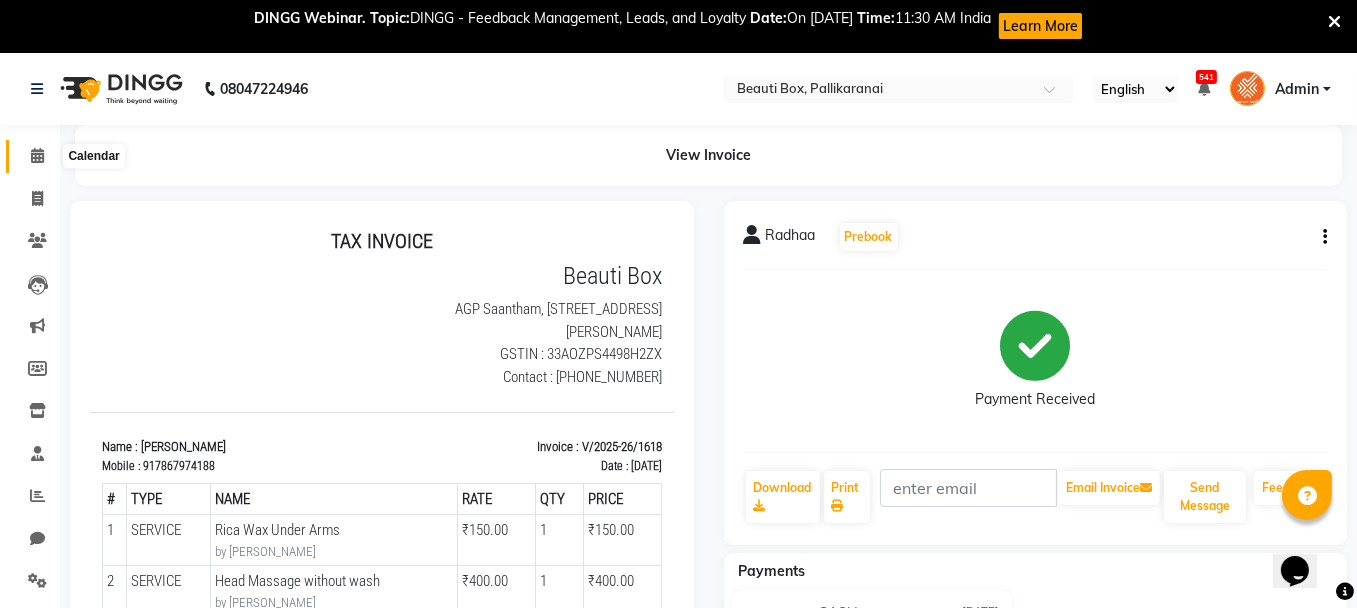 click 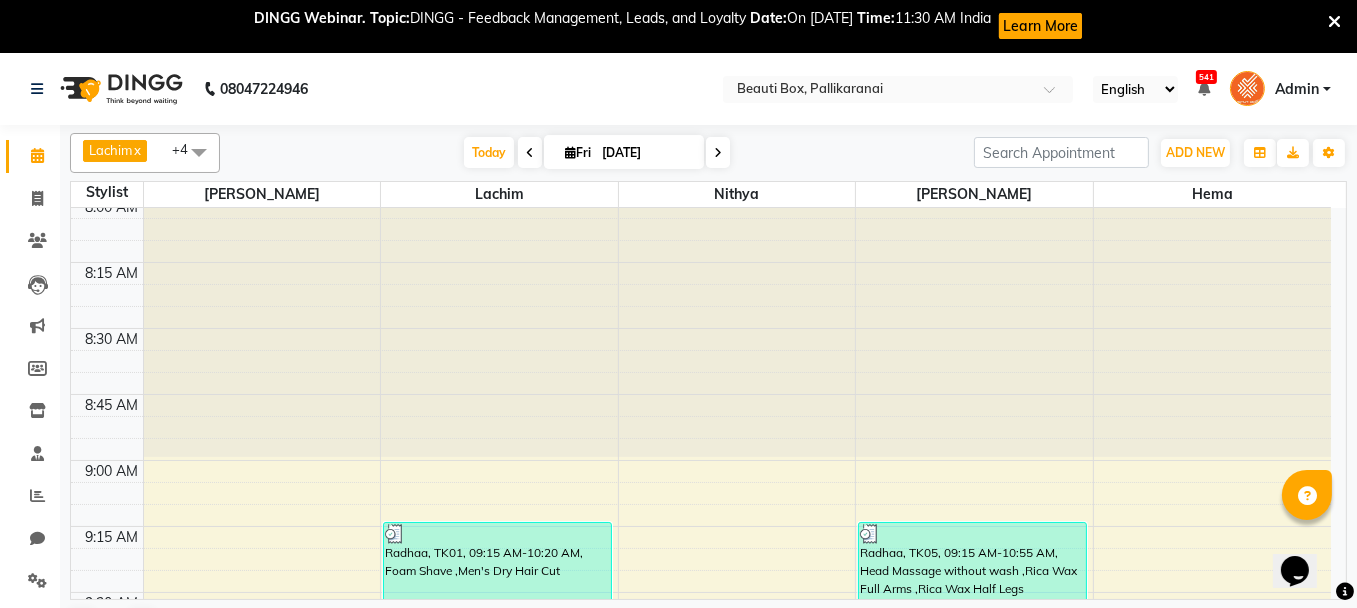 scroll, scrollTop: 0, scrollLeft: 0, axis: both 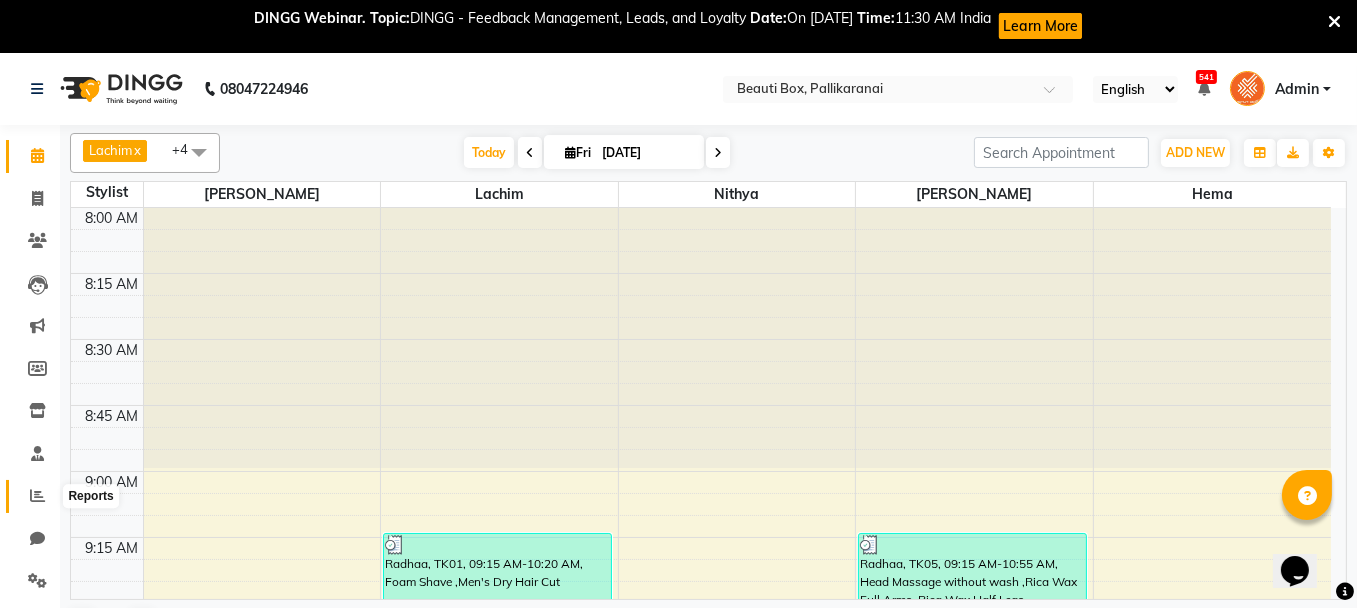 click 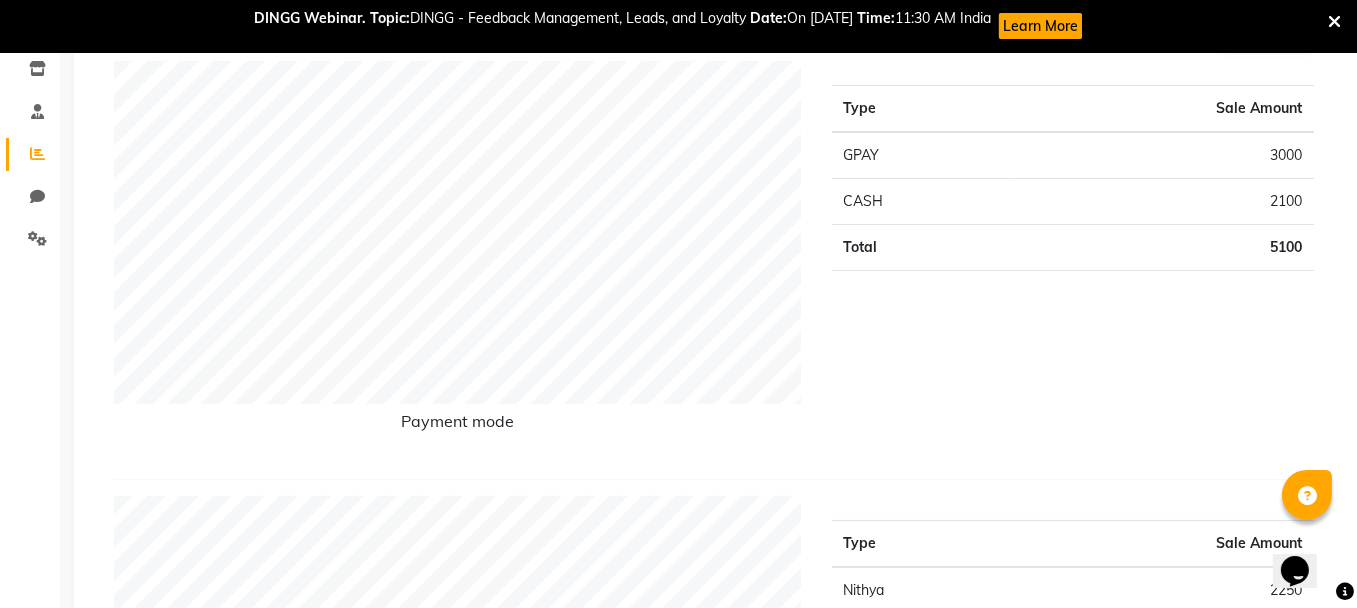 scroll, scrollTop: 332, scrollLeft: 0, axis: vertical 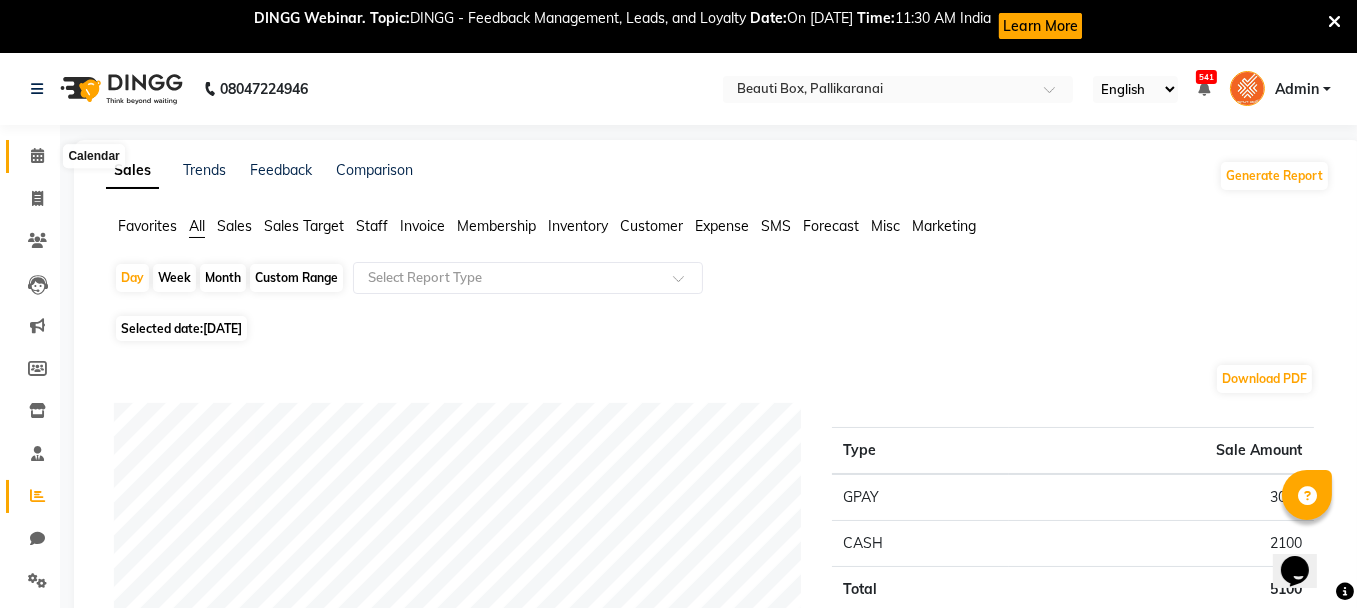 click 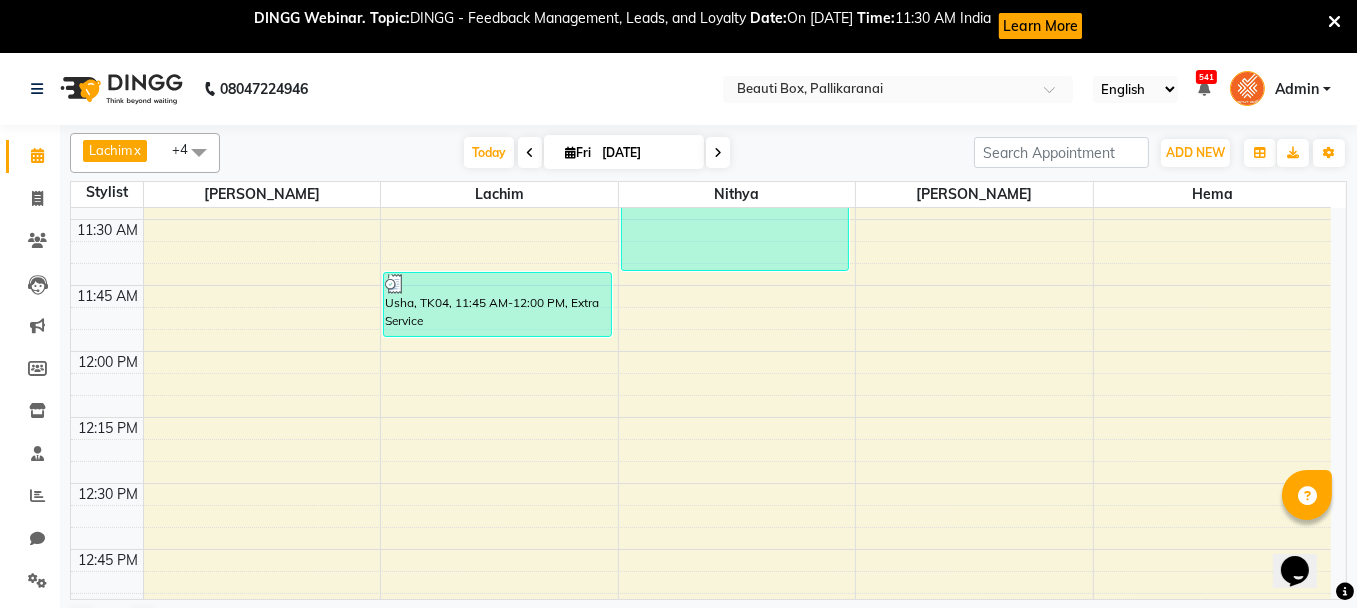 scroll, scrollTop: 800, scrollLeft: 0, axis: vertical 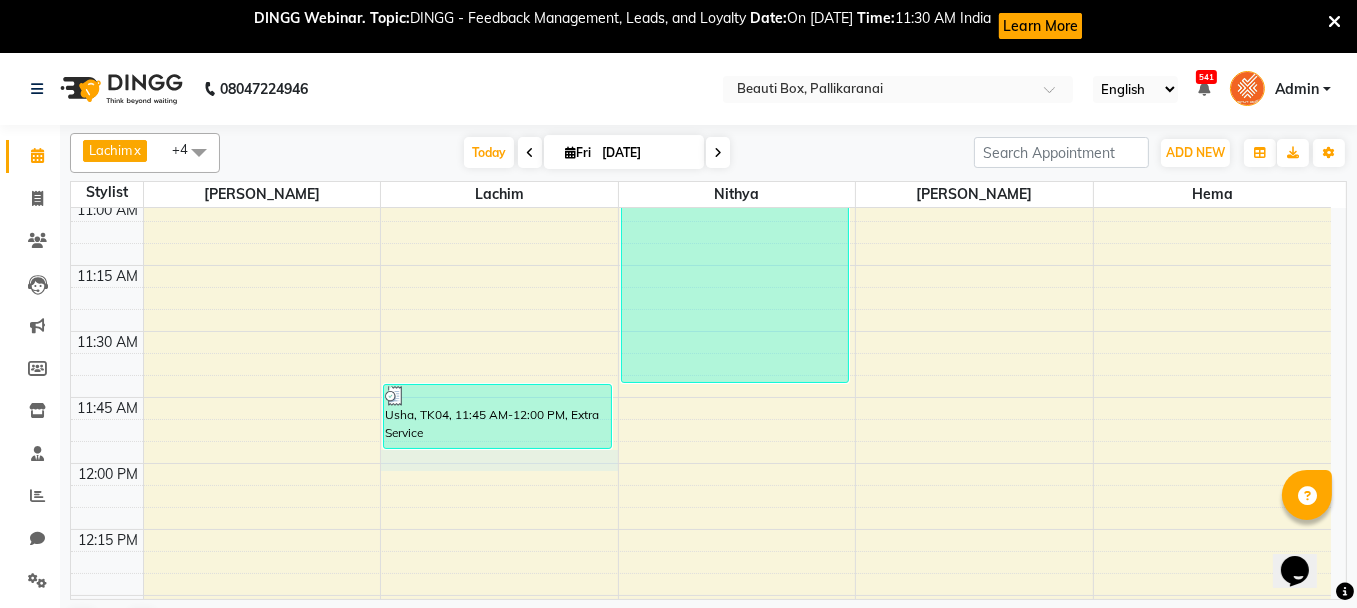 click on "8:00 AM 8:15 AM 8:30 AM 8:45 AM 9:00 AM 9:15 AM 9:30 AM 9:45 AM 10:00 AM 10:15 AM 10:30 AM 10:45 AM 11:00 AM 11:15 AM 11:30 AM 11:45 AM 12:00 PM 12:15 PM 12:30 PM 12:45 PM 1:00 PM 1:15 PM 1:30 PM 1:45 PM 2:00 PM 2:15 PM 2:30 PM 2:45 PM 3:00 PM 3:15 PM 3:30 PM 3:45 PM 4:00 PM 4:15 PM 4:30 PM 4:45 PM 5:00 PM 5:15 PM 5:30 PM 5:45 PM 6:00 PM 6:15 PM 6:30 PM 6:45 PM 7:00 PM 7:15 PM 7:30 PM 7:45 PM 8:00 PM 8:15 PM 8:30 PM 8:45 PM 9:00 PM 9:15 PM 9:30 PM 9:45 PM     [GEOGRAPHIC_DATA], TK05, 09:45 AM-10:05 AM, Rica Wax Under Arms      Geetha. C, TK03, 10:45 AM-11:00 AM, Extra Service      Radhaa, TK01, 09:15 AM-10:20 AM, Foam Shave ,Men's Dry Hair Cut      Dummy Customer, TK02, 10:20 AM-10:50 AM, Men's Dry Hair Cut      Usha, TK04, 11:45 AM-12:00 PM, Extra Service      Geetha. C, TK03, 10:30 AM-10:45 AM, Threading     Usha, TK04, 10:45 AM-11:45 AM, Prepaid 1      Radhaa, TK05, 09:15 AM-10:55 AM, Head Massage without wash ,Rica Wax Full Arms ,Rica Wax Half Legs" at bounding box center (701, 1255) 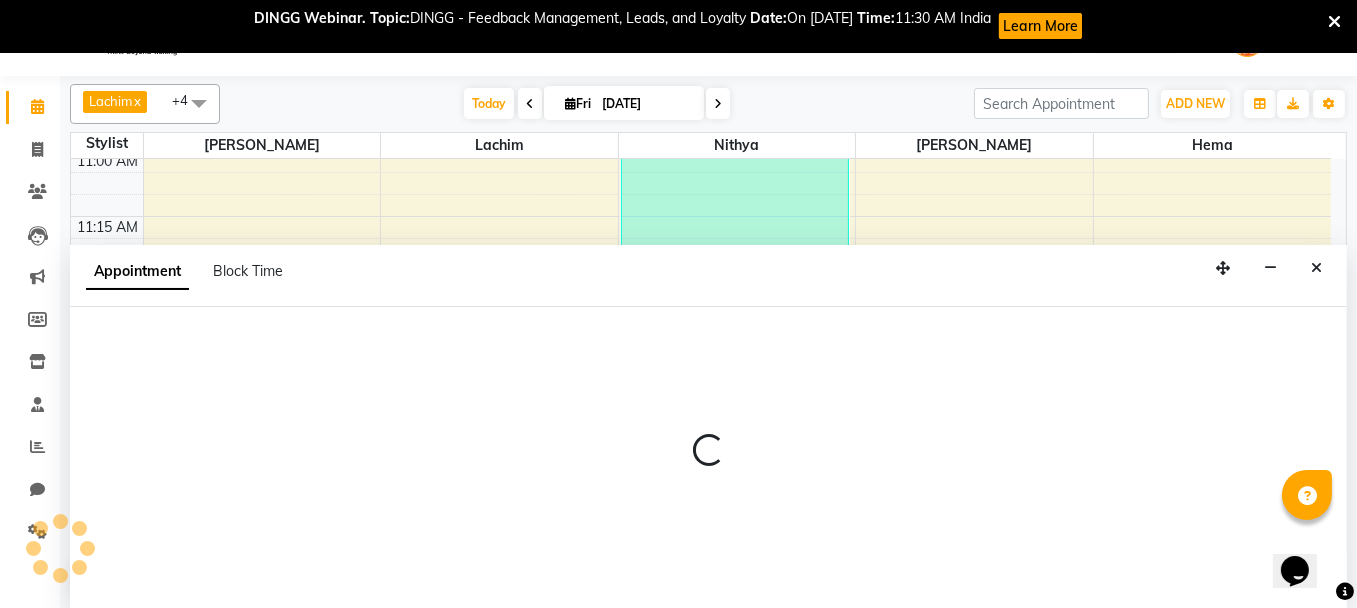 scroll, scrollTop: 52, scrollLeft: 0, axis: vertical 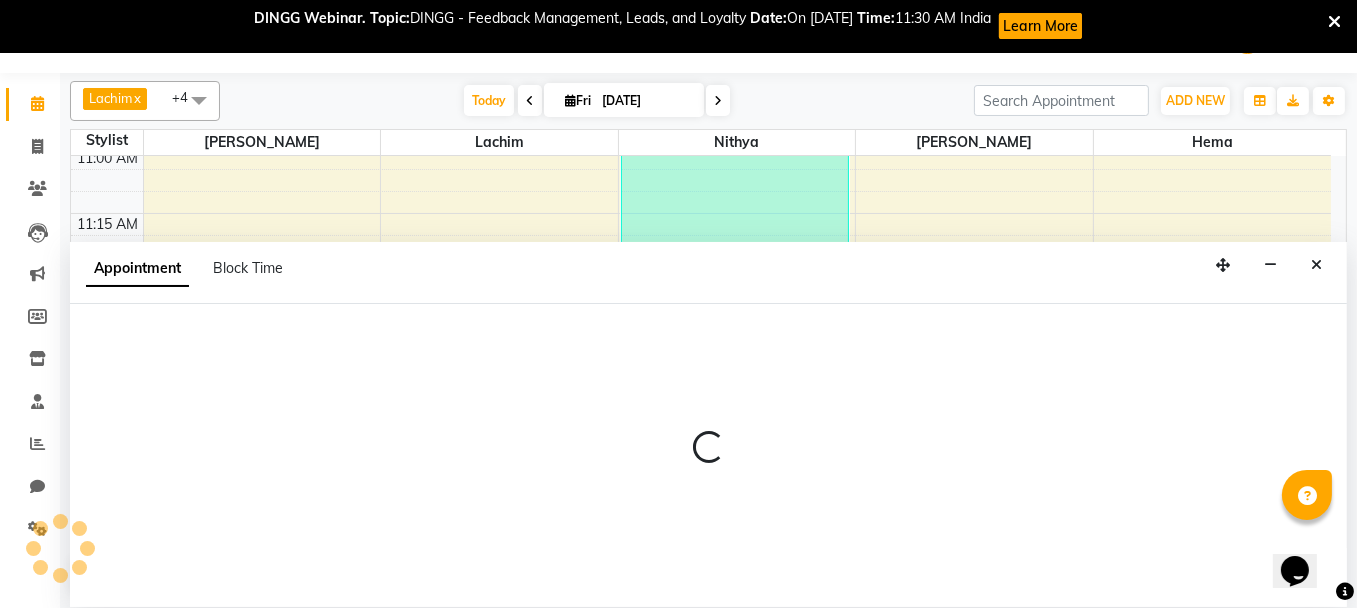 select on "9763" 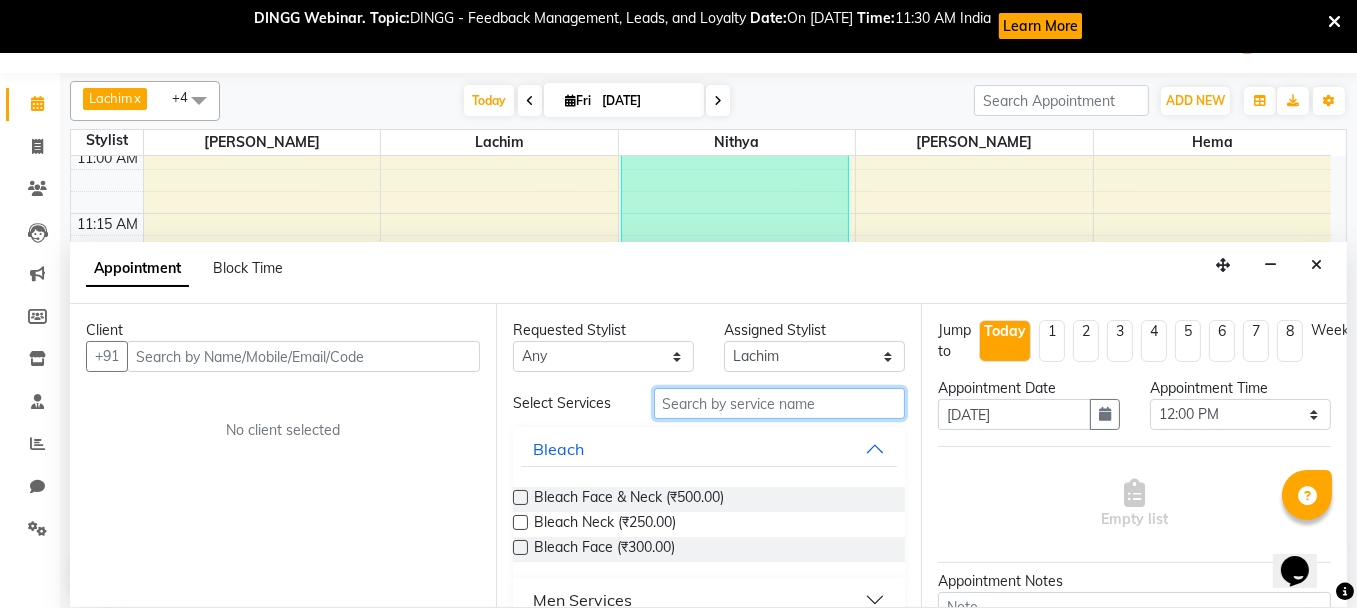 click at bounding box center (780, 403) 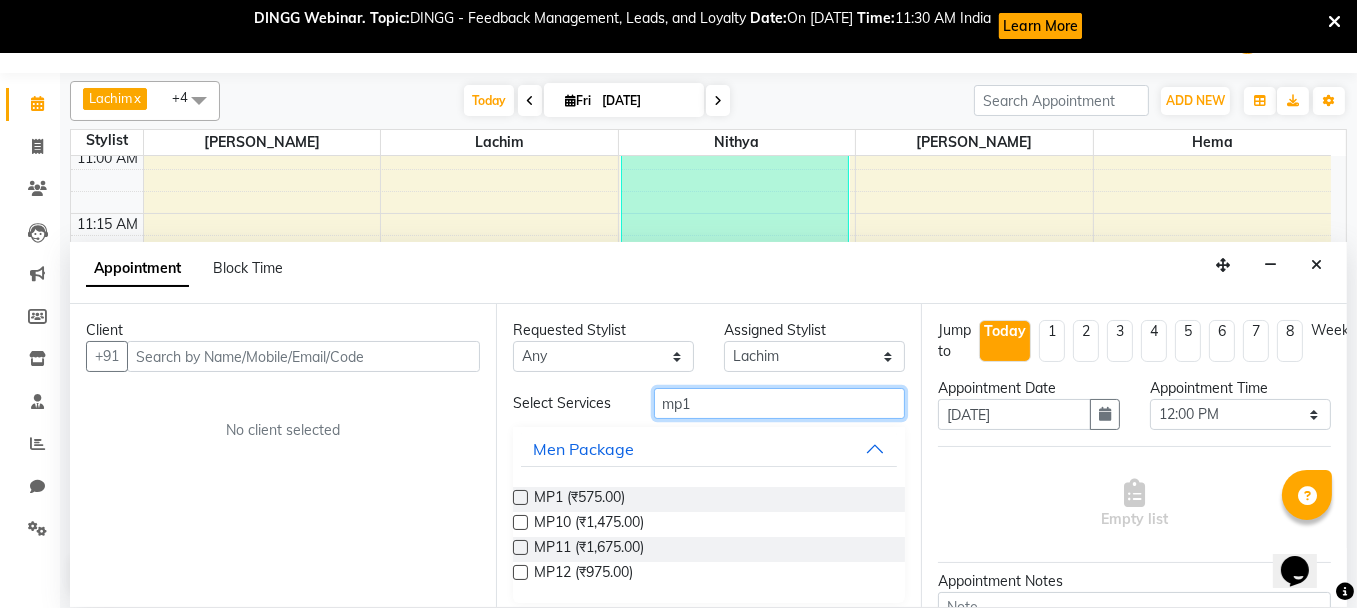 type on "mp1" 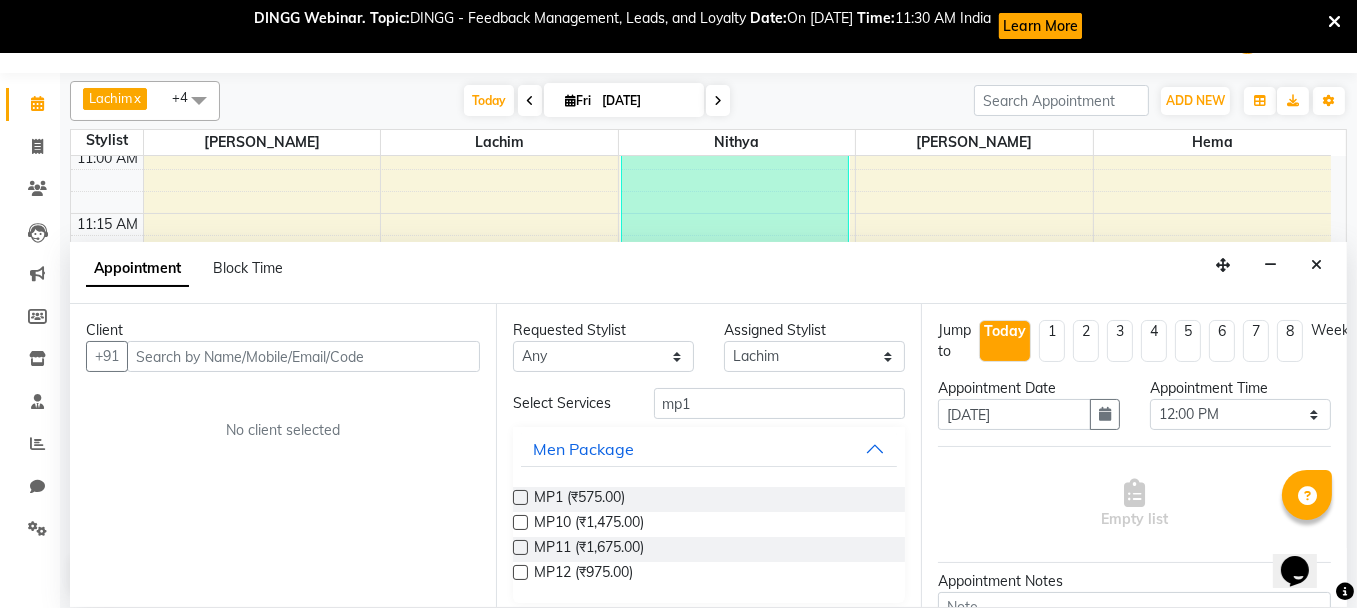 click at bounding box center [520, 497] 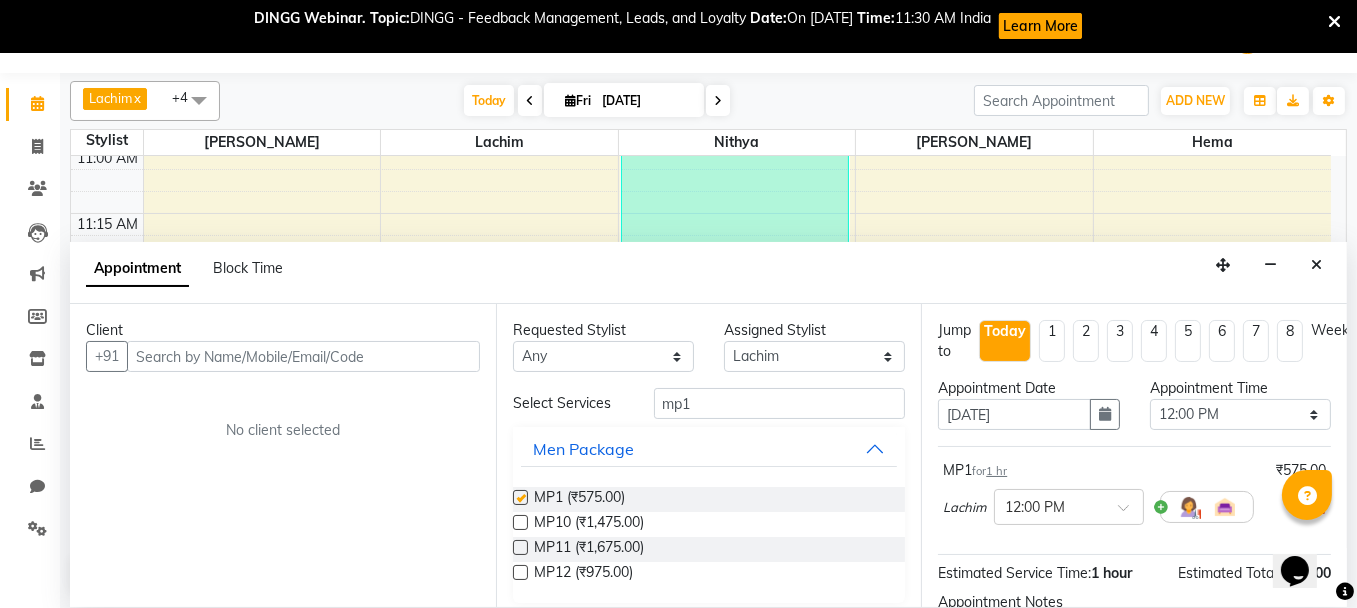 checkbox on "false" 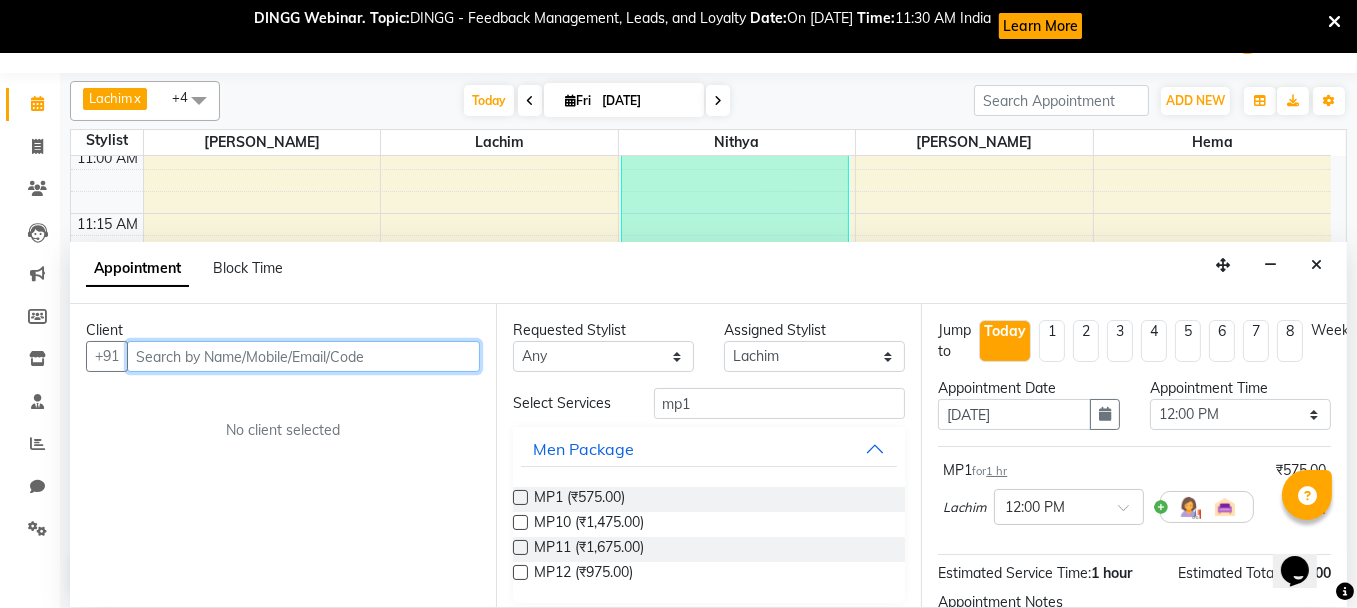 click at bounding box center (303, 356) 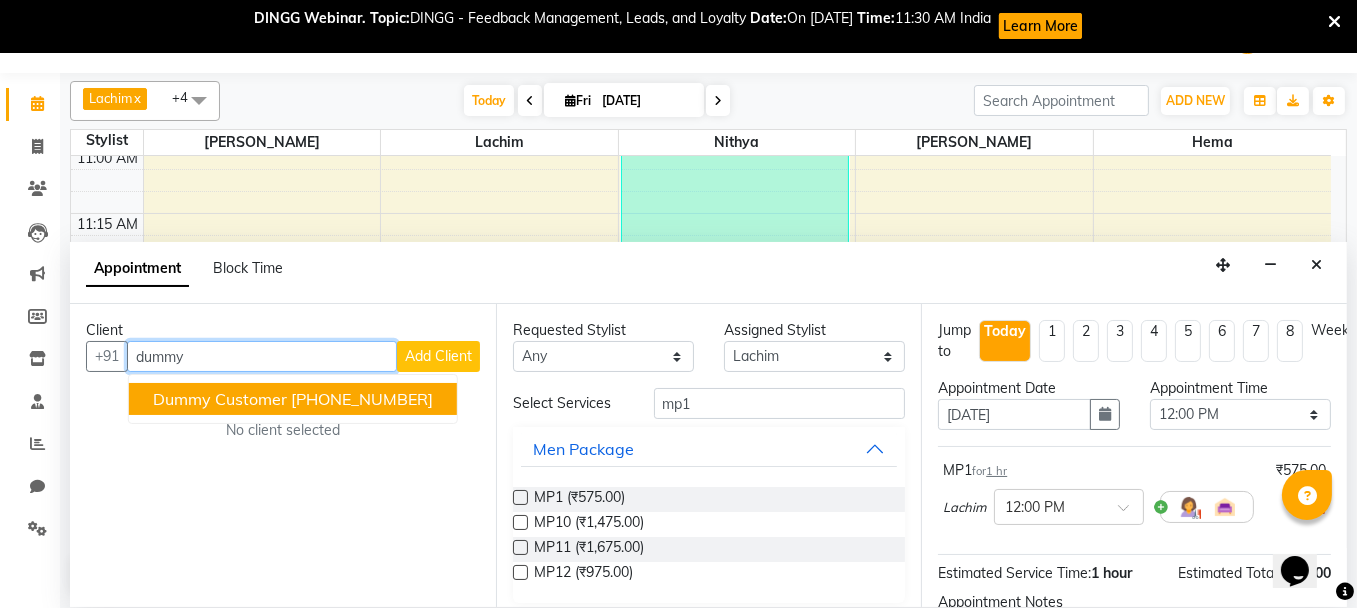 click on "Dummy Customer" at bounding box center (220, 399) 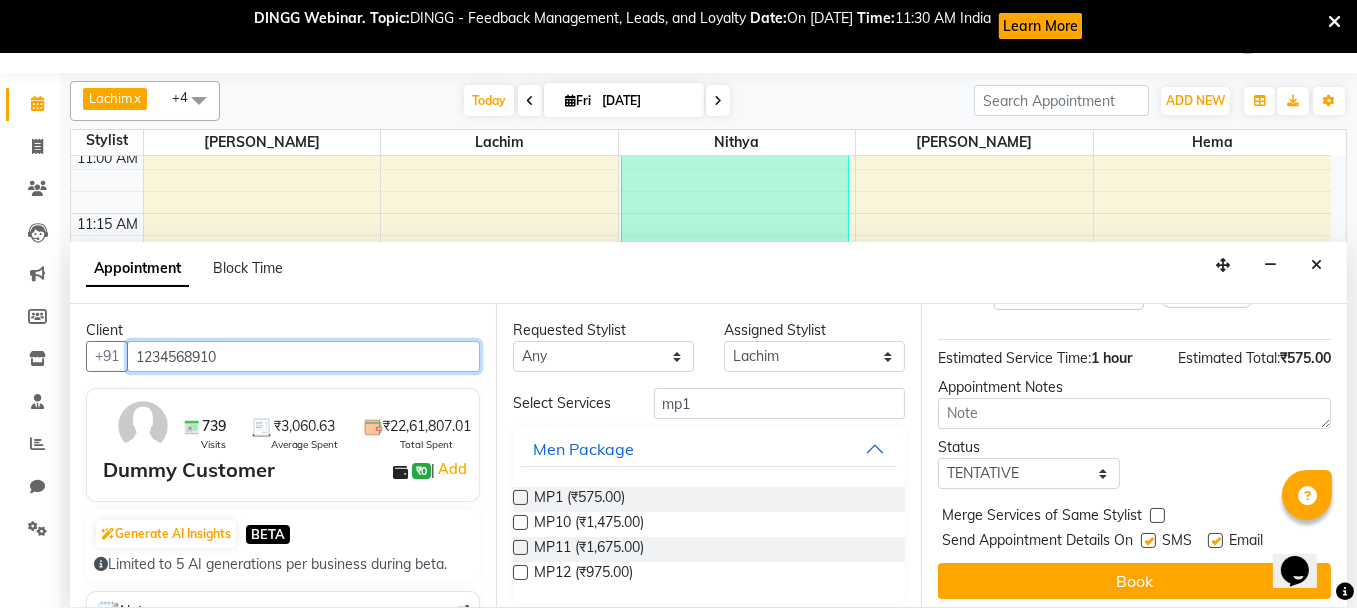 scroll, scrollTop: 236, scrollLeft: 0, axis: vertical 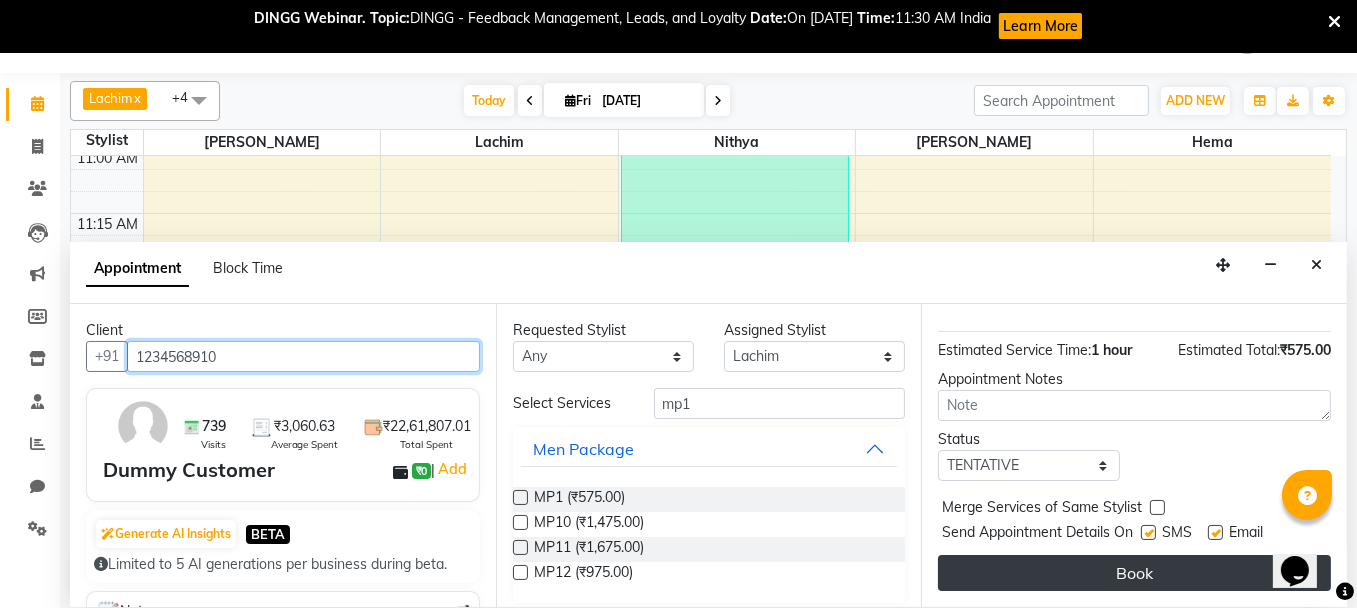 type on "1234568910" 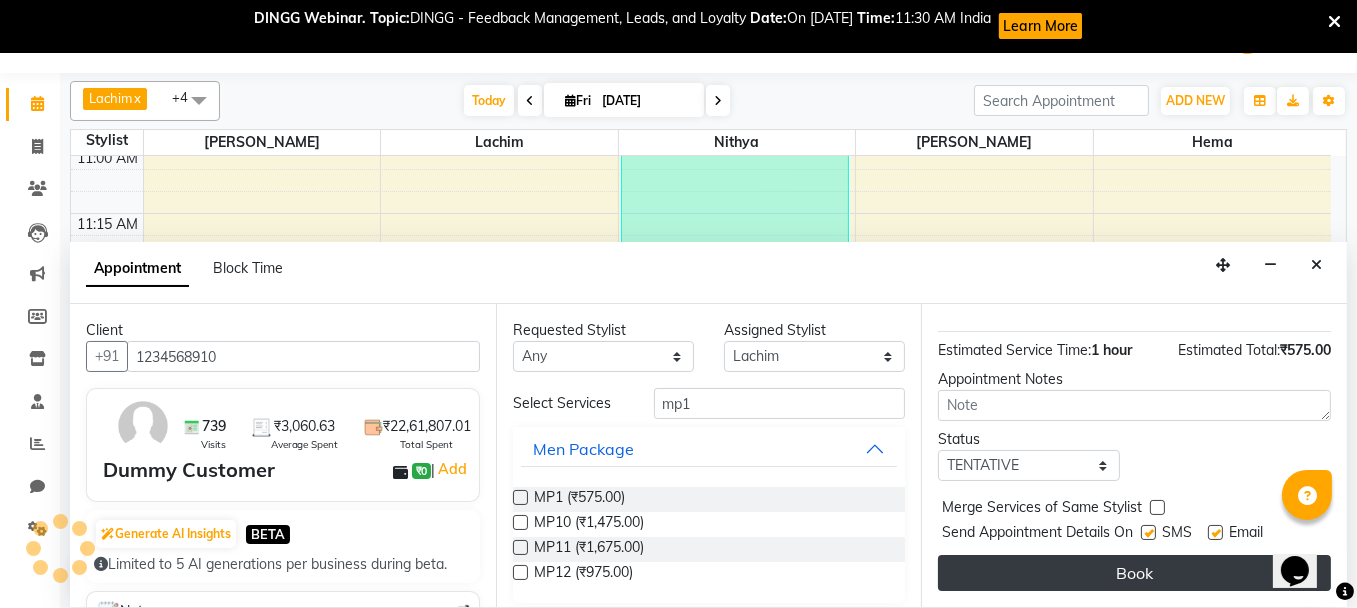 click on "Book" at bounding box center (1134, 573) 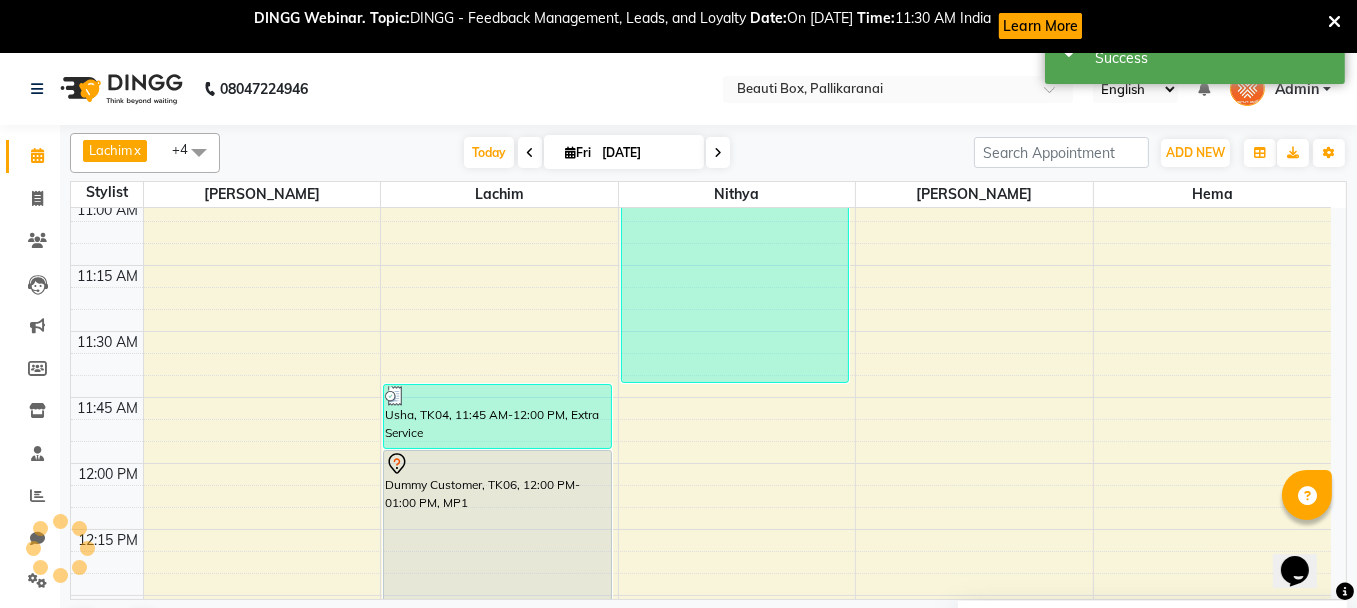 scroll, scrollTop: 0, scrollLeft: 0, axis: both 